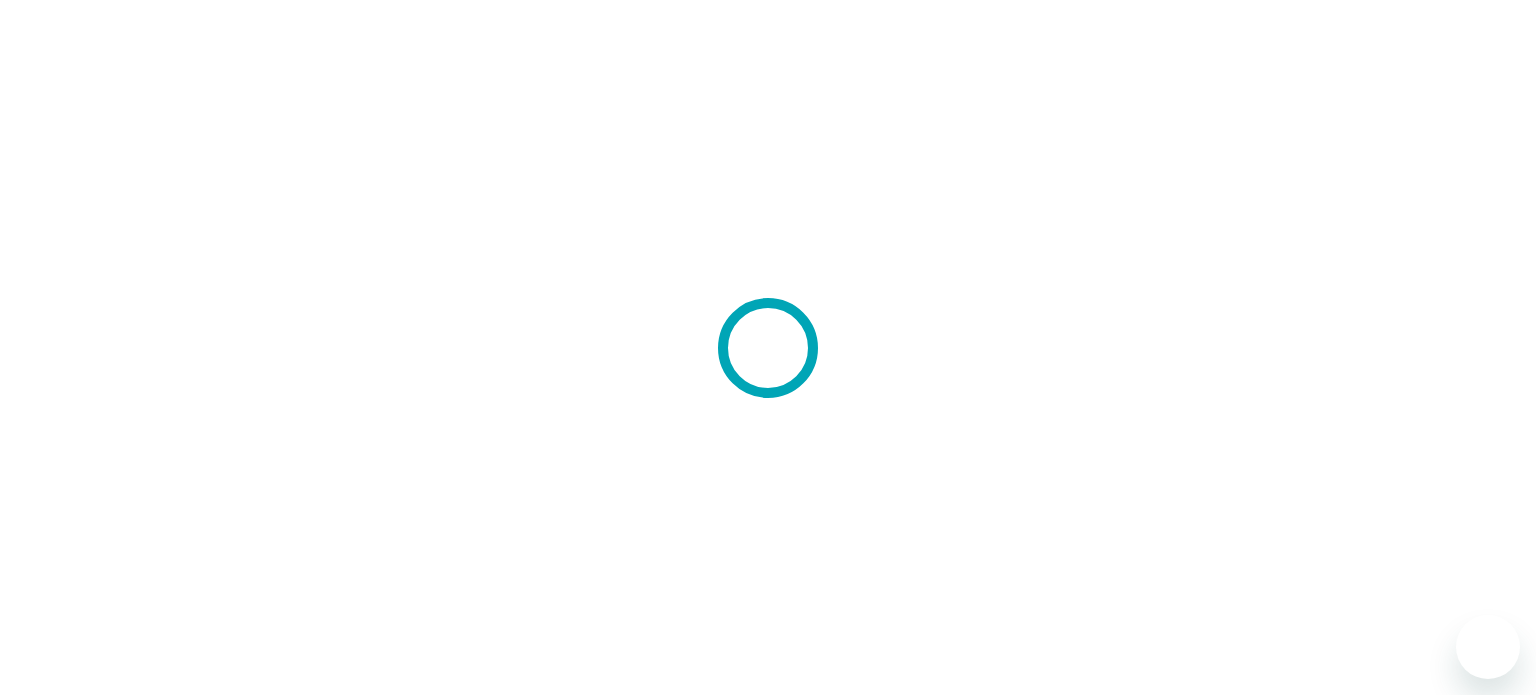 scroll, scrollTop: 0, scrollLeft: 0, axis: both 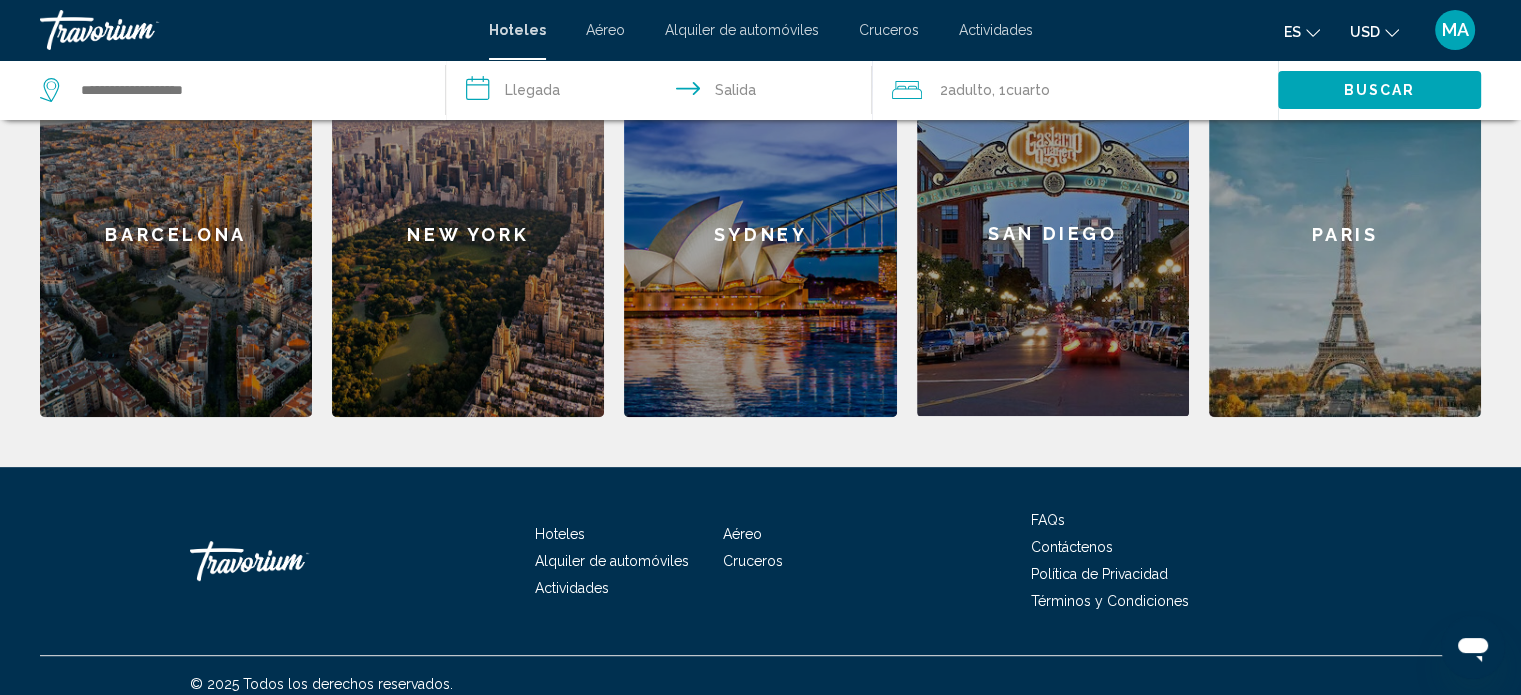 click on "Paris" at bounding box center (1345, 234) 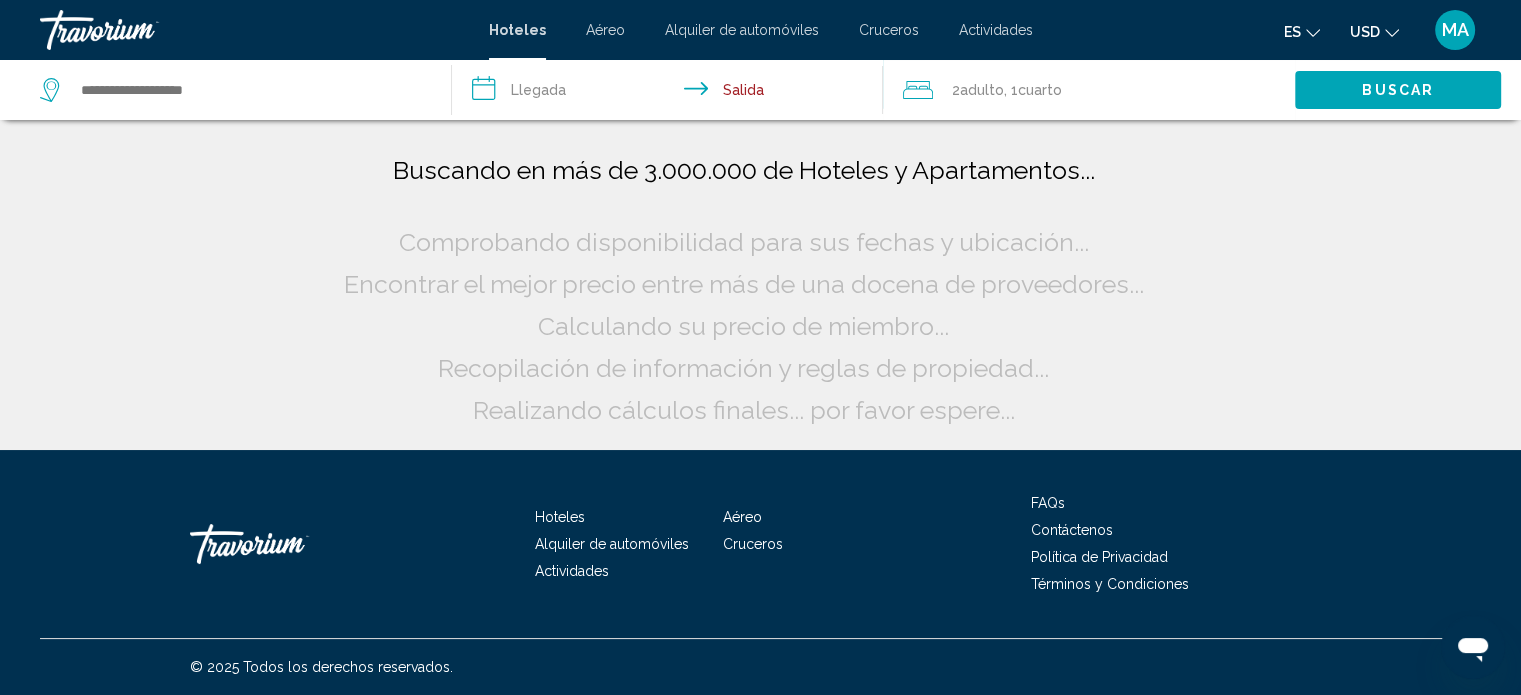 scroll, scrollTop: 0, scrollLeft: 0, axis: both 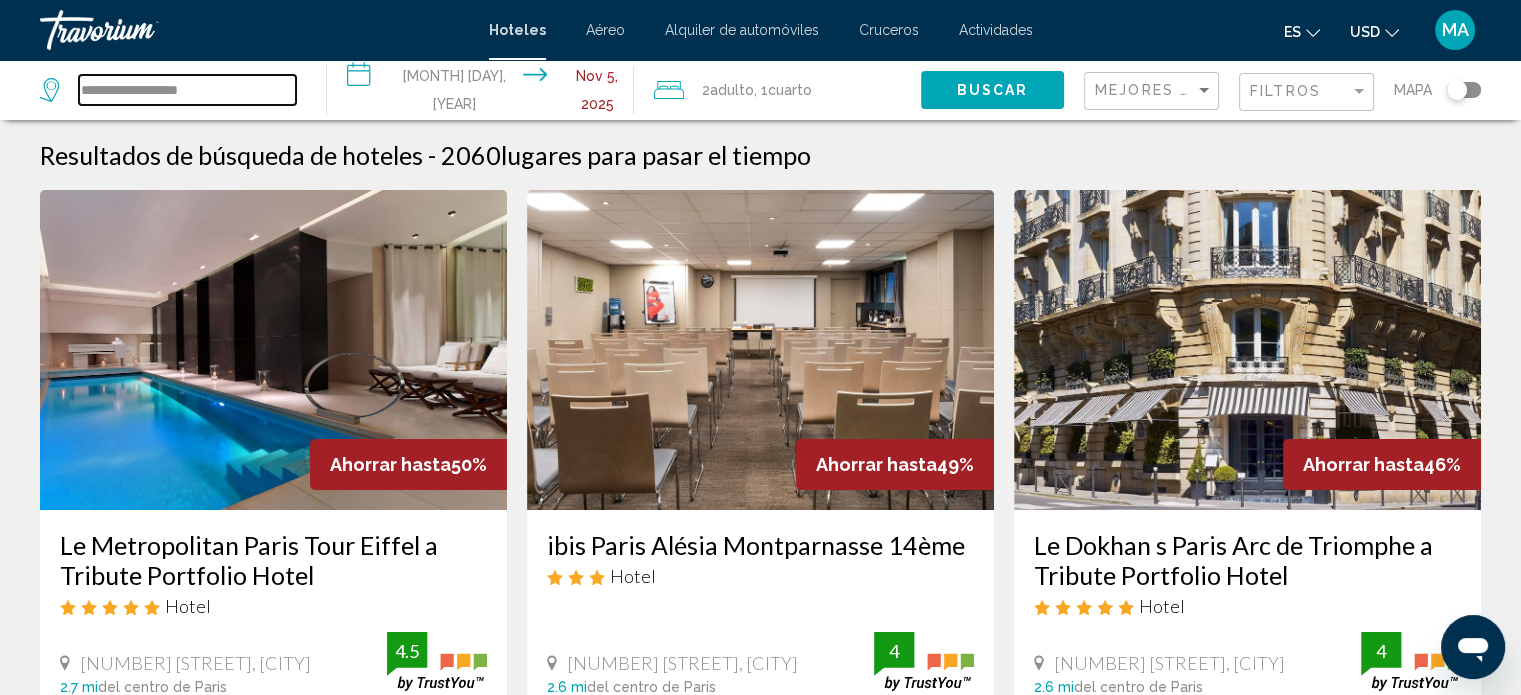 click on "**********" at bounding box center [187, 90] 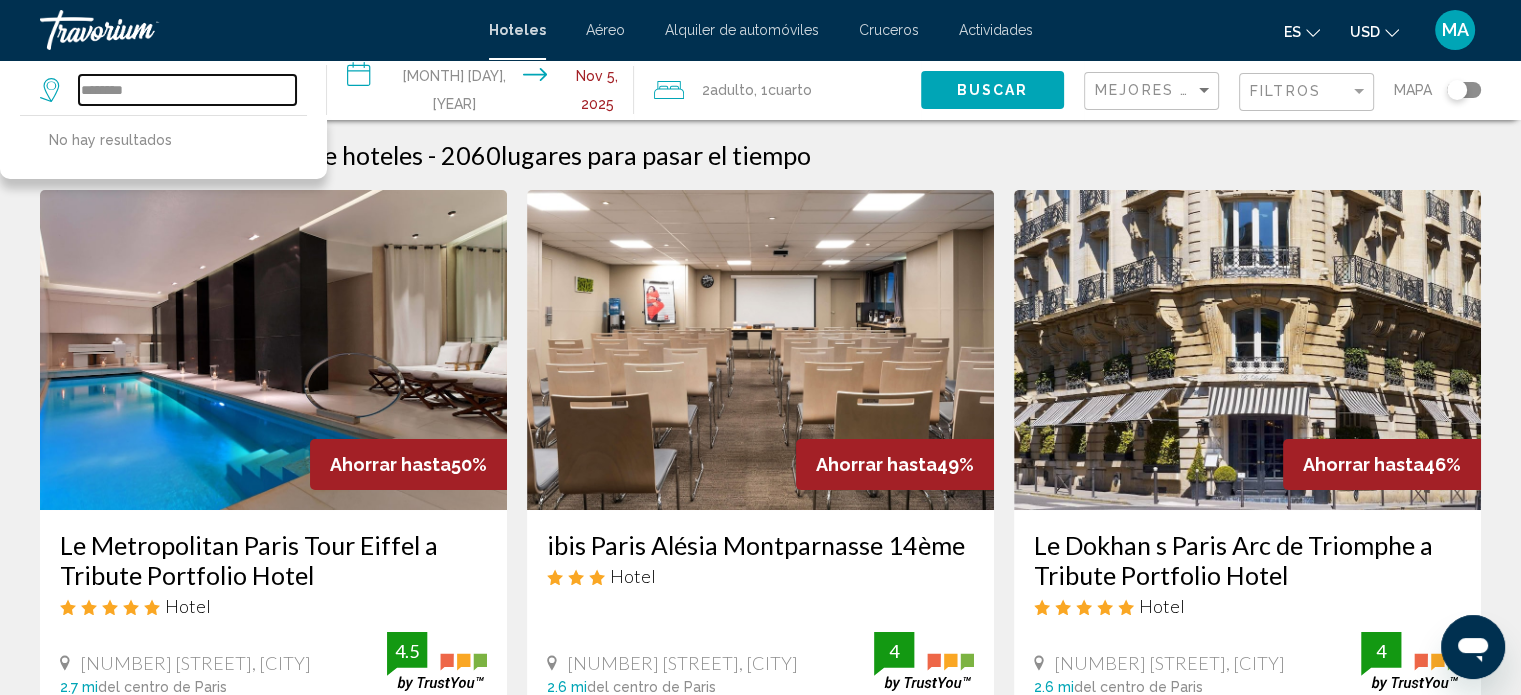 drag, startPoint x: 176, startPoint y: 94, endPoint x: 84, endPoint y: 84, distance: 92.541885 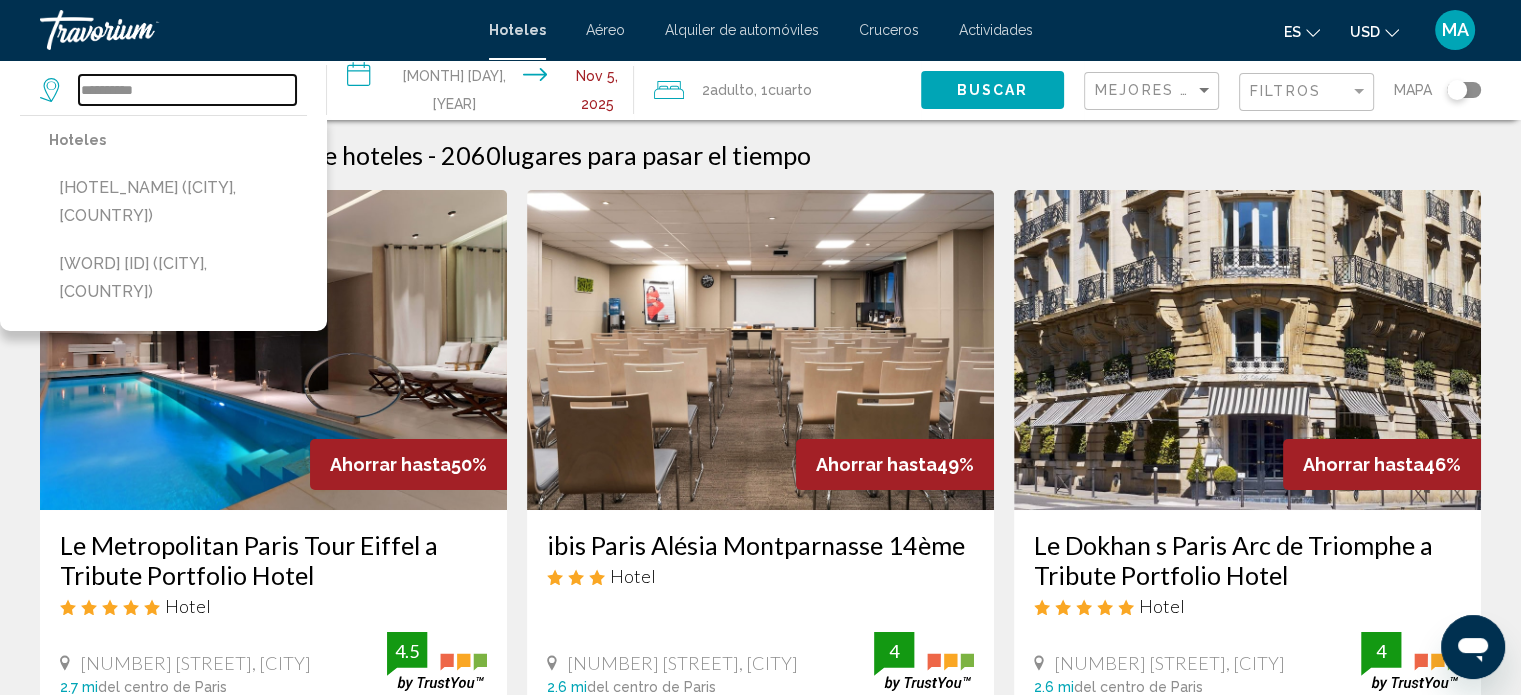 drag, startPoint x: 162, startPoint y: 98, endPoint x: 16, endPoint y: 87, distance: 146.4138 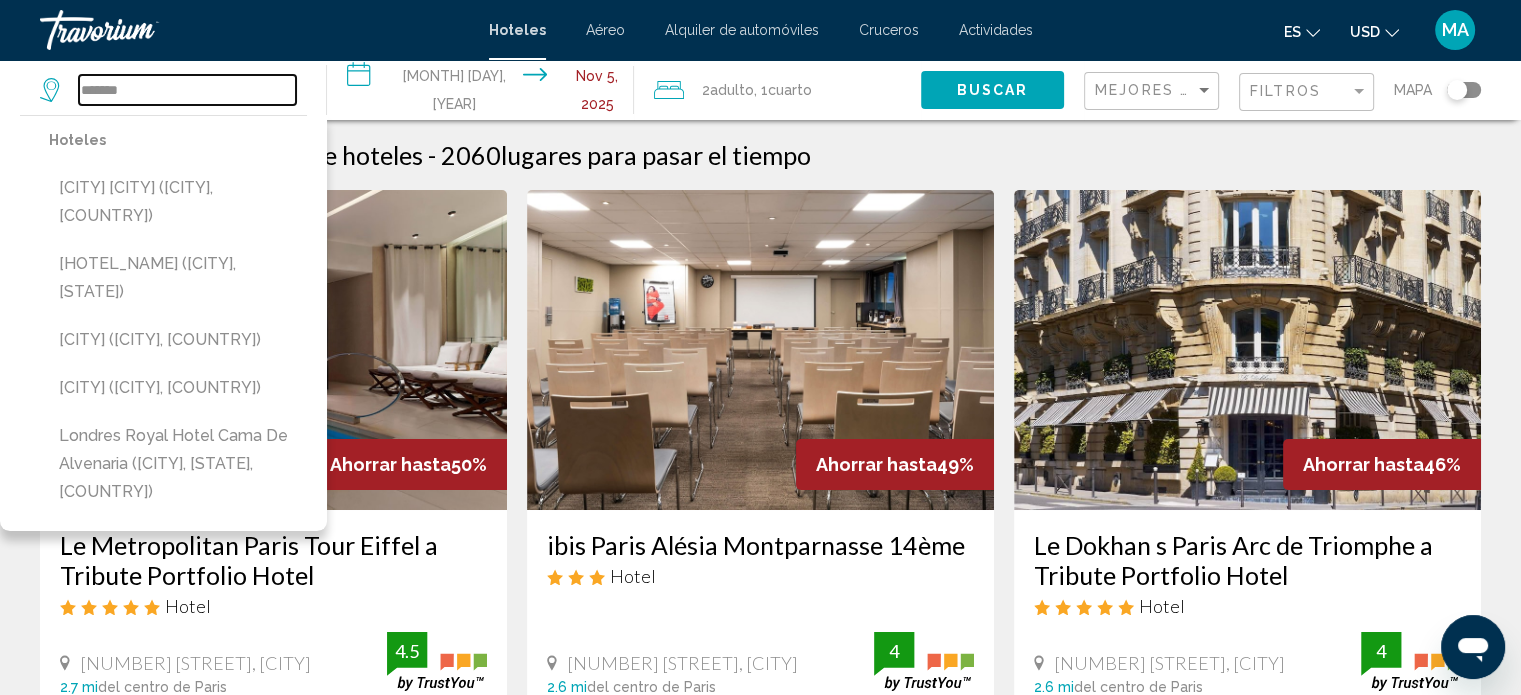 type on "*******" 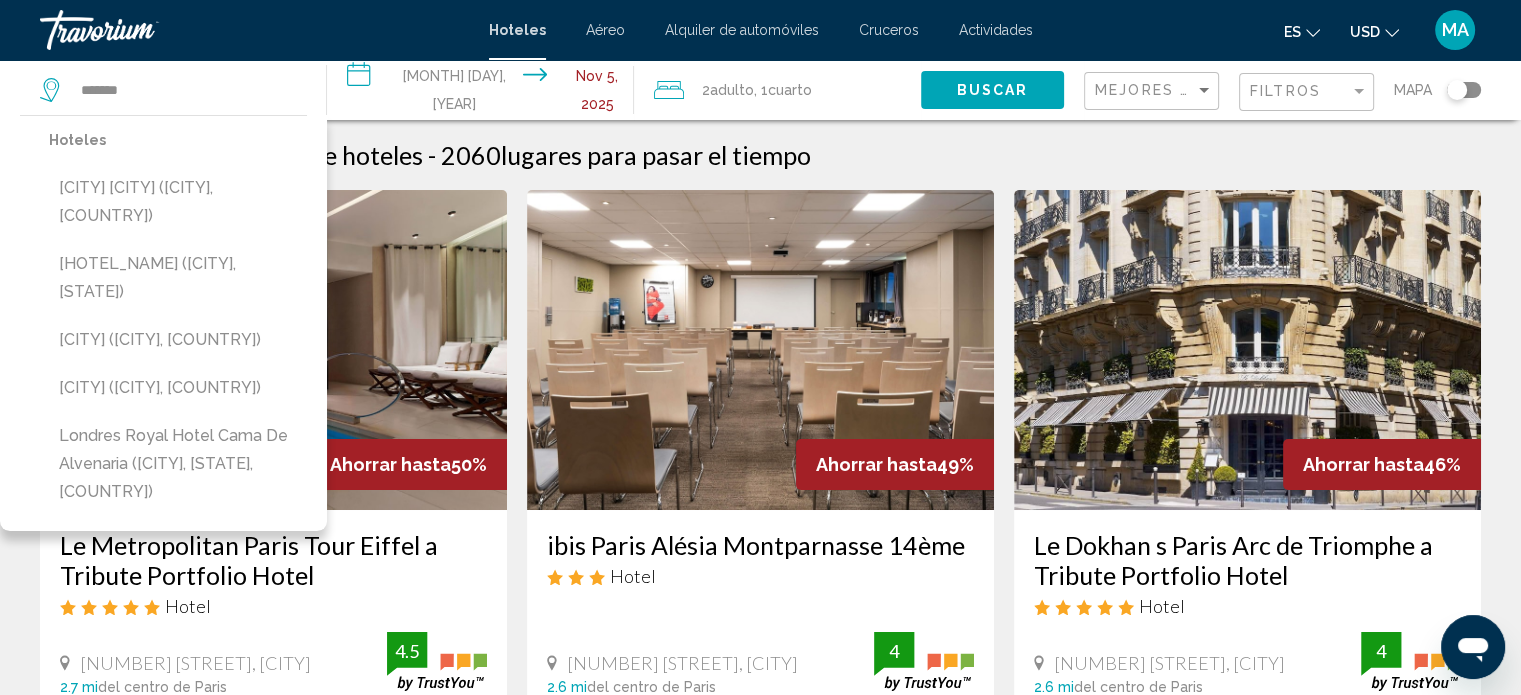 click on "**********" at bounding box center [484, 93] 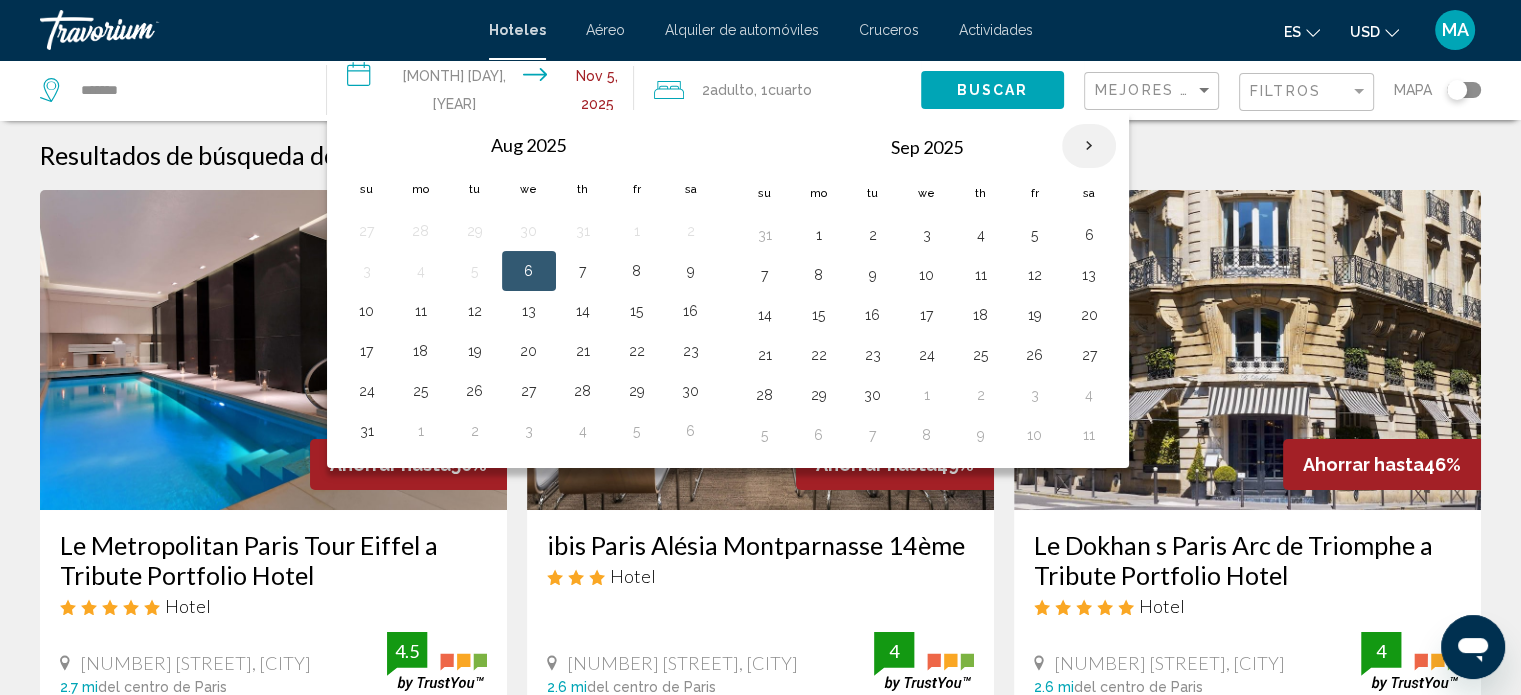 click at bounding box center [1089, 146] 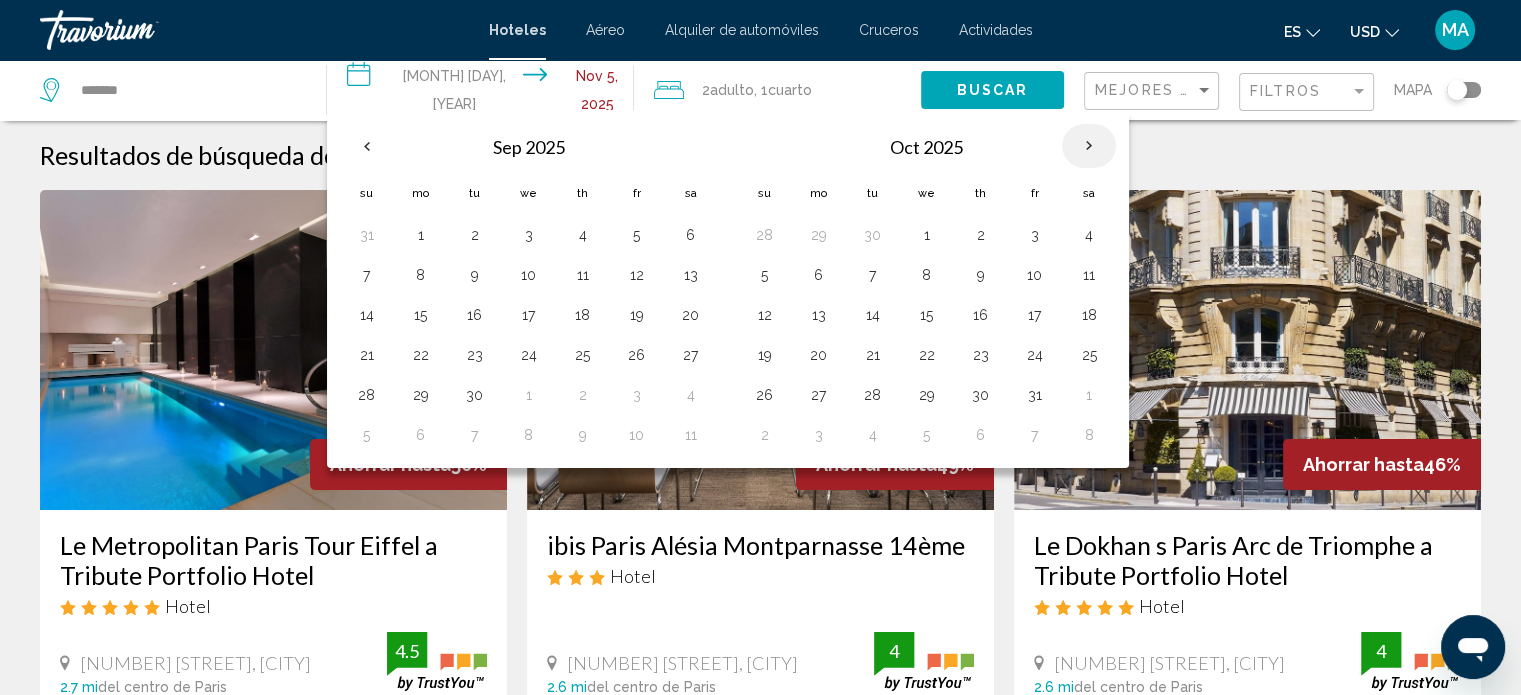 click at bounding box center (1089, 146) 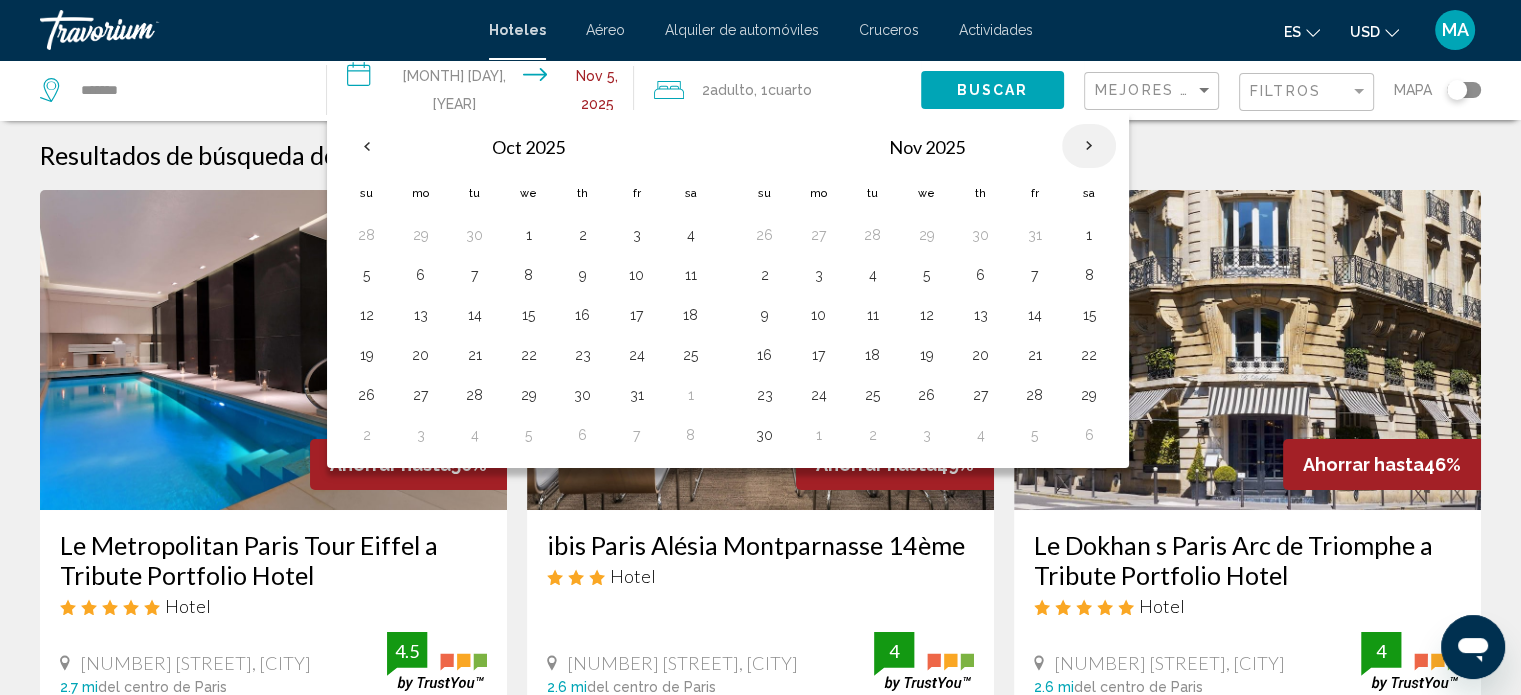 click at bounding box center (1089, 146) 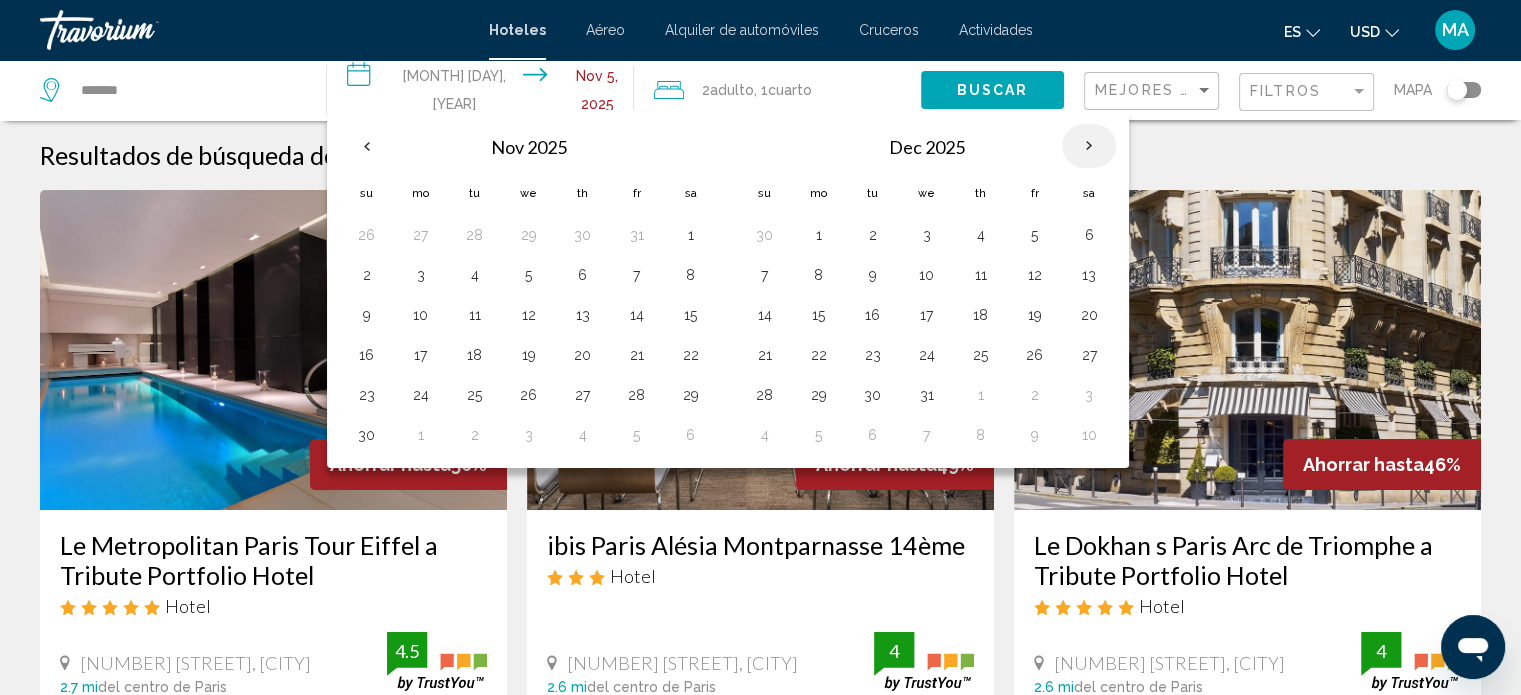 click at bounding box center [1089, 146] 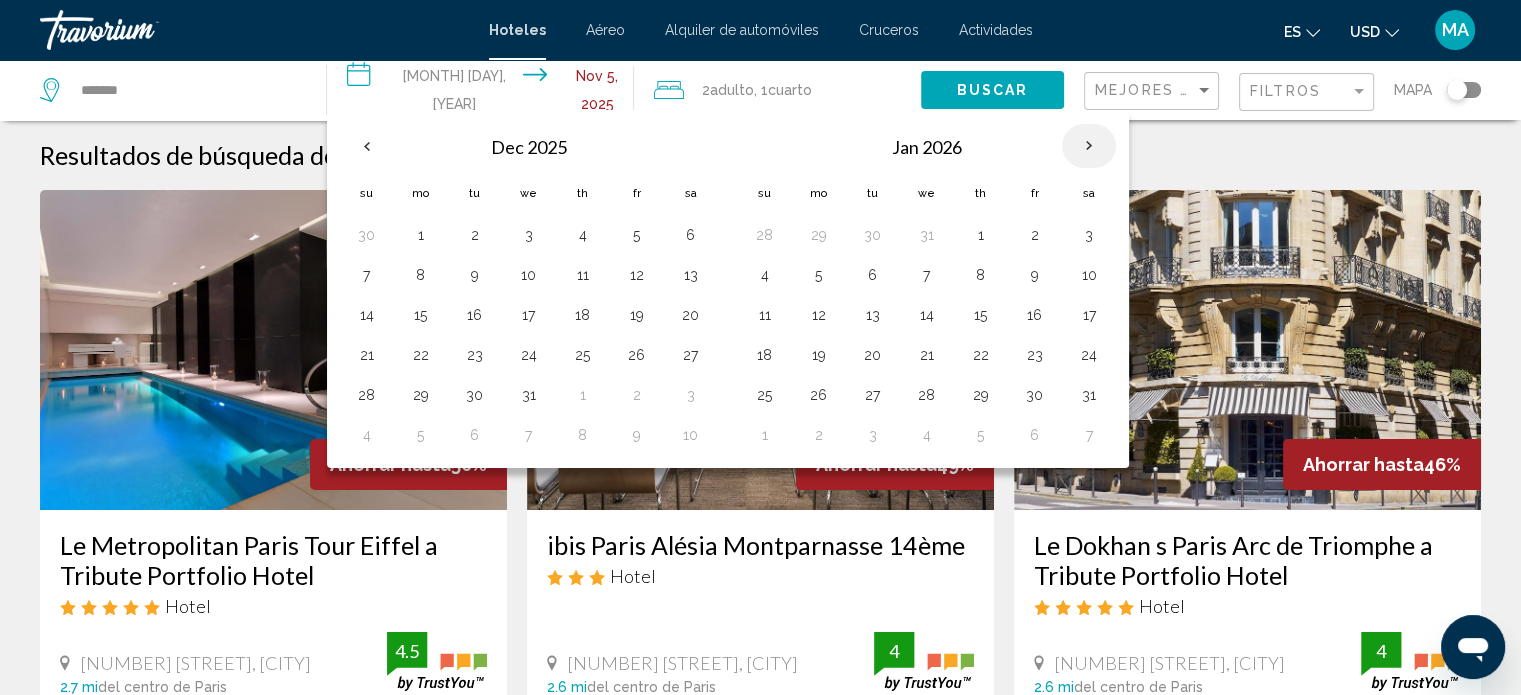 click at bounding box center (1089, 146) 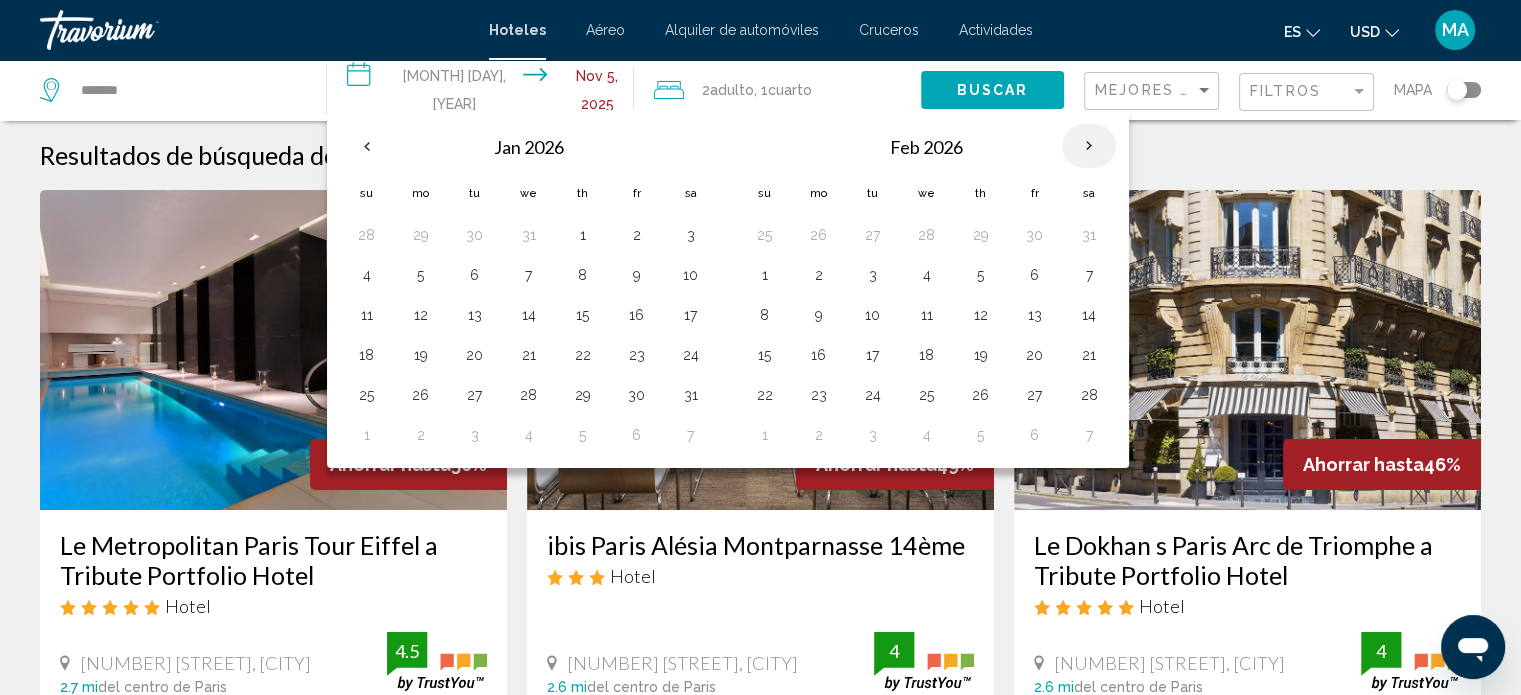 click at bounding box center [1089, 146] 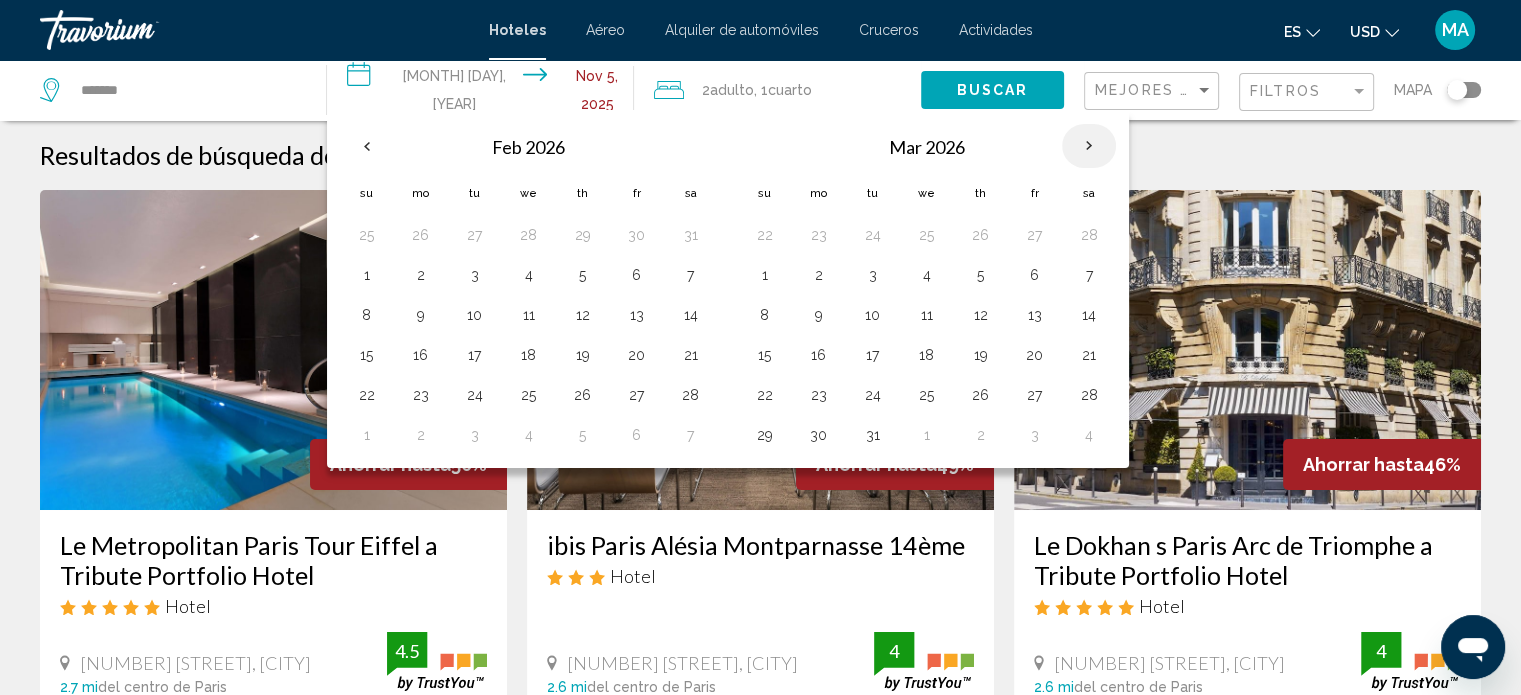 click at bounding box center (1089, 146) 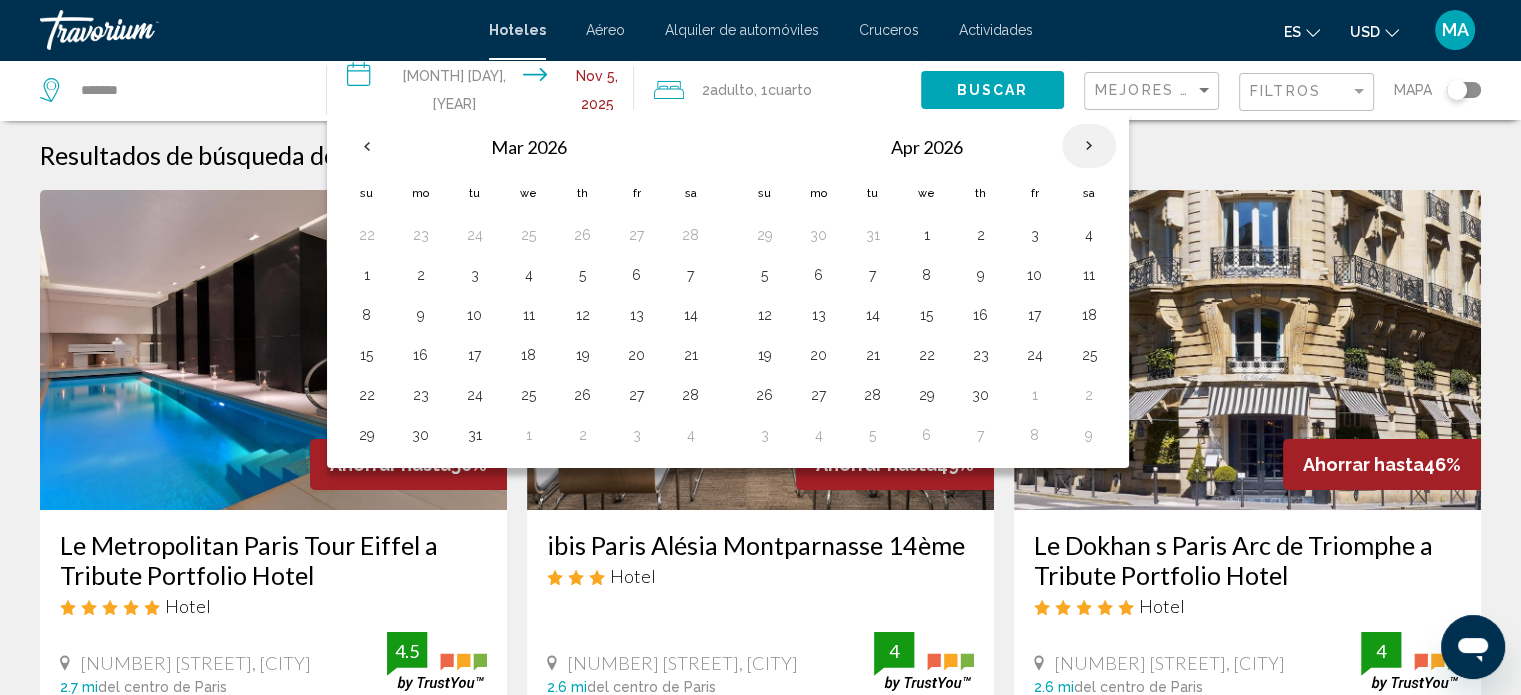 click at bounding box center (1089, 146) 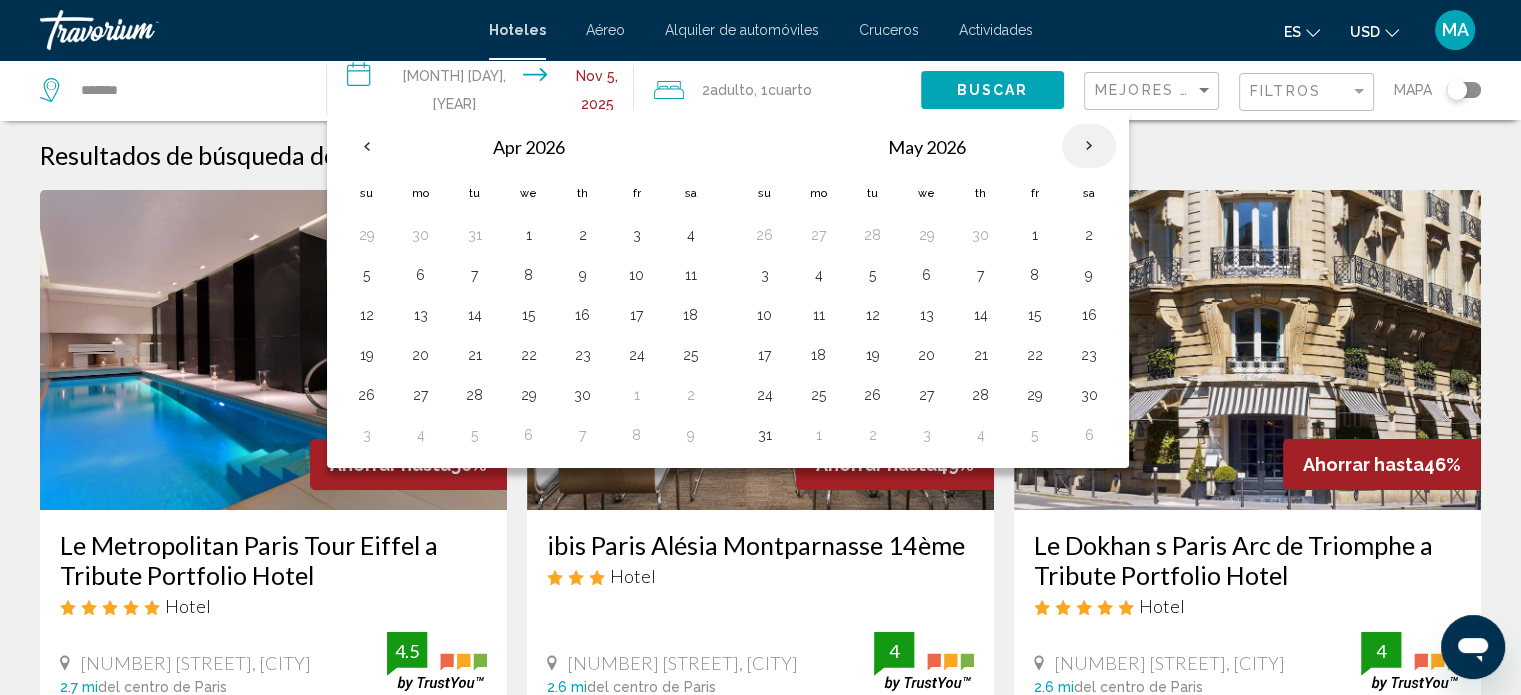 click at bounding box center (1089, 146) 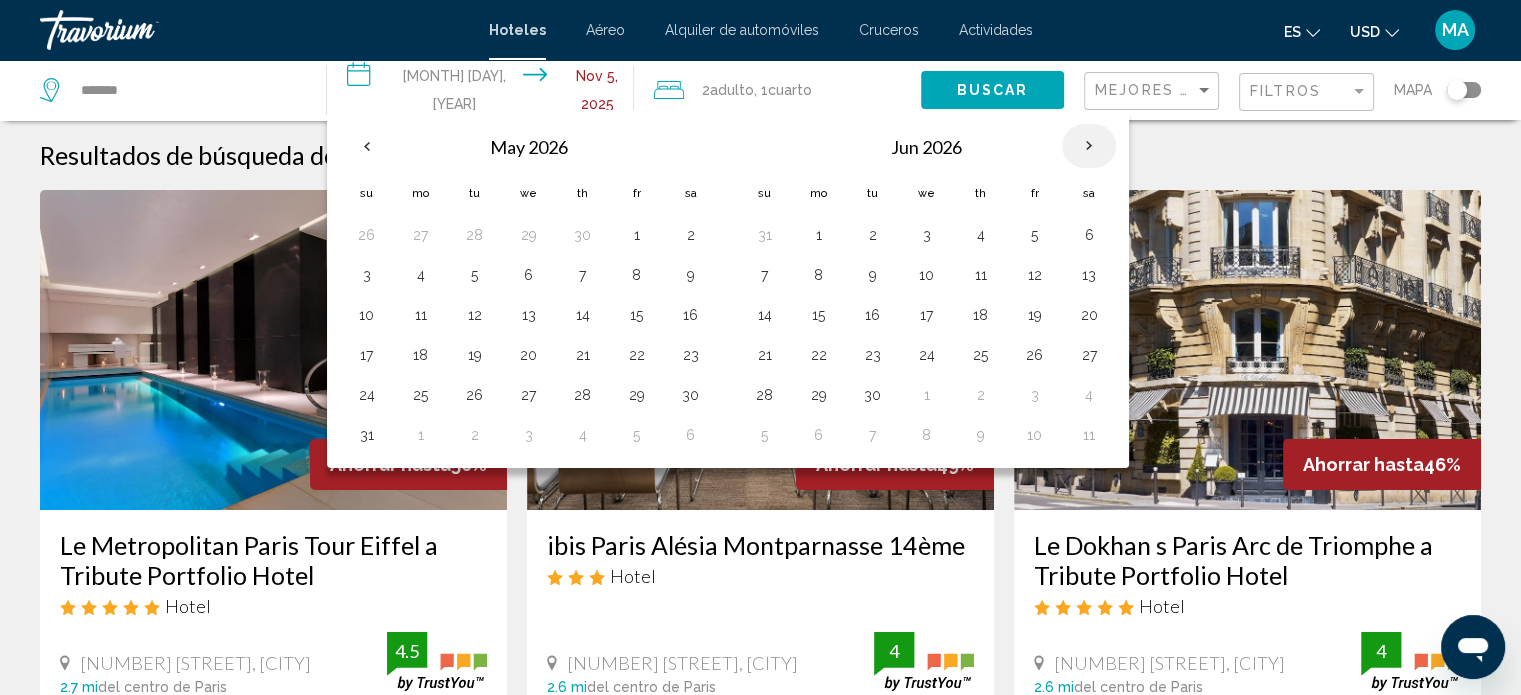 click at bounding box center (1089, 146) 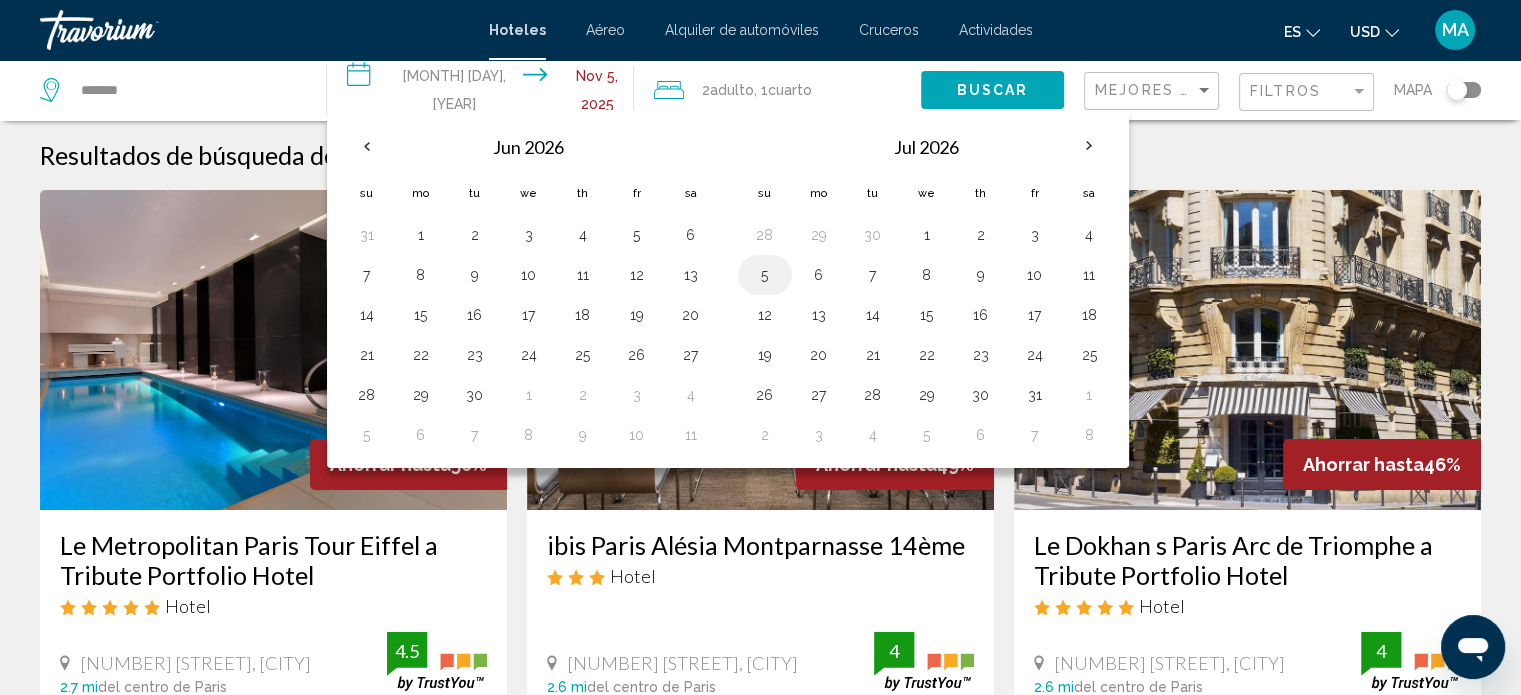 click on "5" at bounding box center (765, 275) 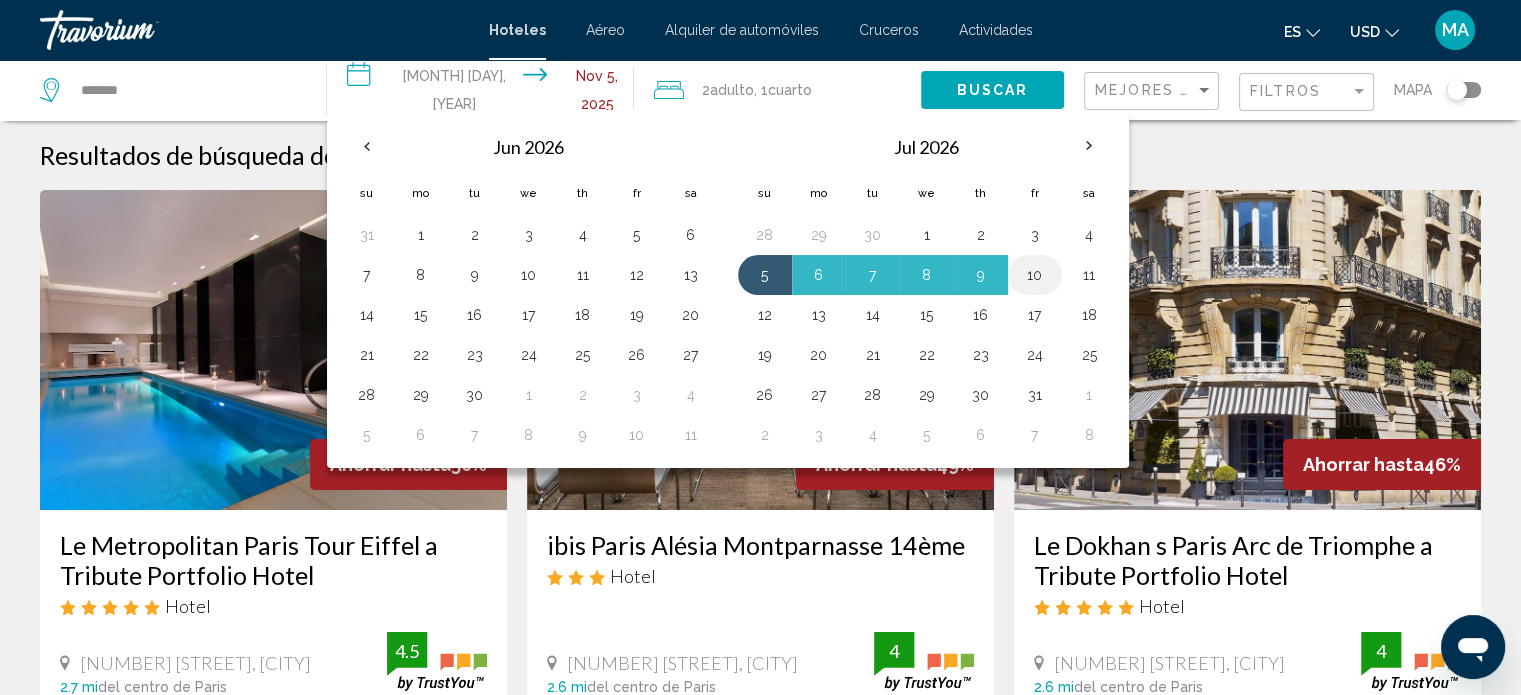 click on "10" at bounding box center [1035, 275] 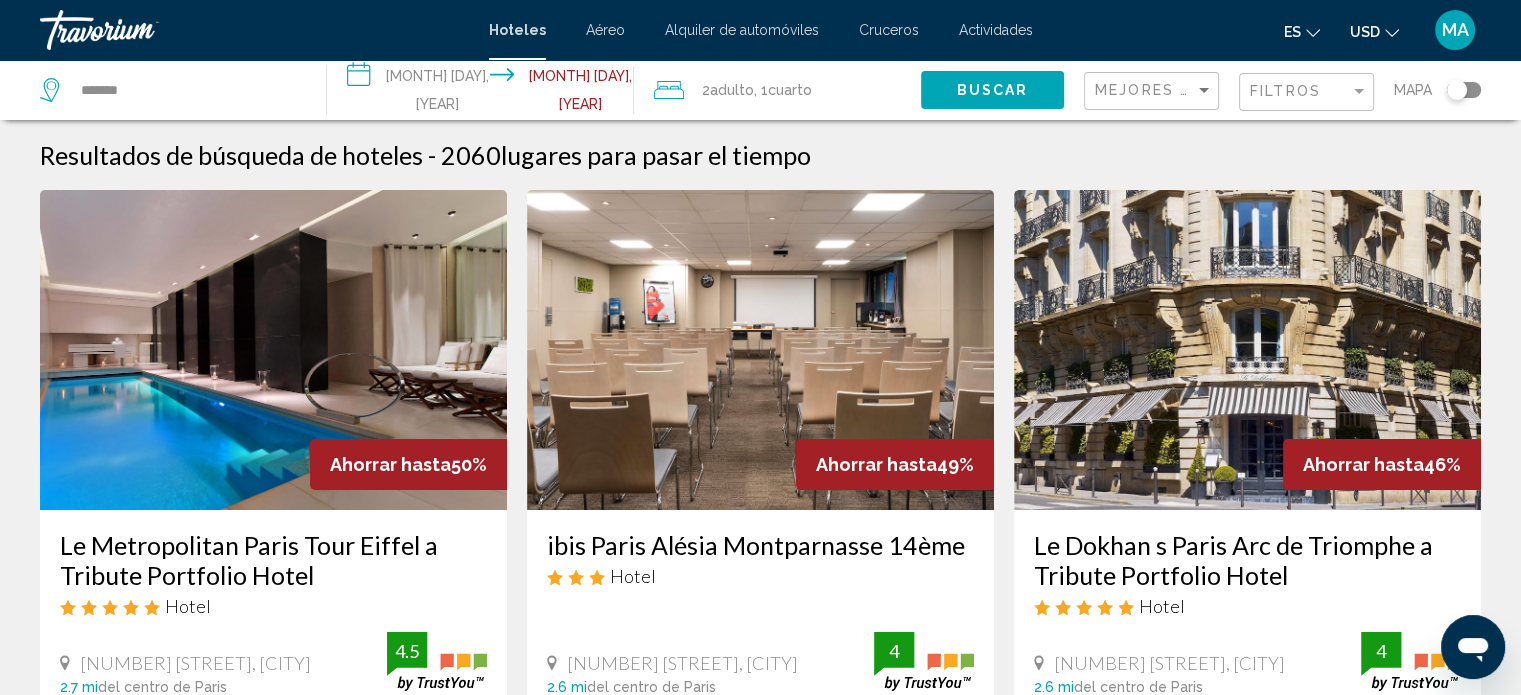 click on "Cuarto" 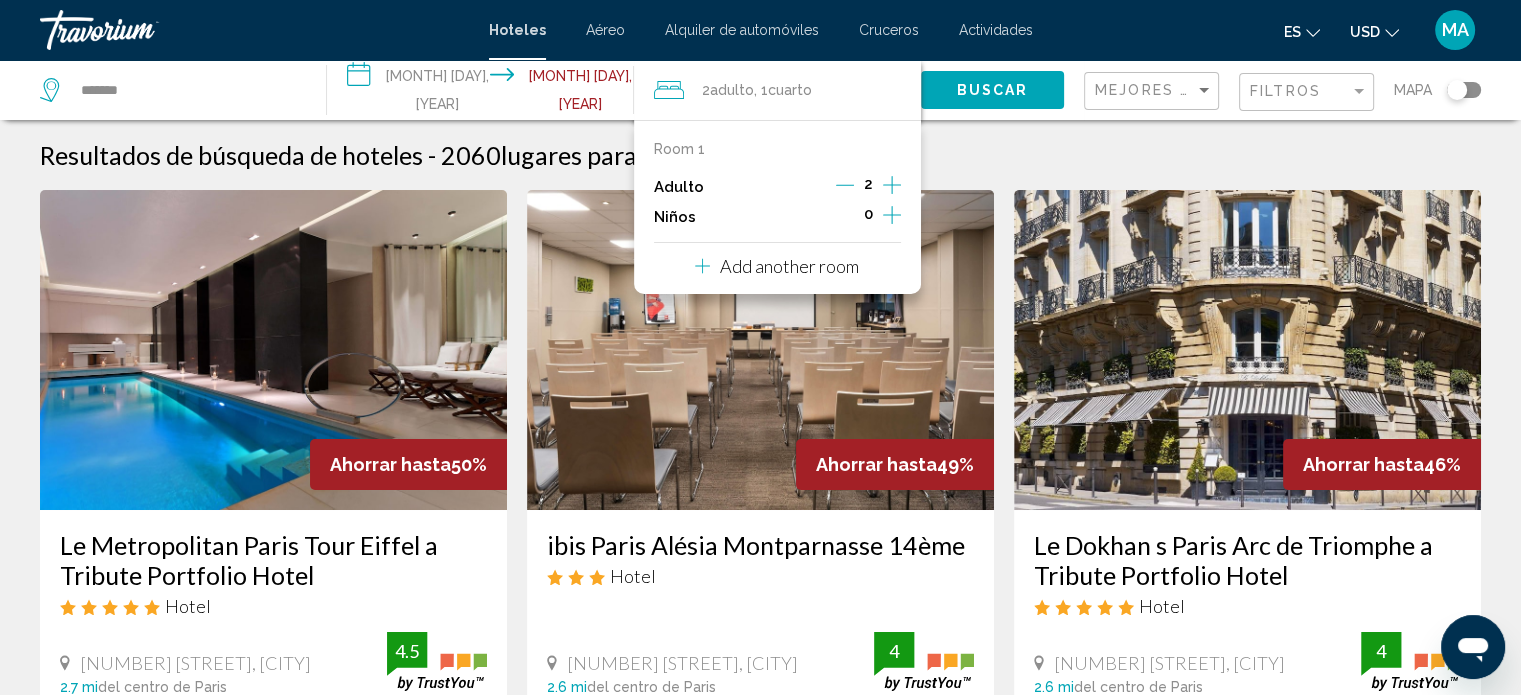 click 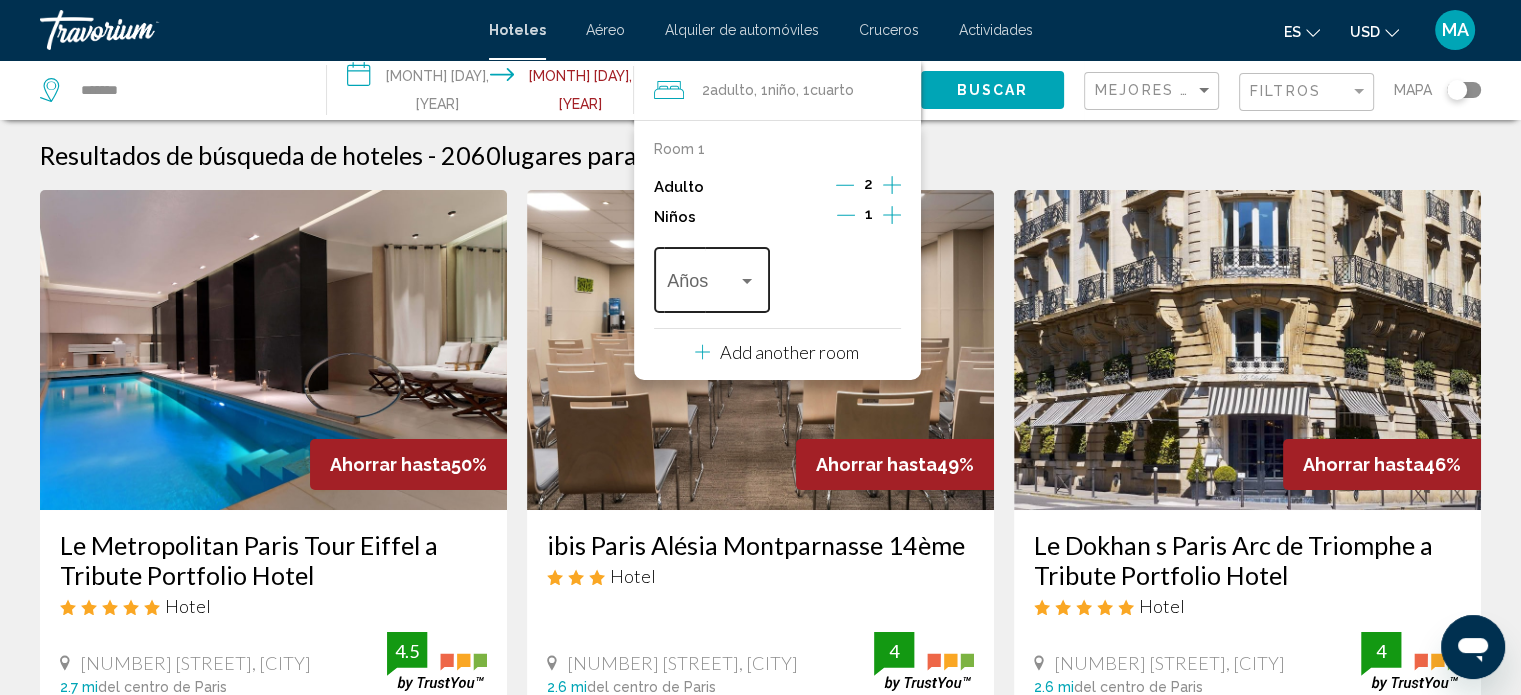 click at bounding box center [747, 281] 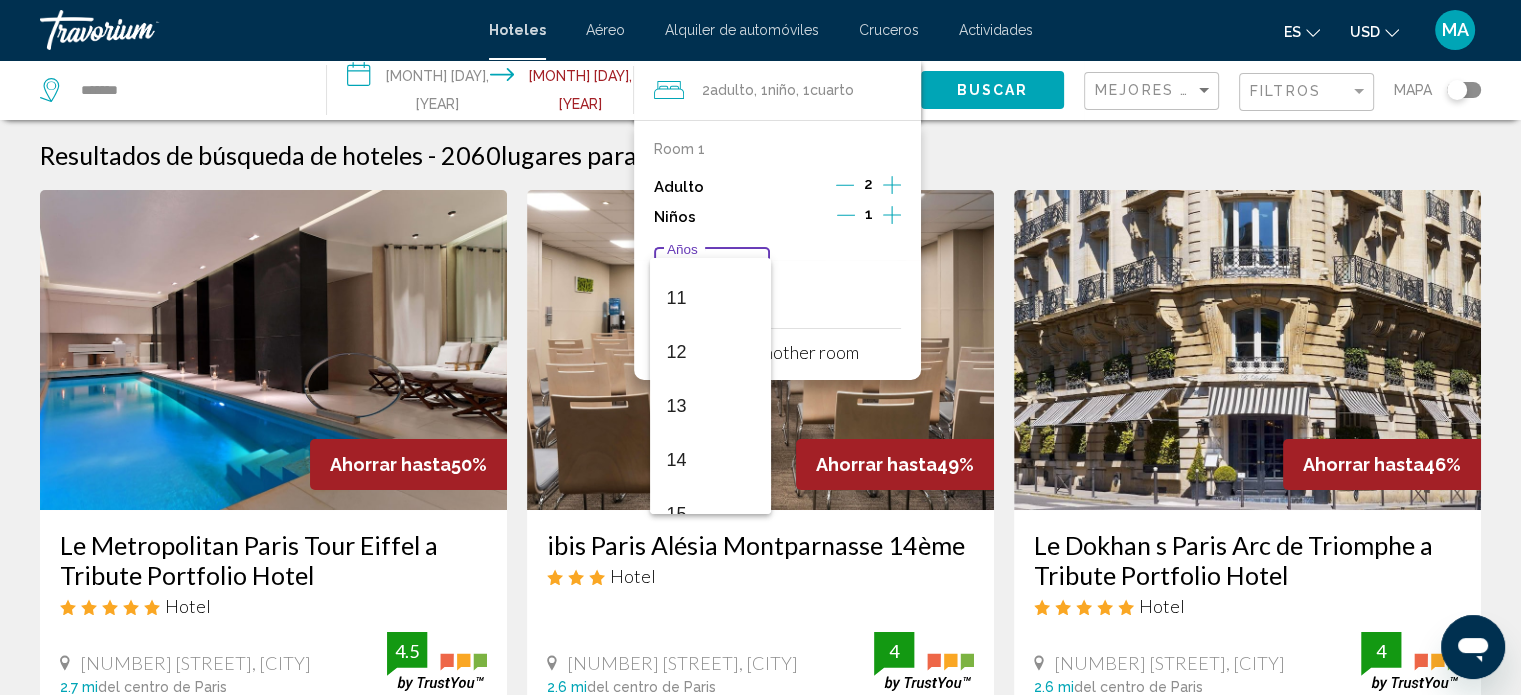 scroll, scrollTop: 600, scrollLeft: 0, axis: vertical 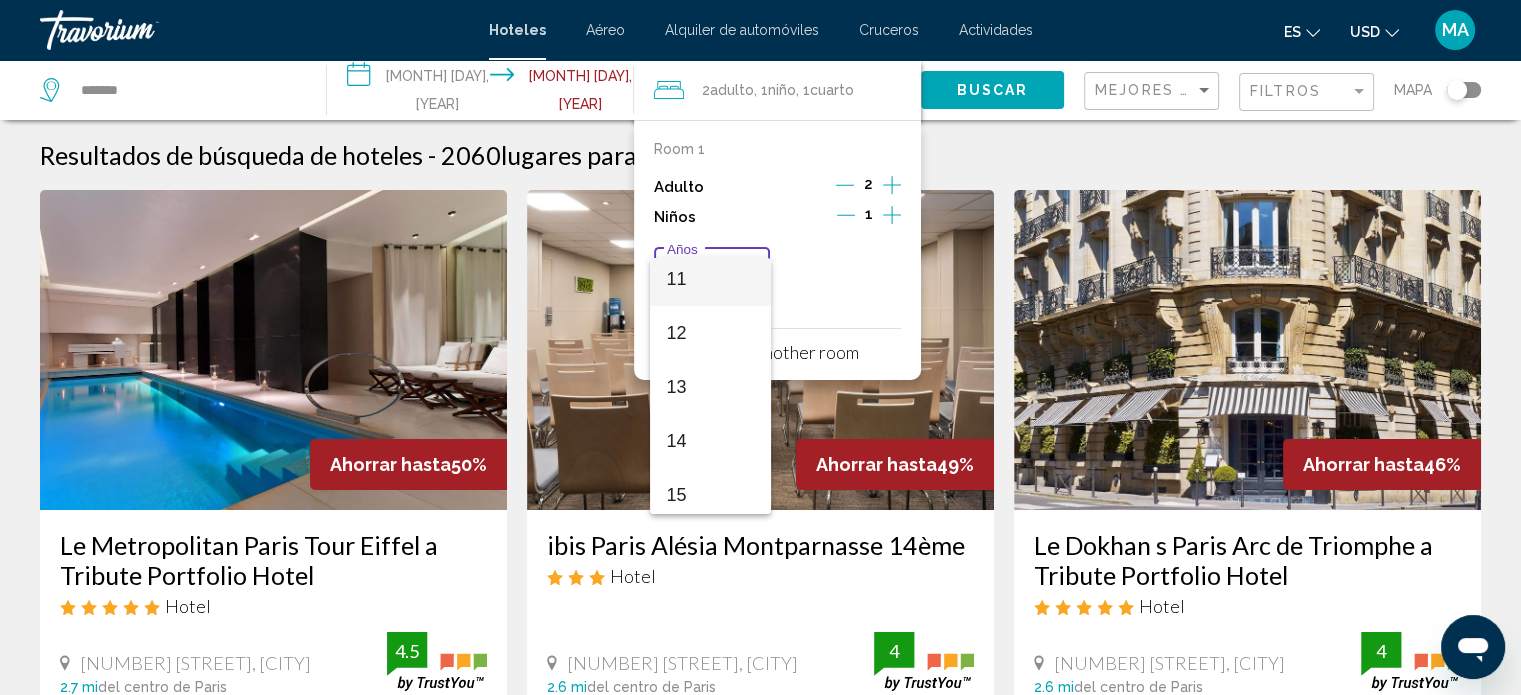 click on "11" at bounding box center [710, 279] 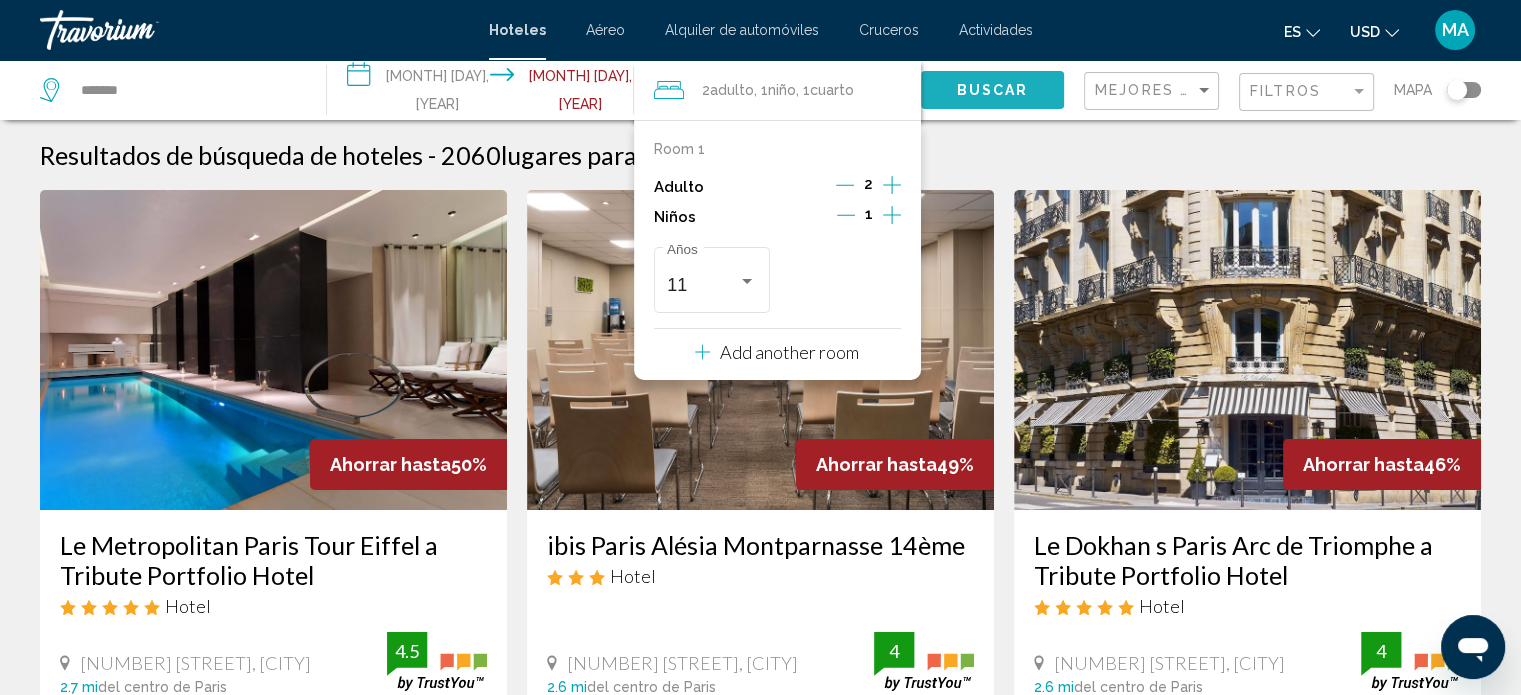 click on "Buscar" 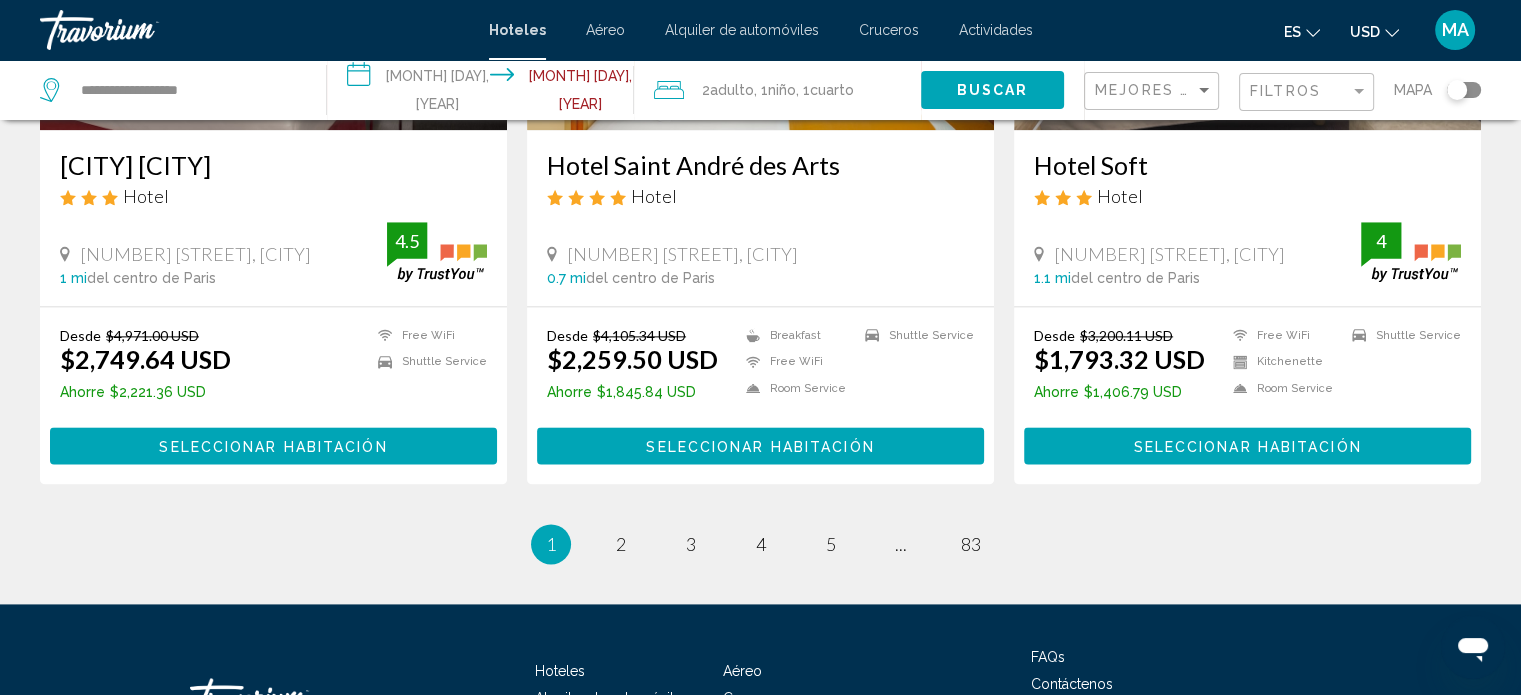 scroll, scrollTop: 2706, scrollLeft: 0, axis: vertical 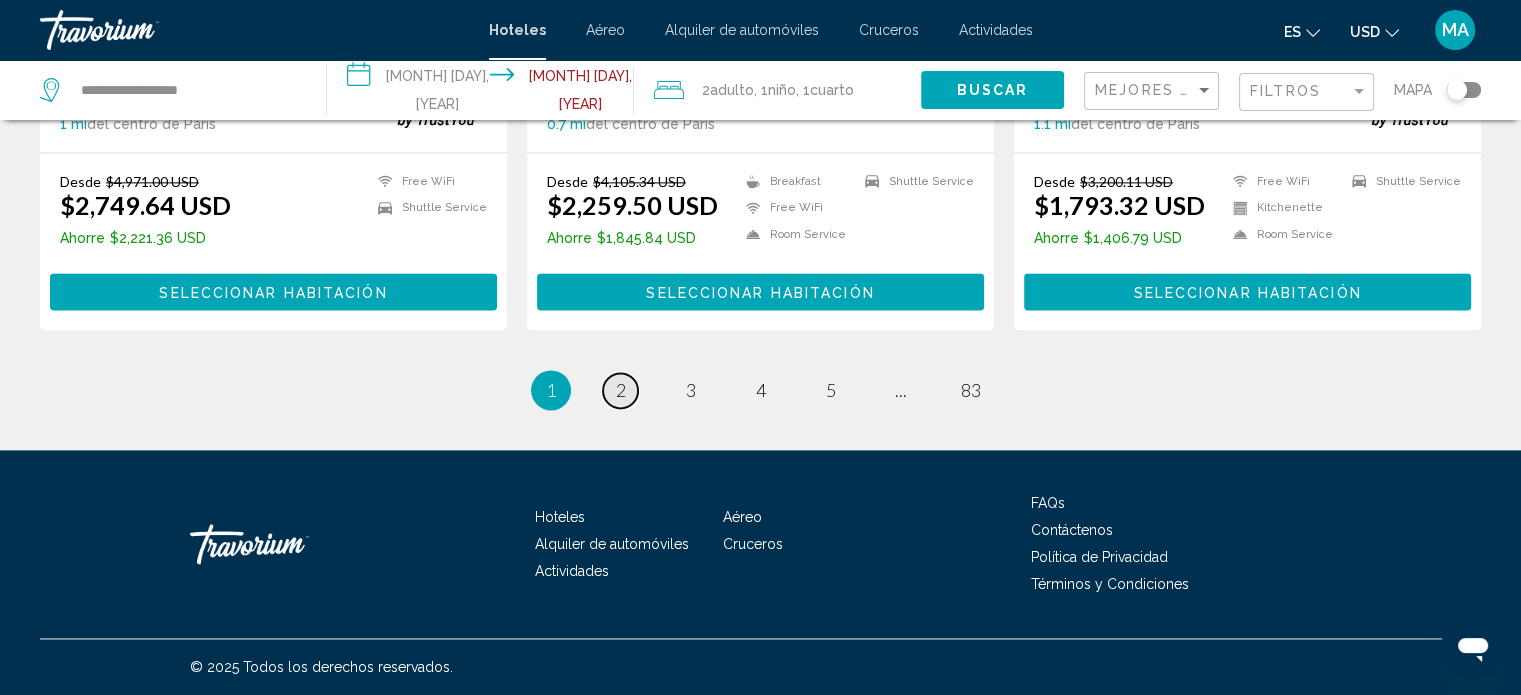 click on "2" at bounding box center [621, 390] 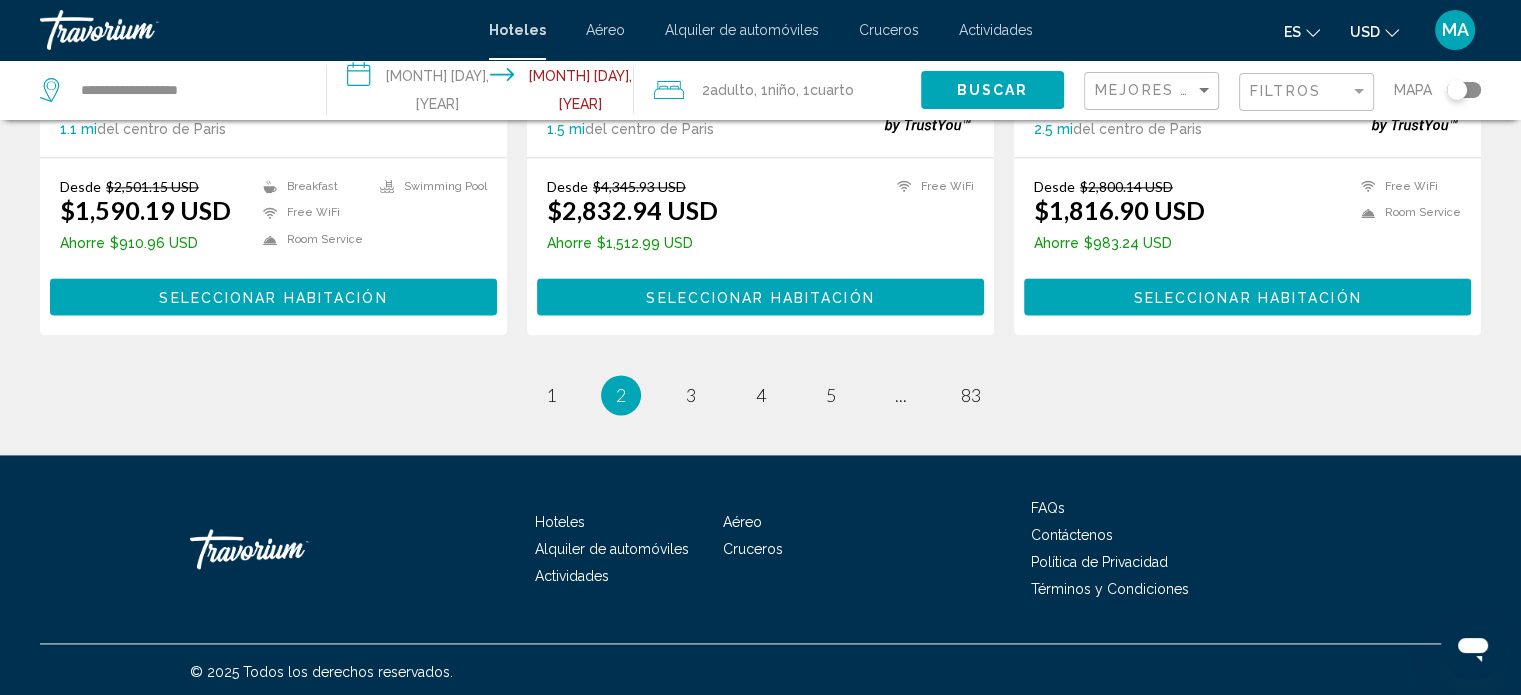 scroll, scrollTop: 2704, scrollLeft: 0, axis: vertical 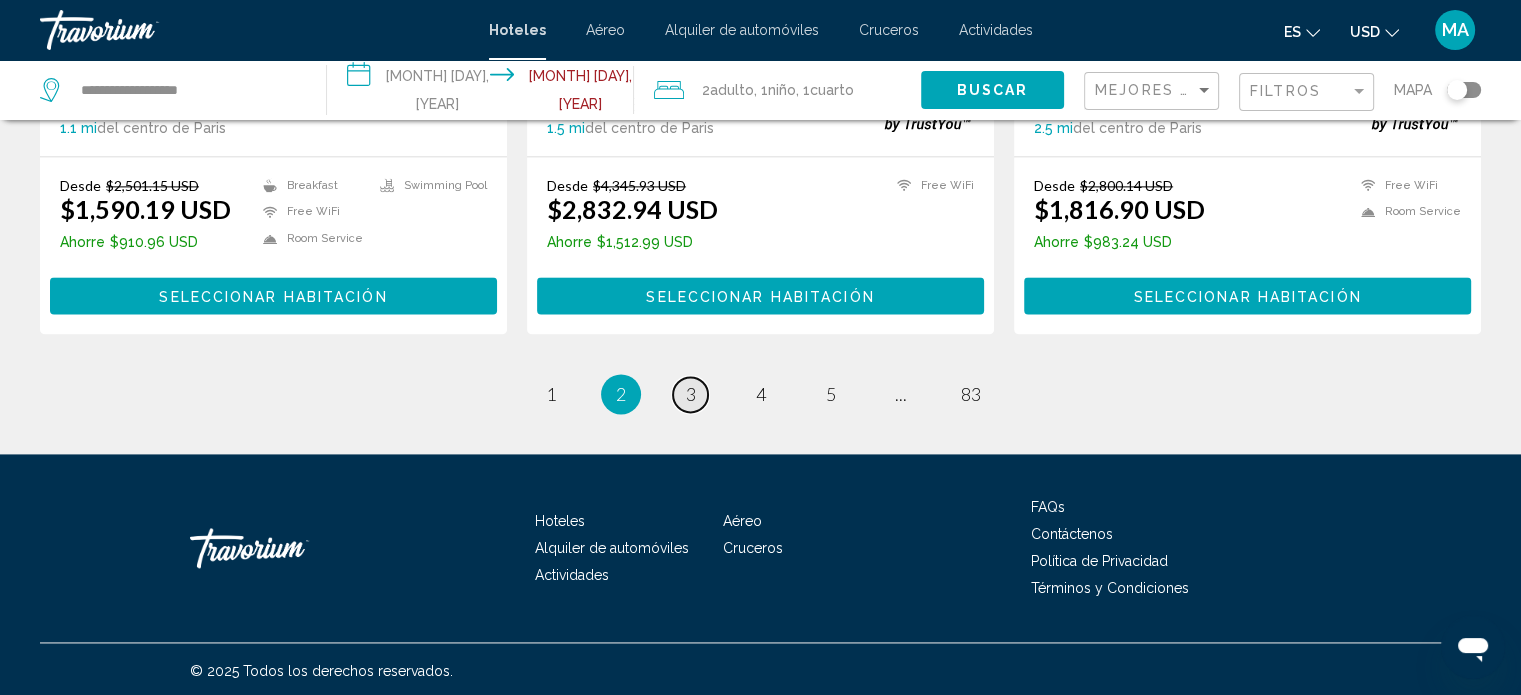 click on "page  3" at bounding box center (690, 394) 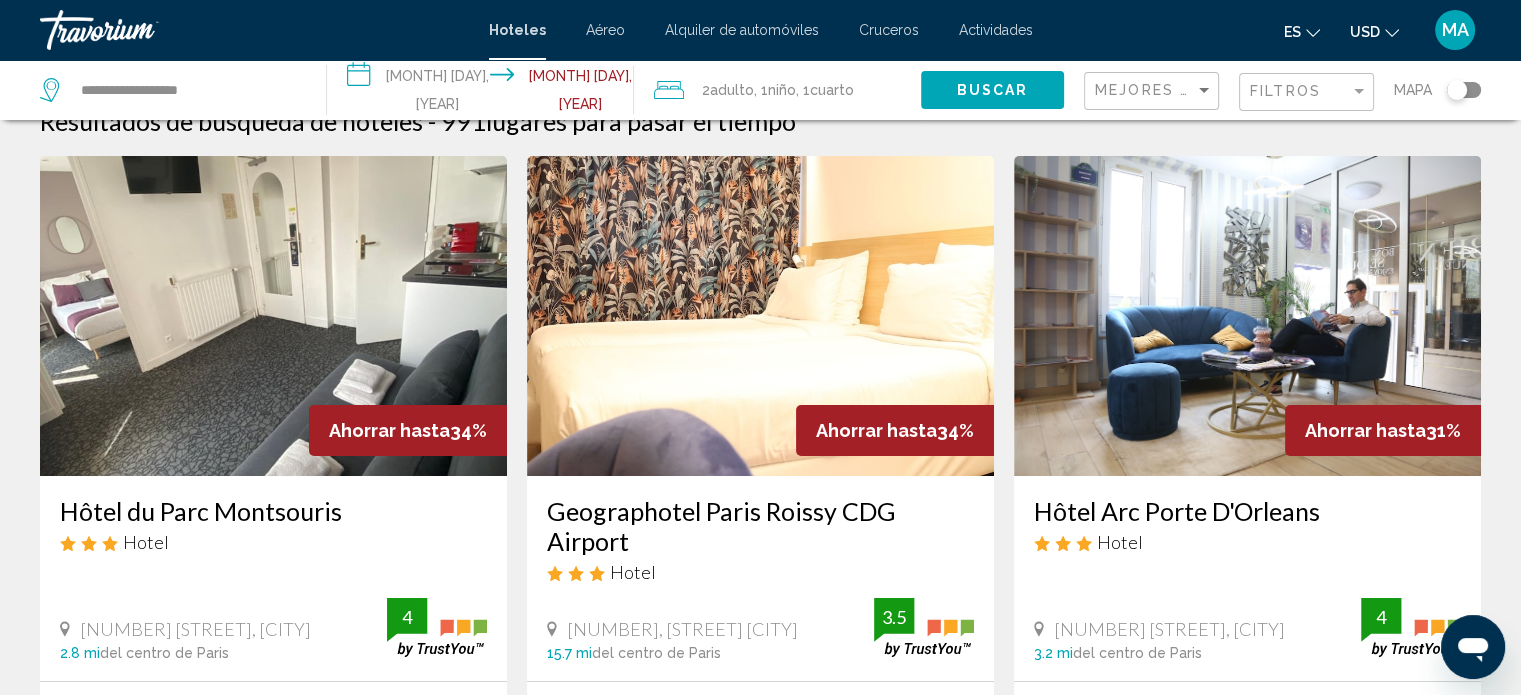scroll, scrollTop: 0, scrollLeft: 0, axis: both 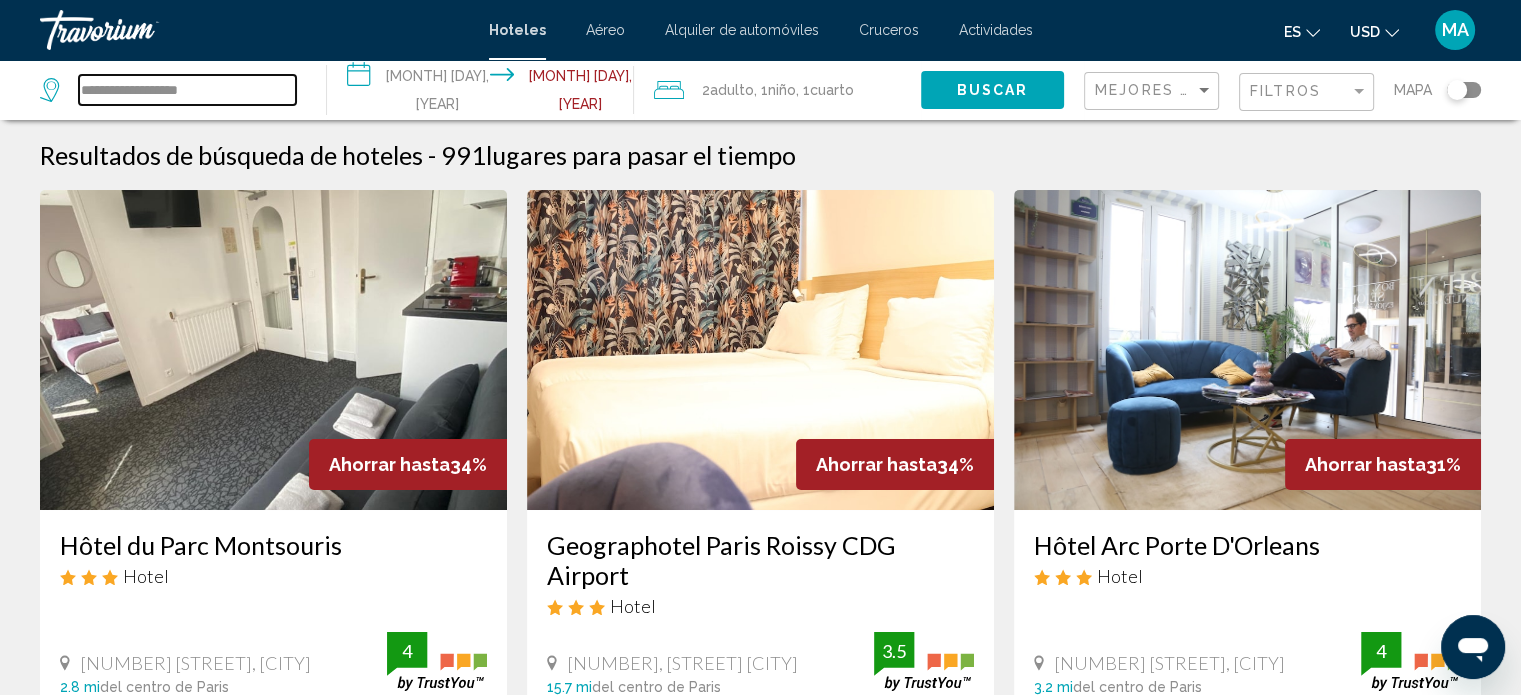 click on "**********" at bounding box center [187, 90] 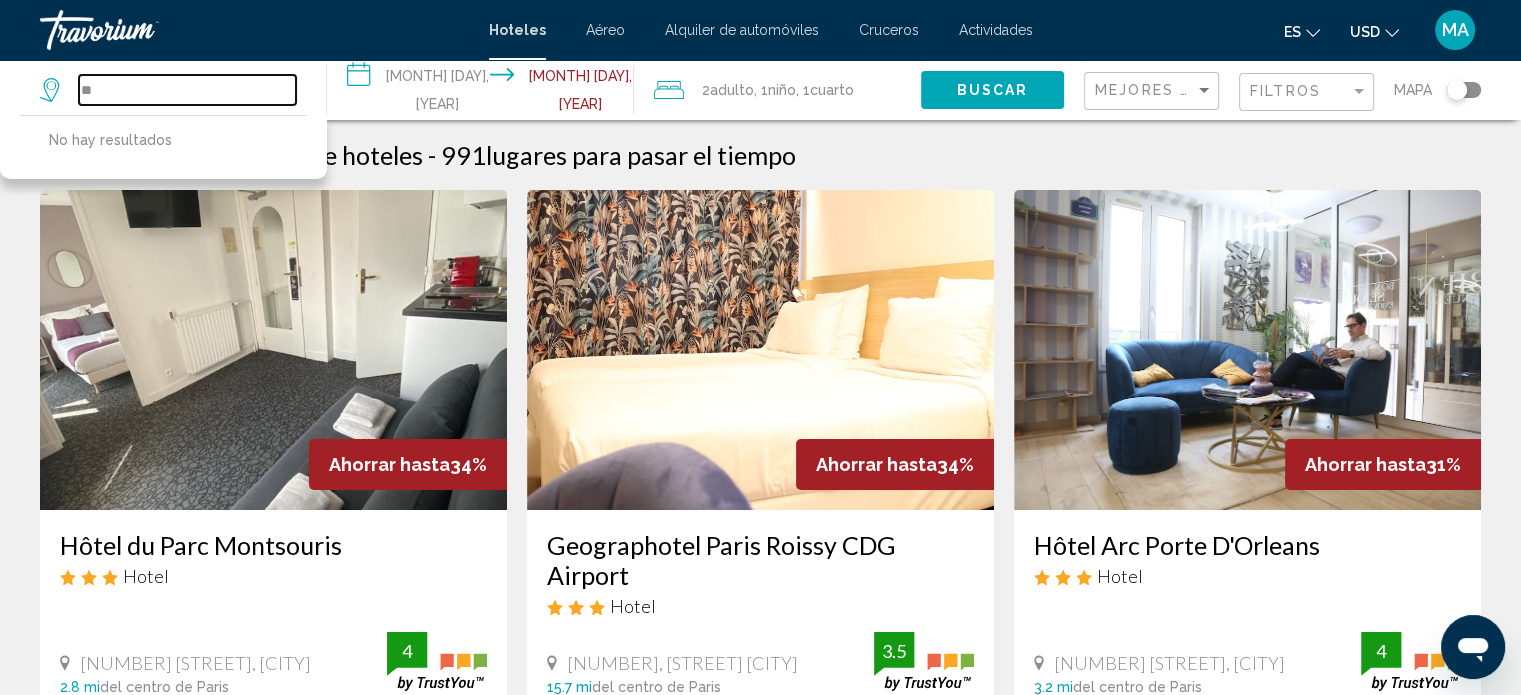 type on "*" 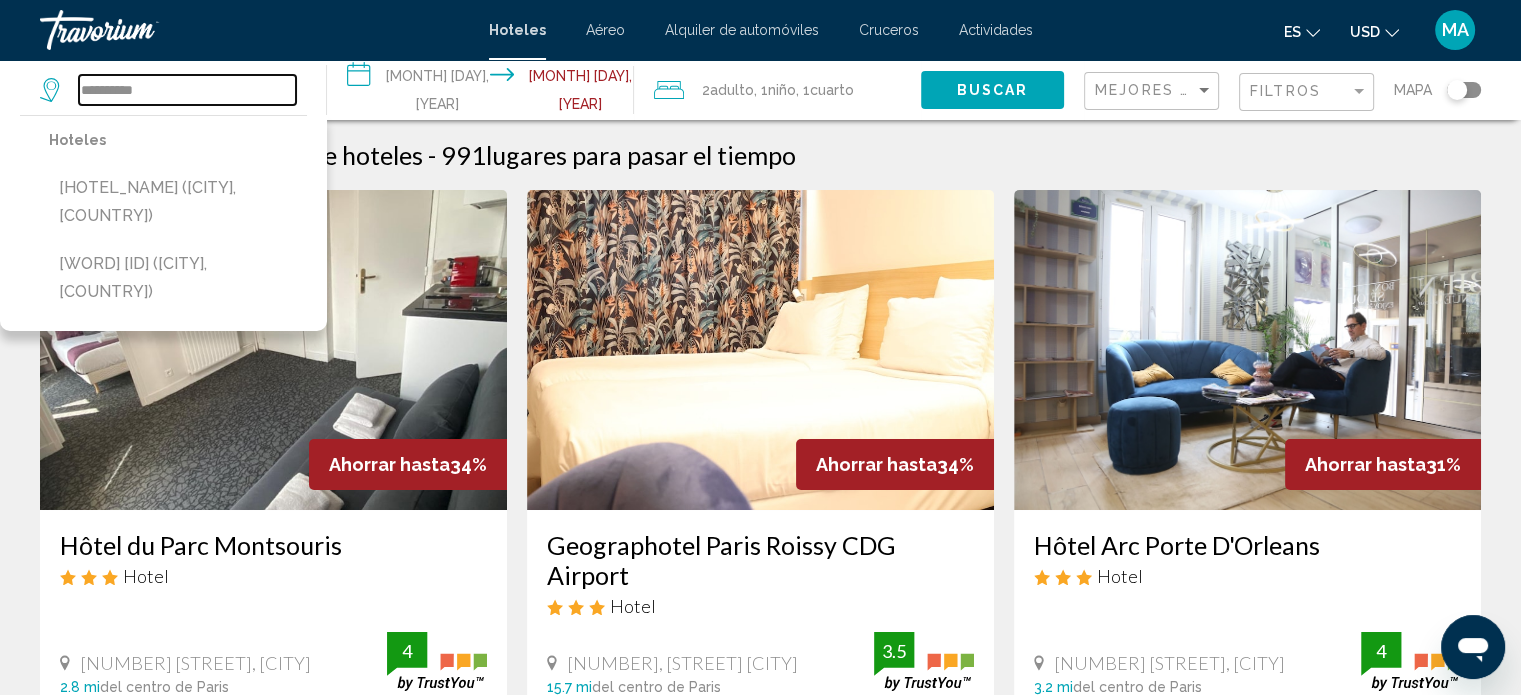 drag, startPoint x: 171, startPoint y: 92, endPoint x: 75, endPoint y: 87, distance: 96.13012 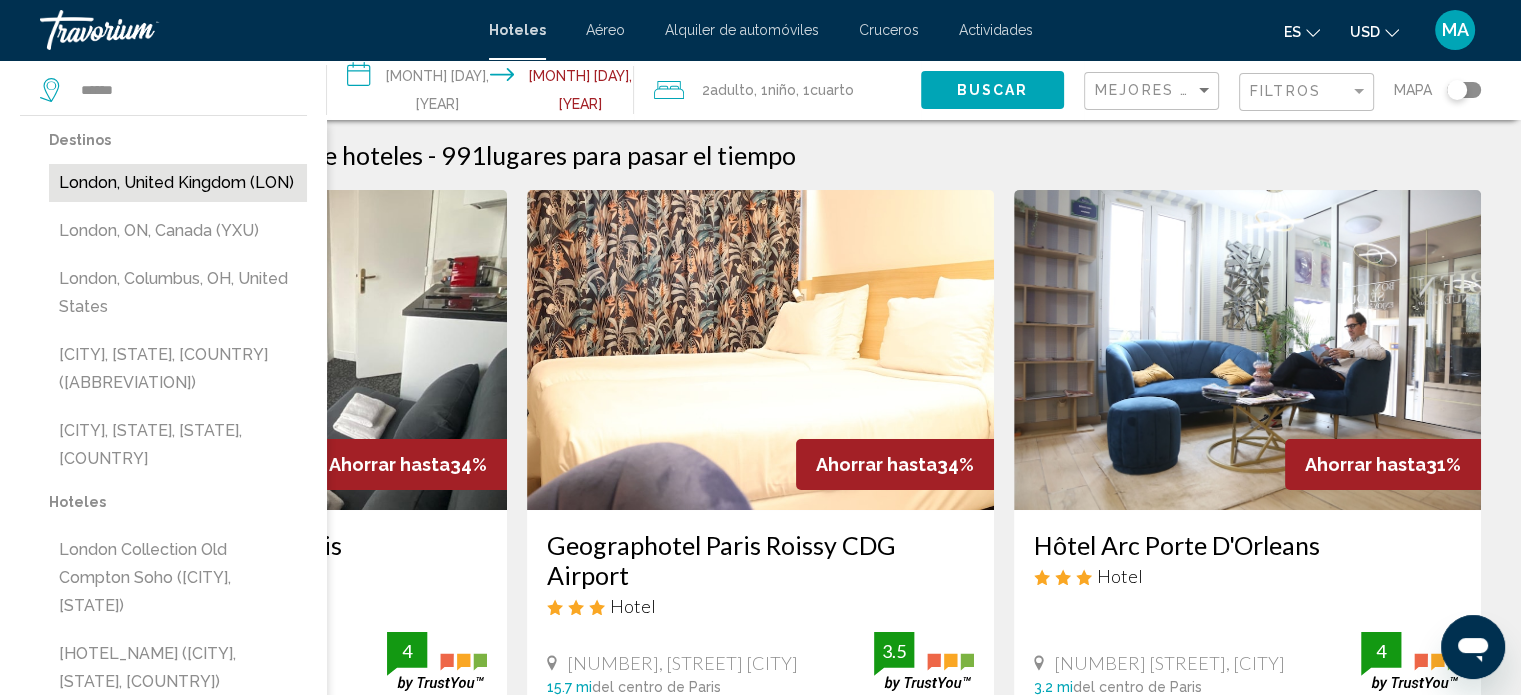 click on "London, United Kingdom (LON)" at bounding box center (178, 183) 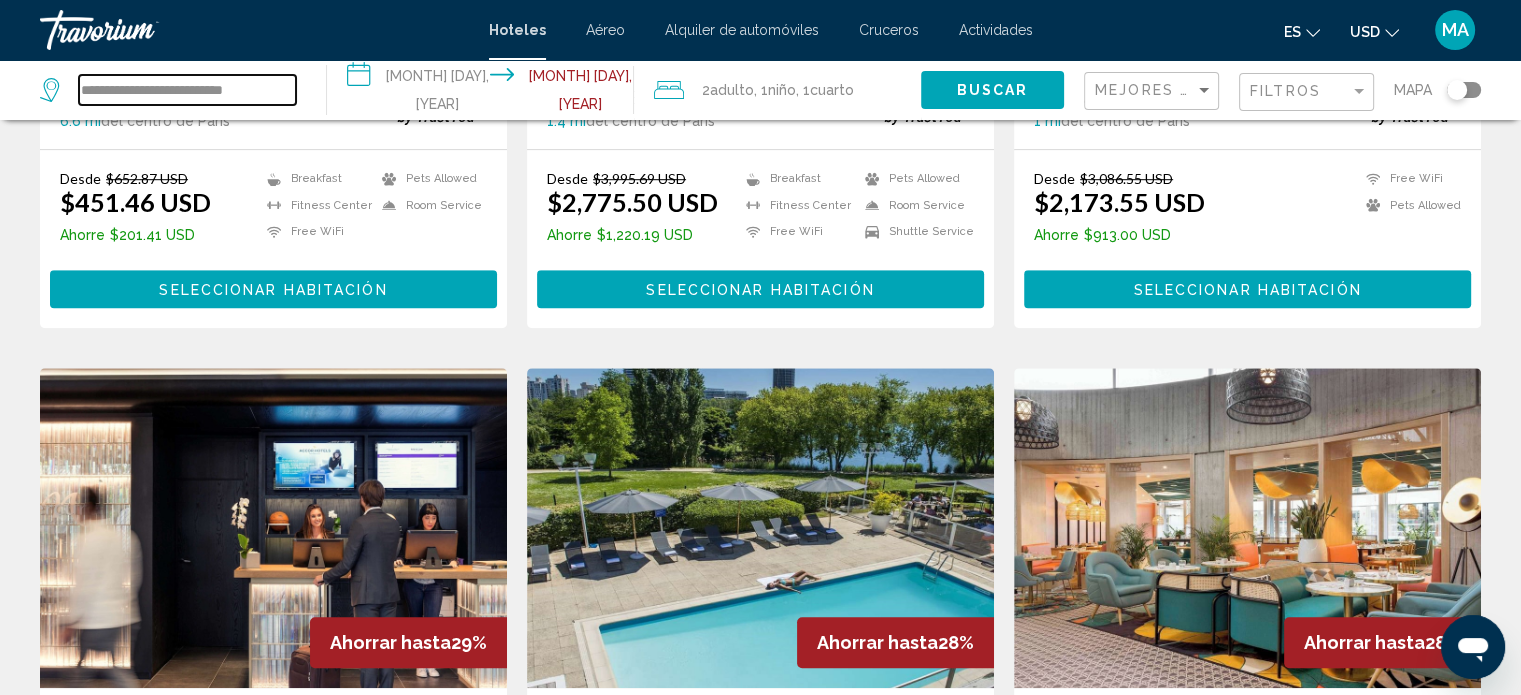 scroll, scrollTop: 1300, scrollLeft: 0, axis: vertical 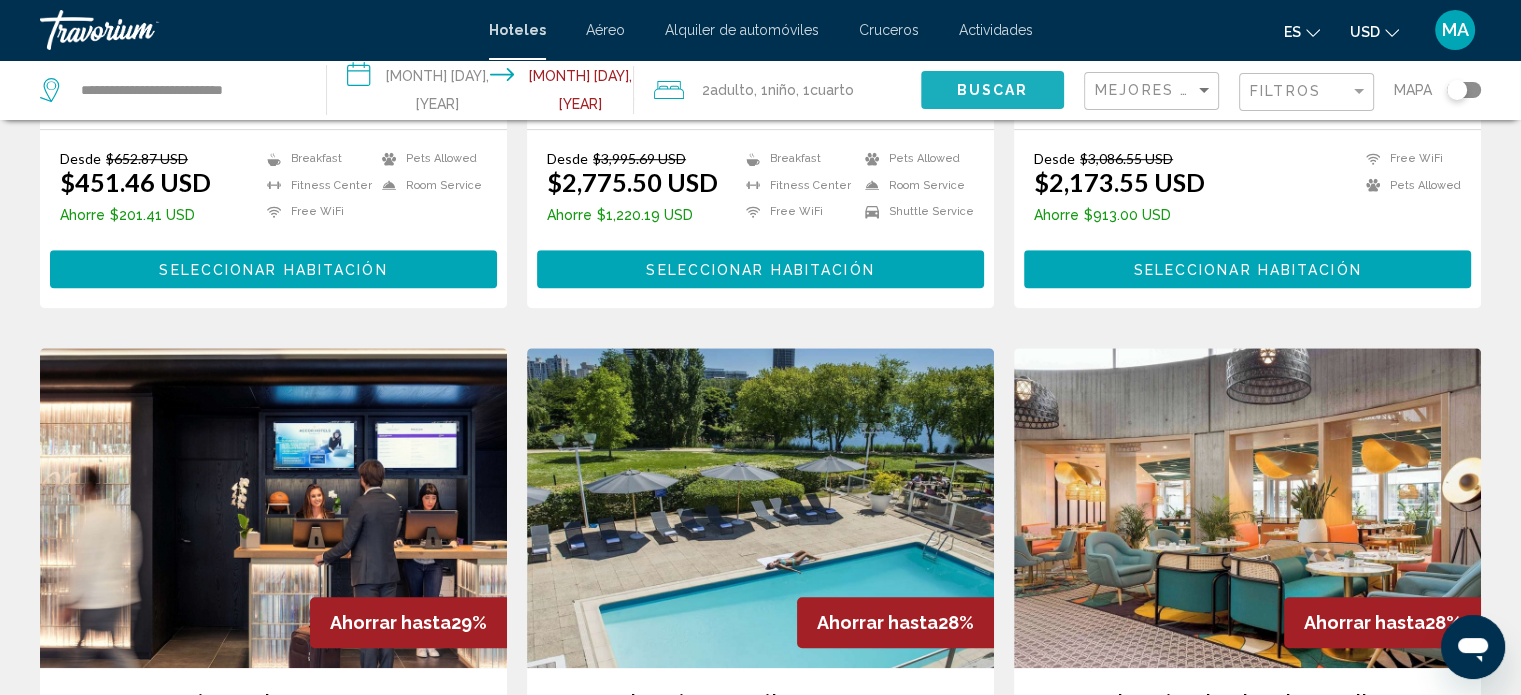 click on "Buscar" 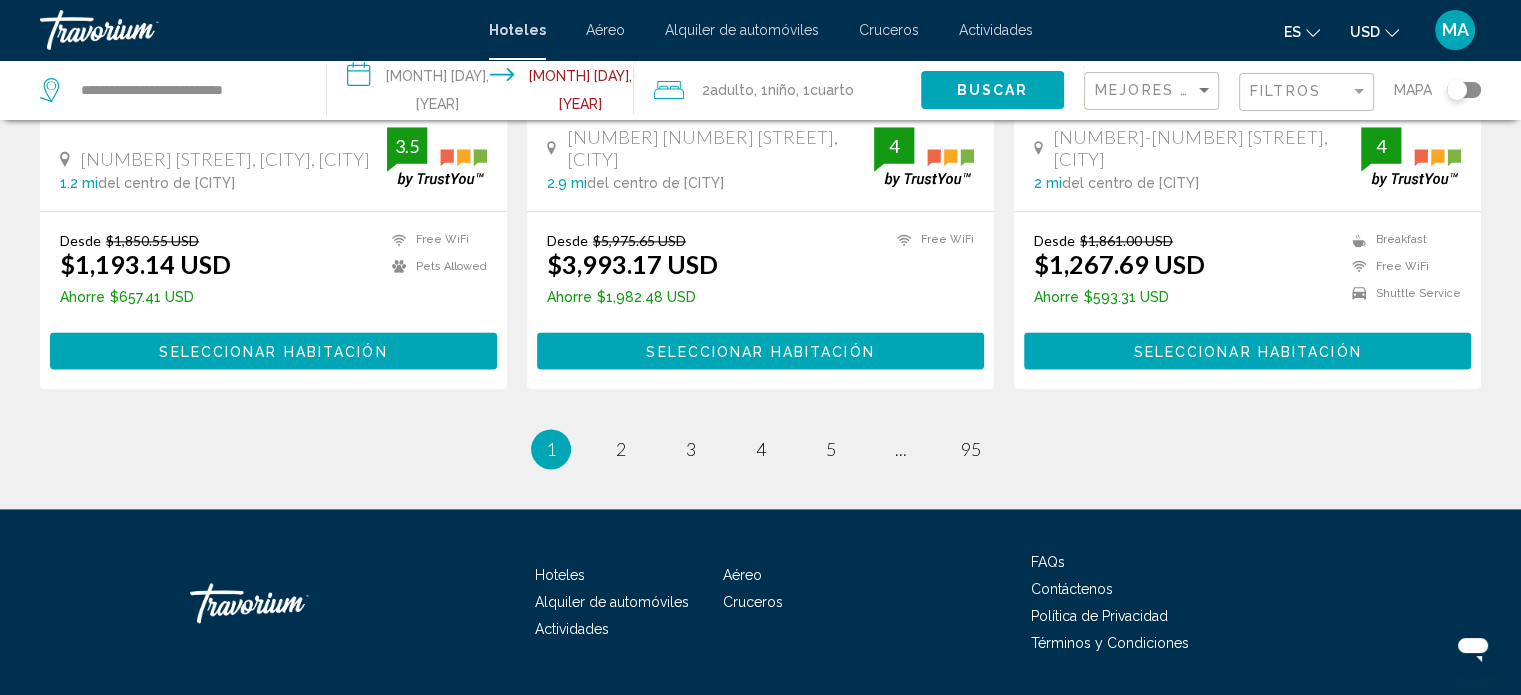 scroll, scrollTop: 2700, scrollLeft: 0, axis: vertical 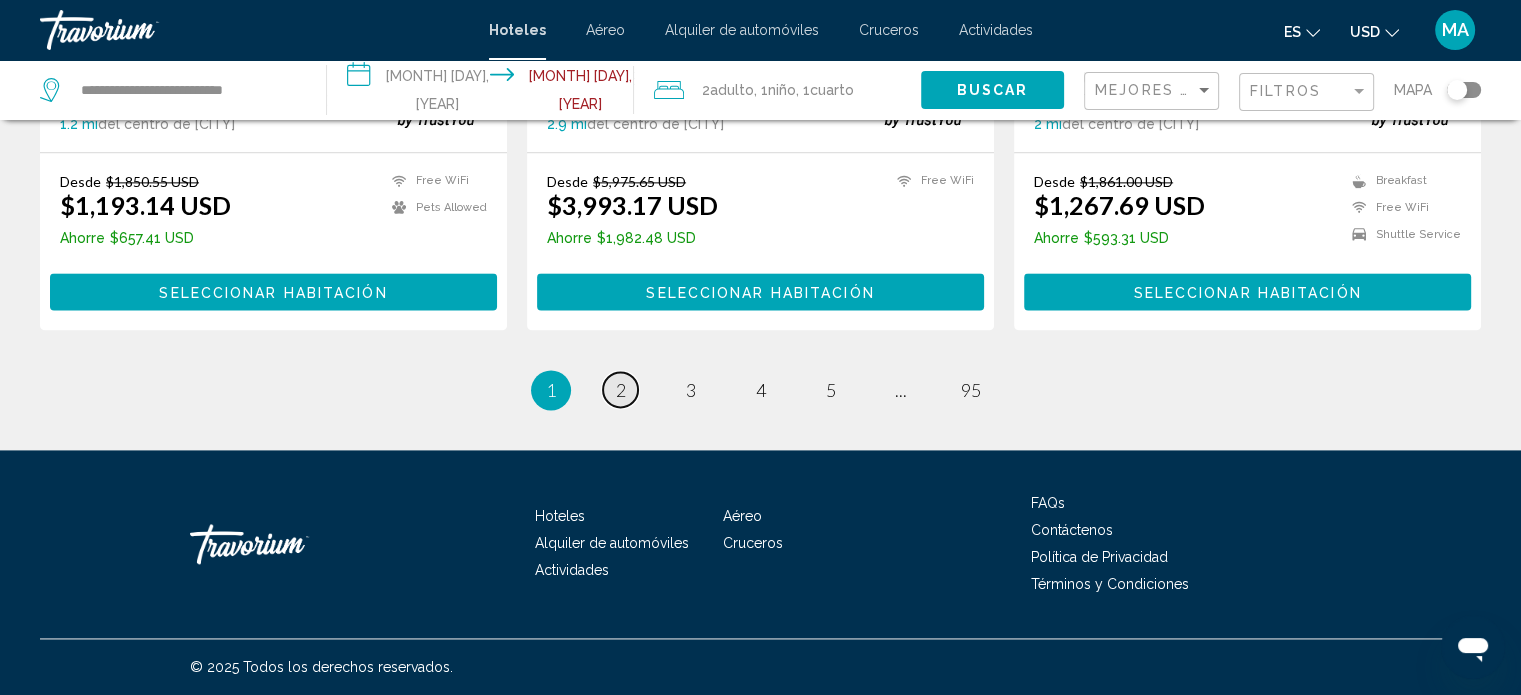 click on "page  2" at bounding box center [620, 389] 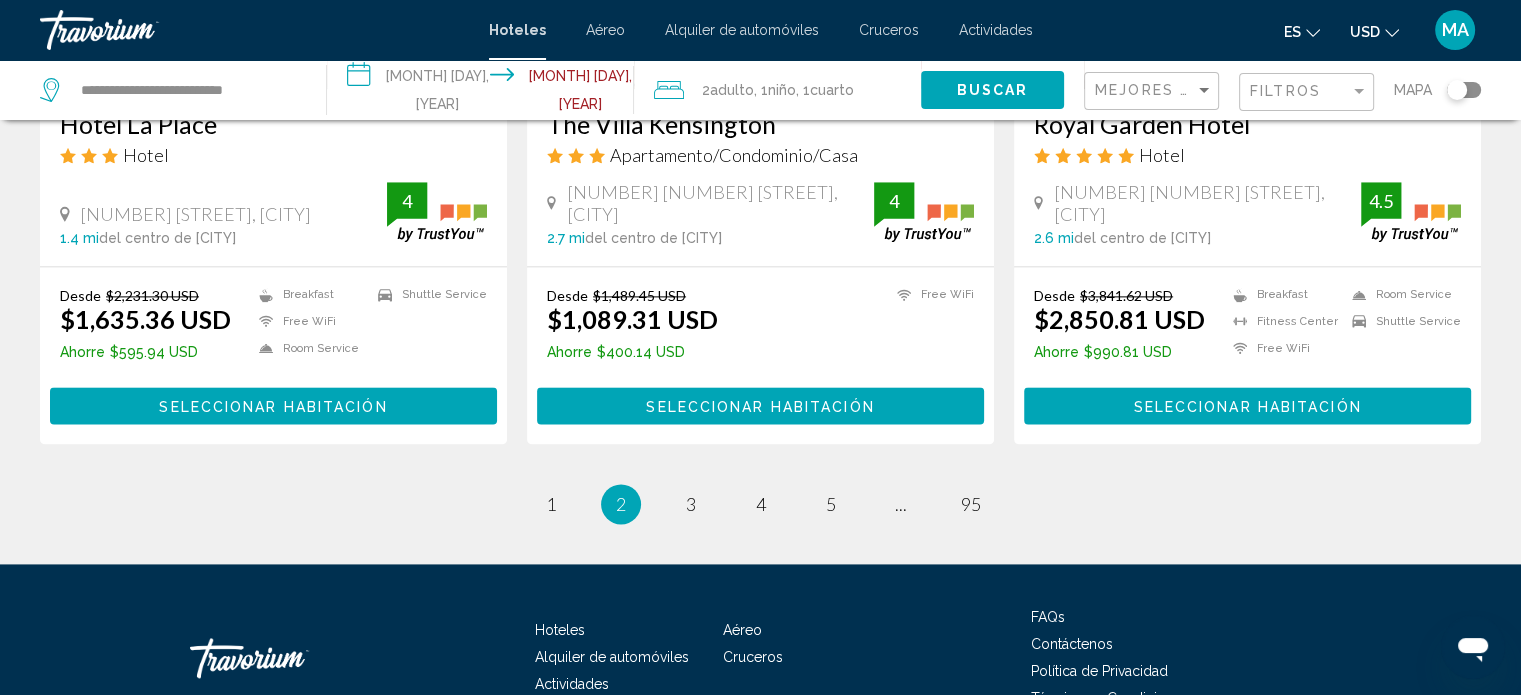 scroll, scrollTop: 2734, scrollLeft: 0, axis: vertical 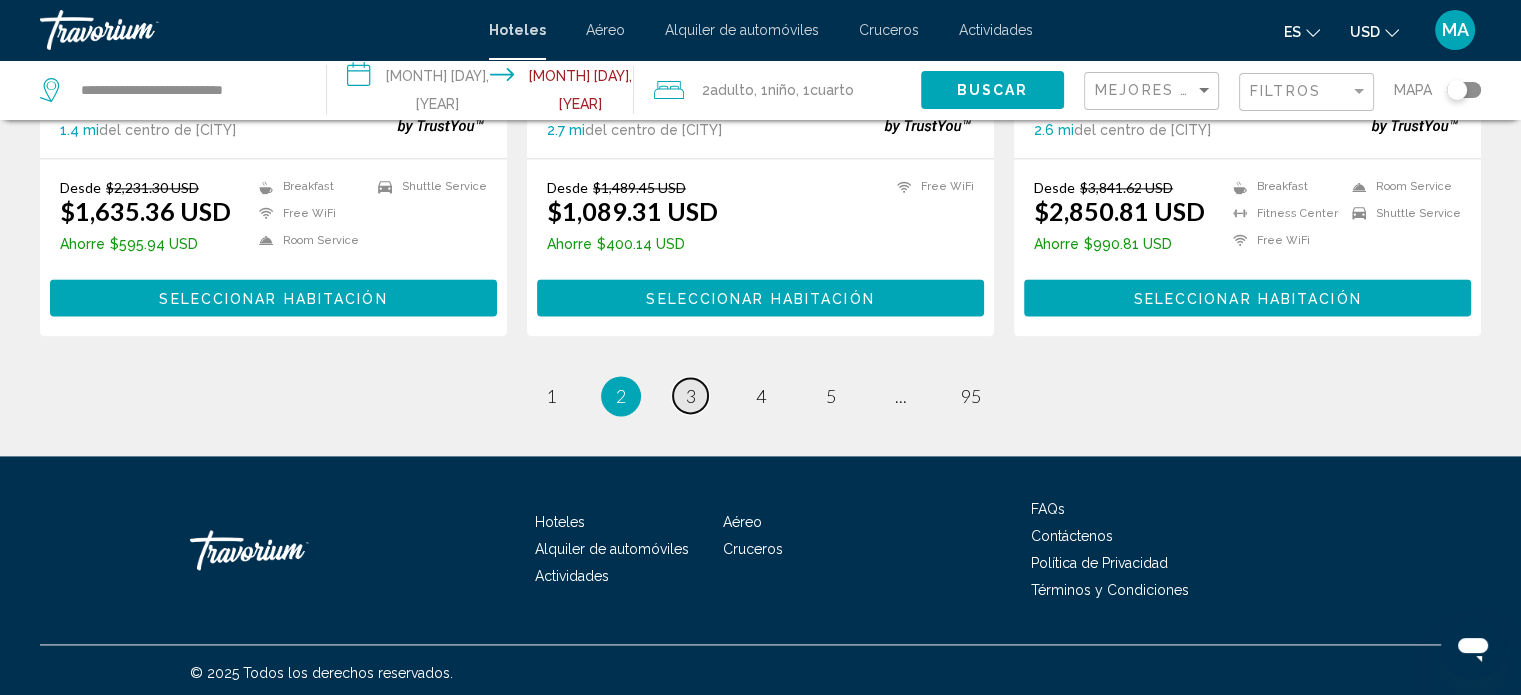 click on "3" at bounding box center (691, 396) 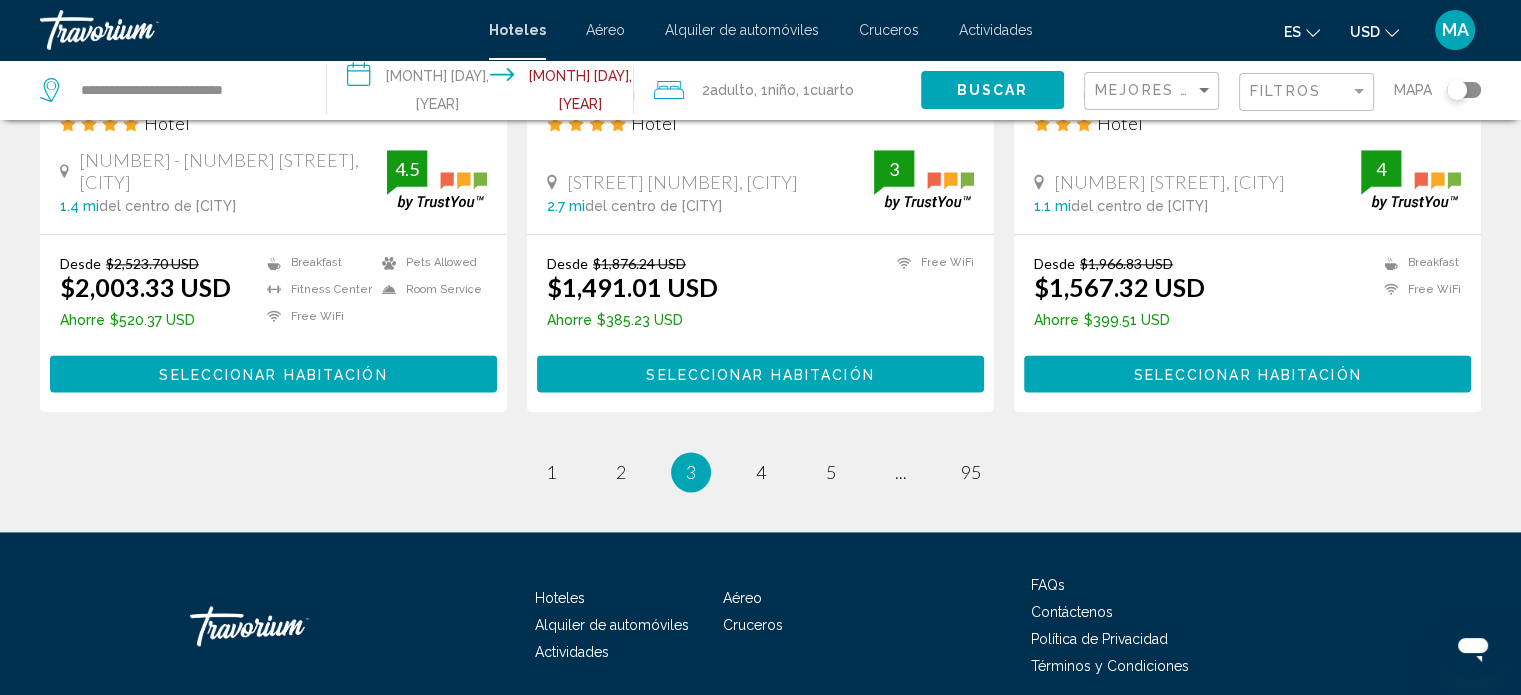 scroll, scrollTop: 2600, scrollLeft: 0, axis: vertical 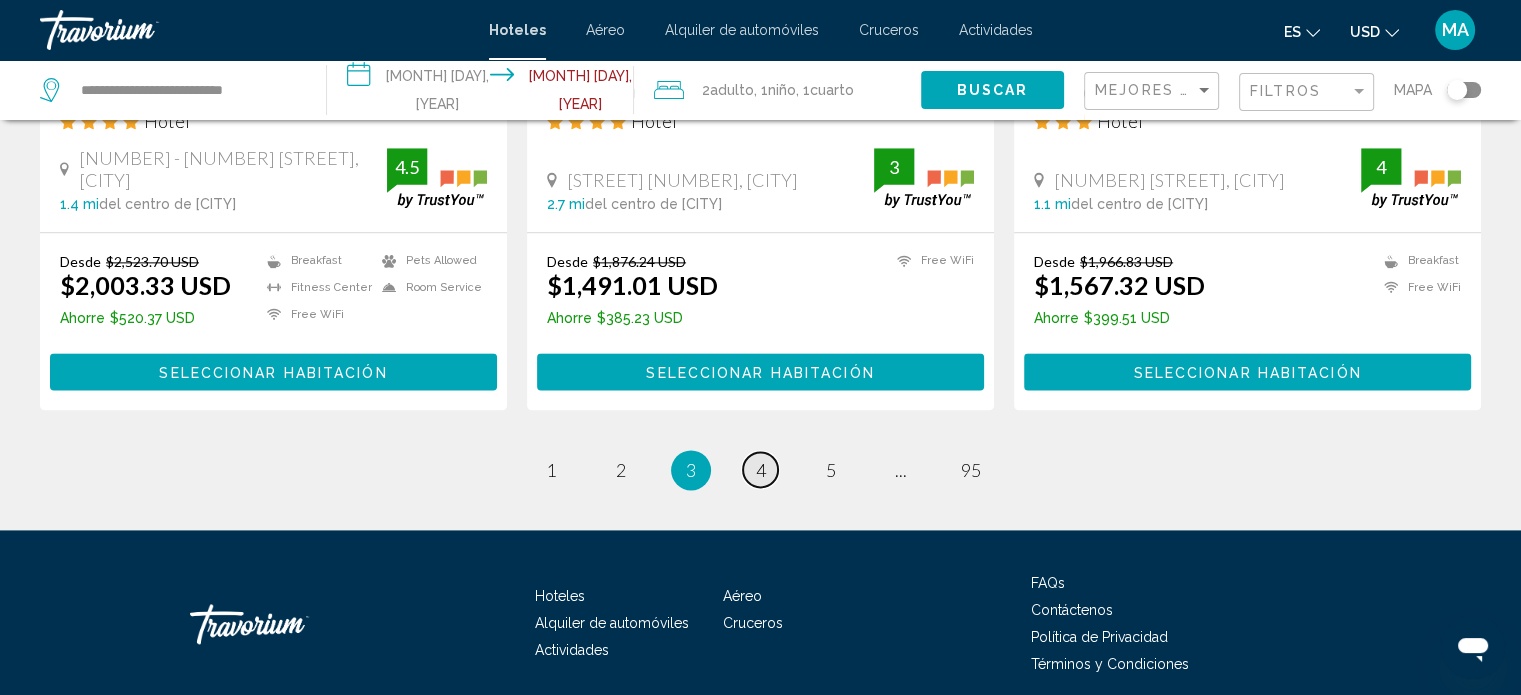 click on "4" at bounding box center (761, 470) 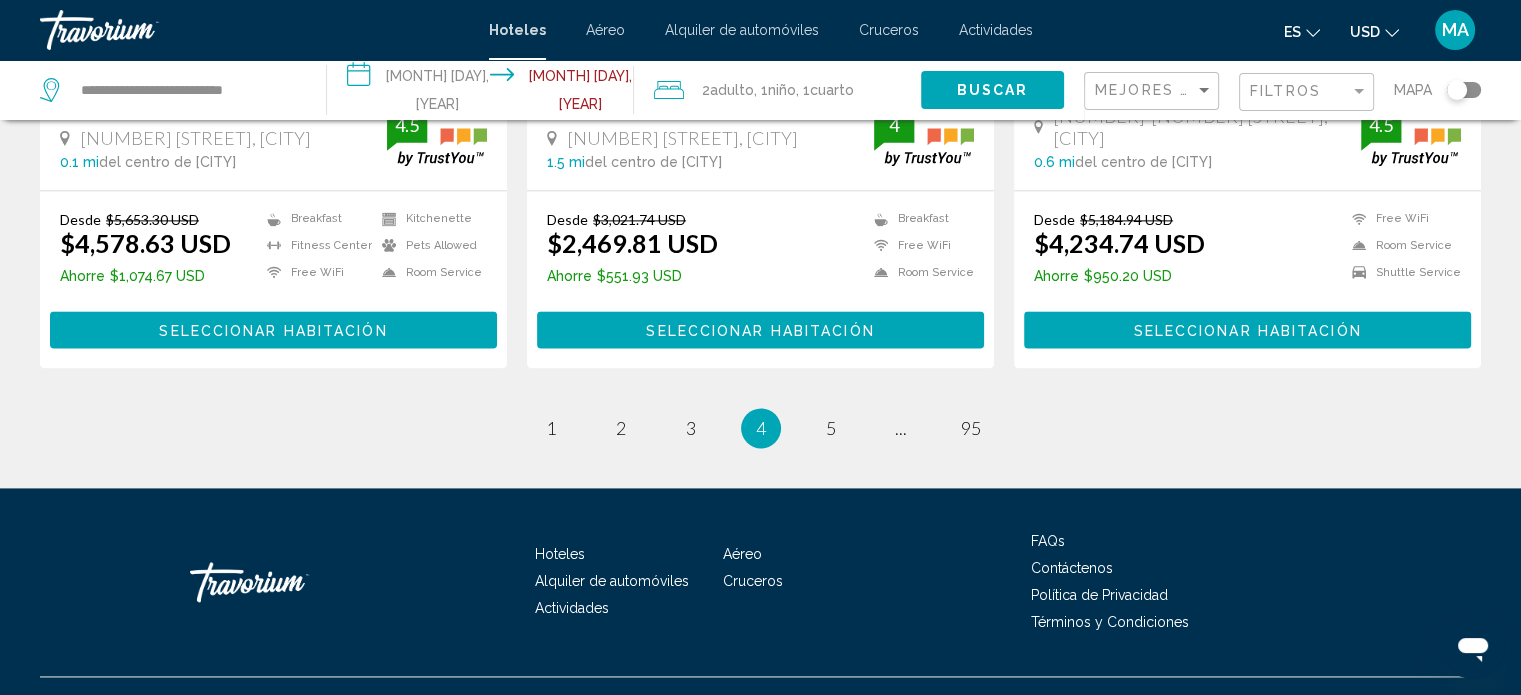 scroll, scrollTop: 2632, scrollLeft: 0, axis: vertical 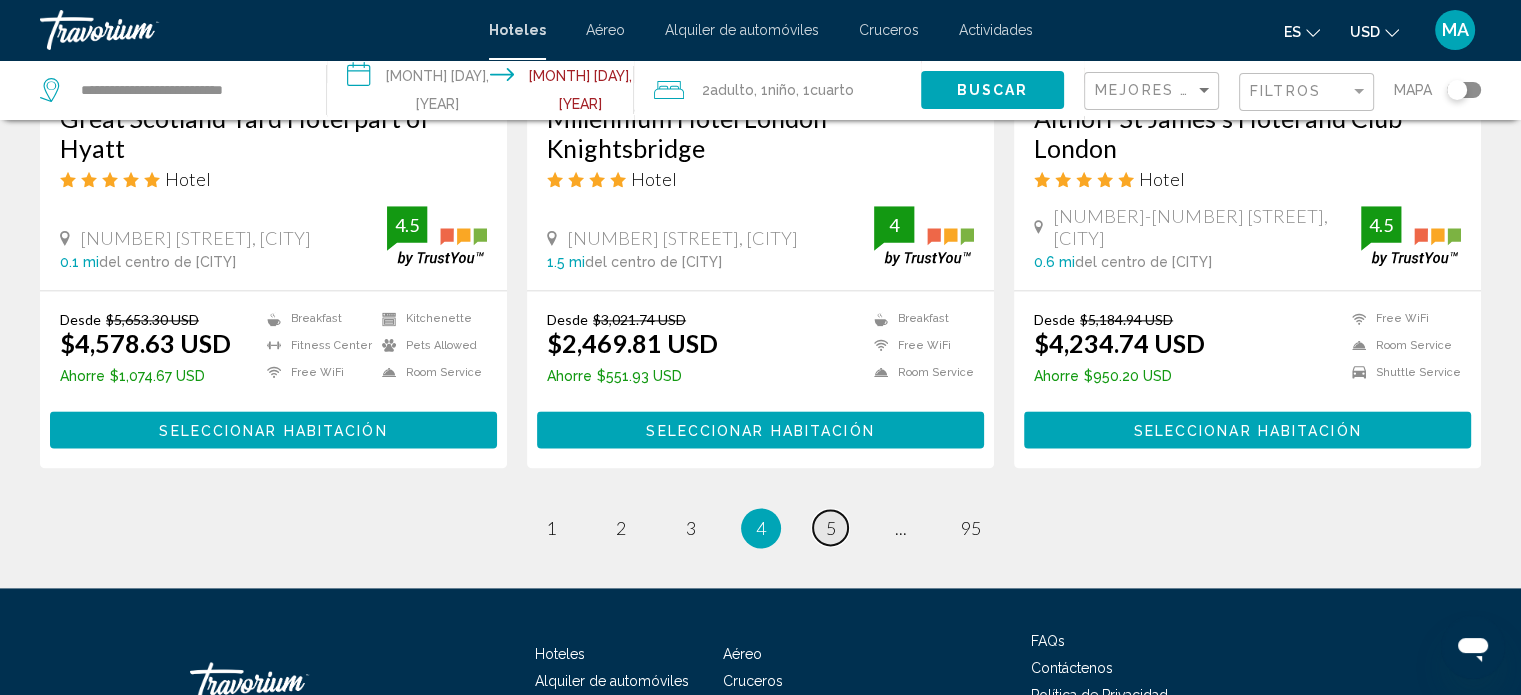 click on "5" at bounding box center (831, 528) 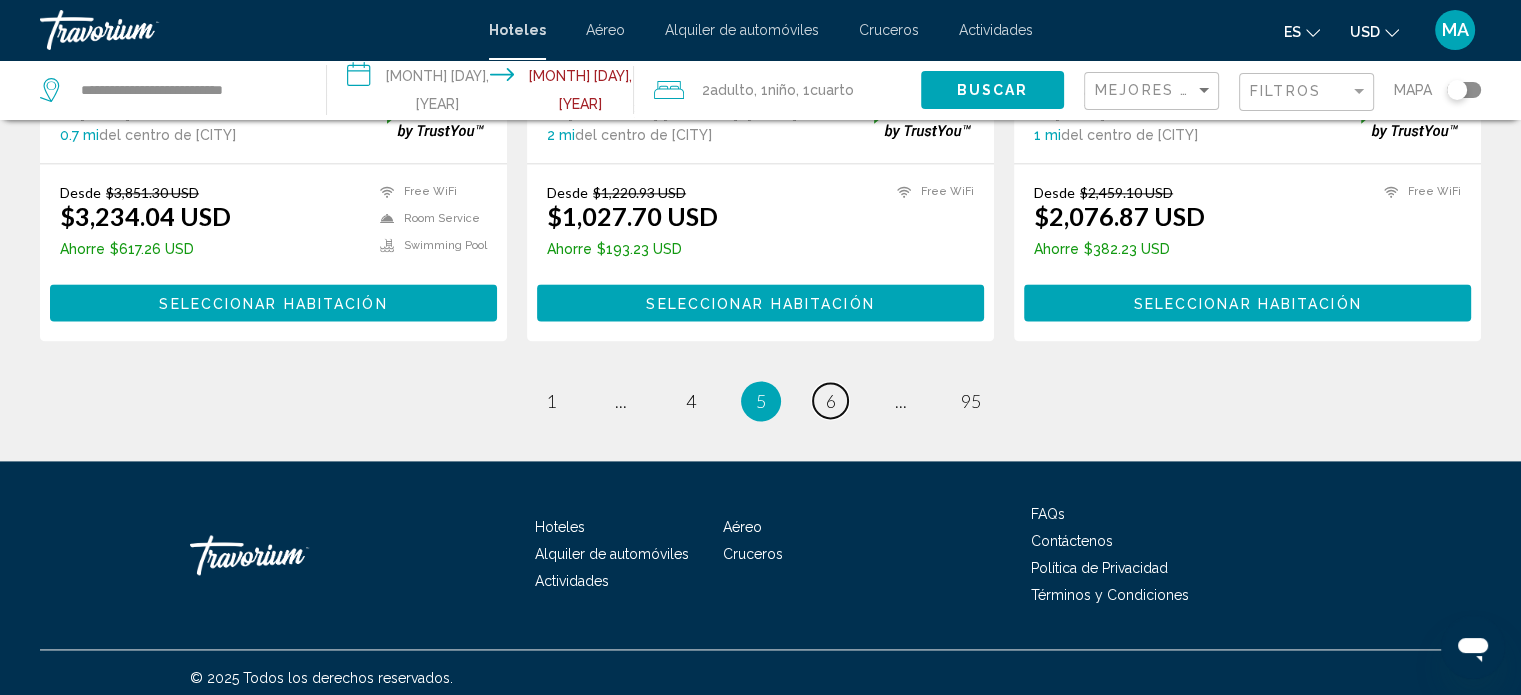 scroll, scrollTop: 2700, scrollLeft: 0, axis: vertical 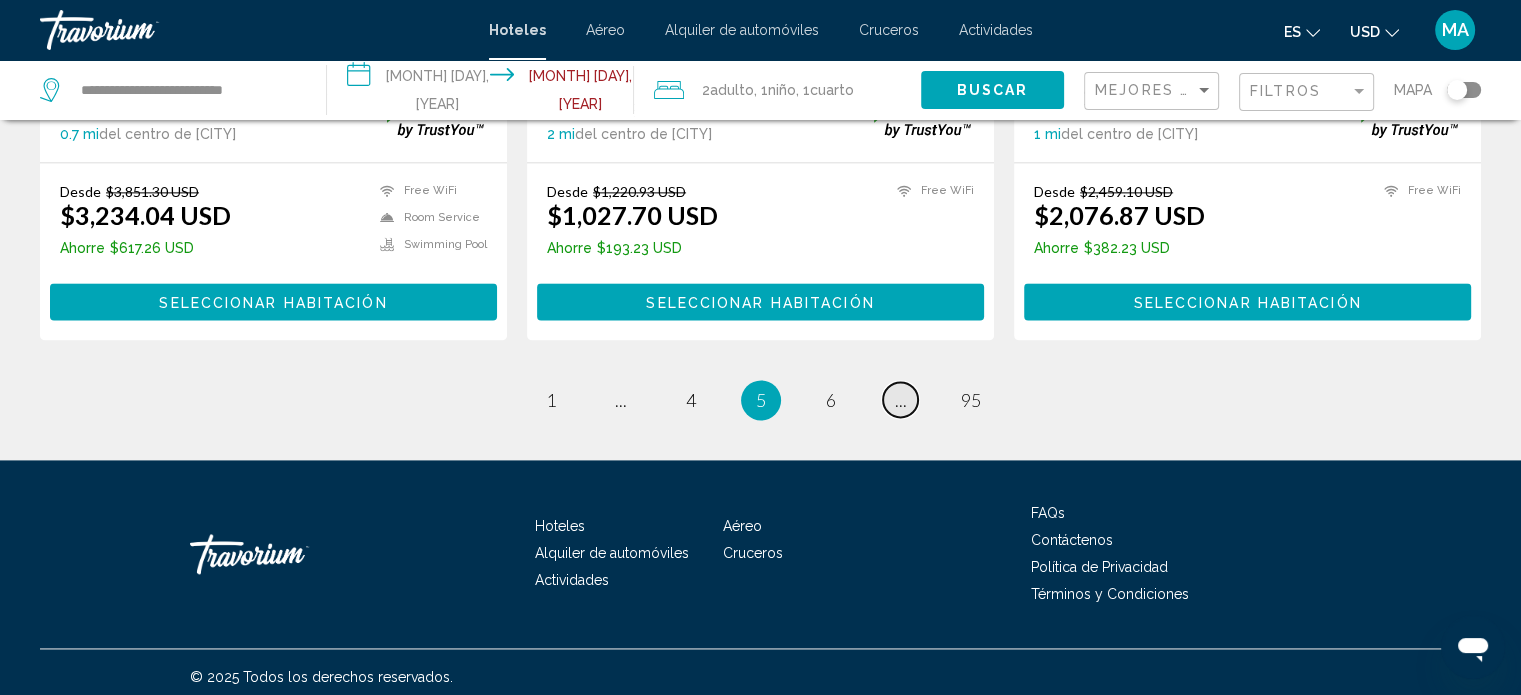 click on "..." at bounding box center [901, 400] 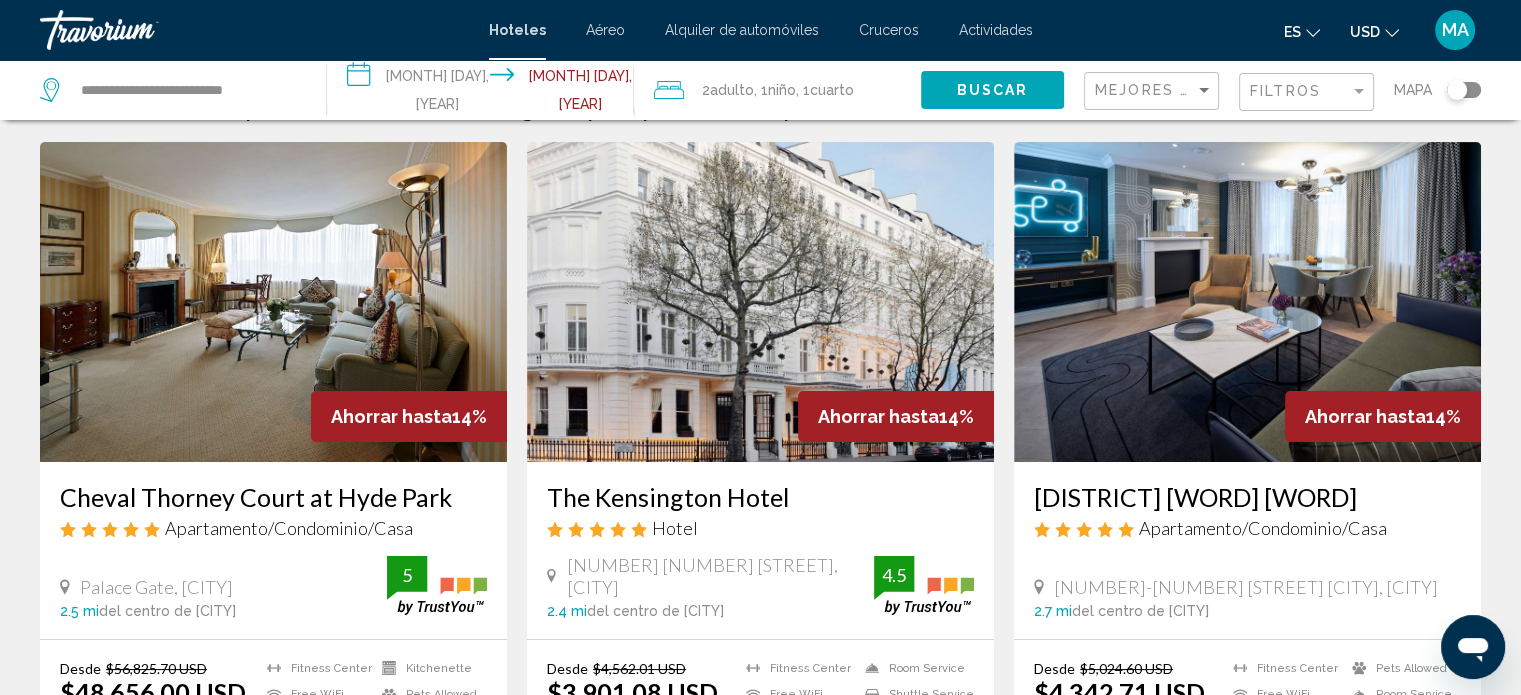 scroll, scrollTop: 0, scrollLeft: 0, axis: both 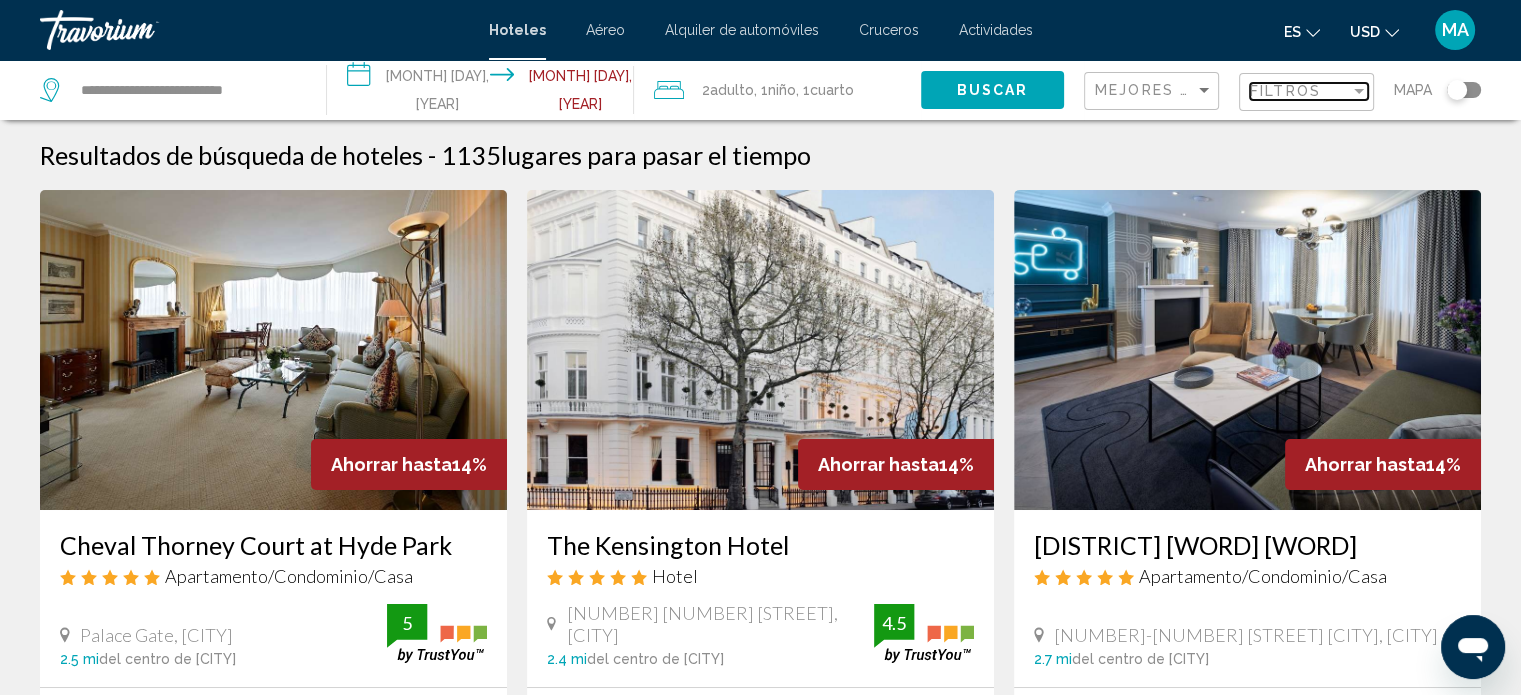 click on "Filtros" at bounding box center [1300, 91] 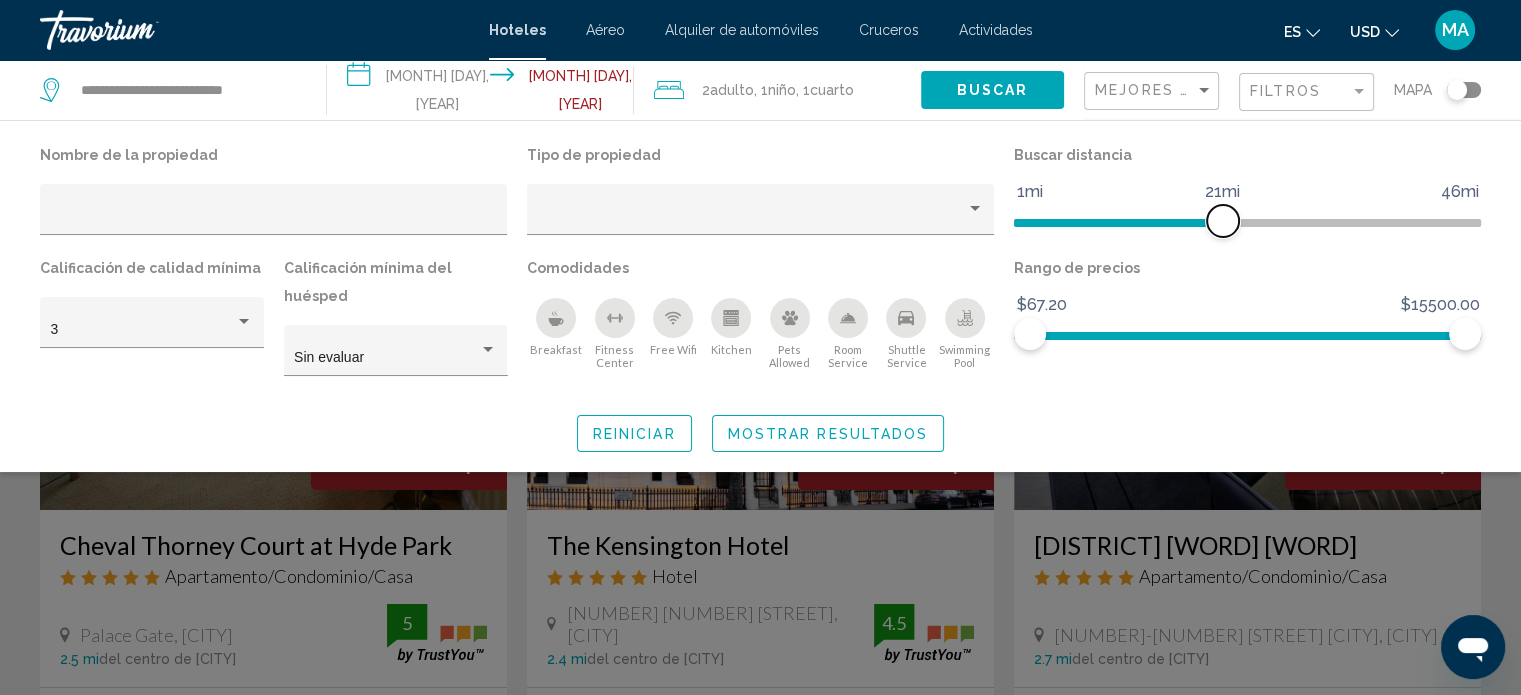 drag, startPoint x: 1307, startPoint y: 219, endPoint x: 1227, endPoint y: 230, distance: 80.75271 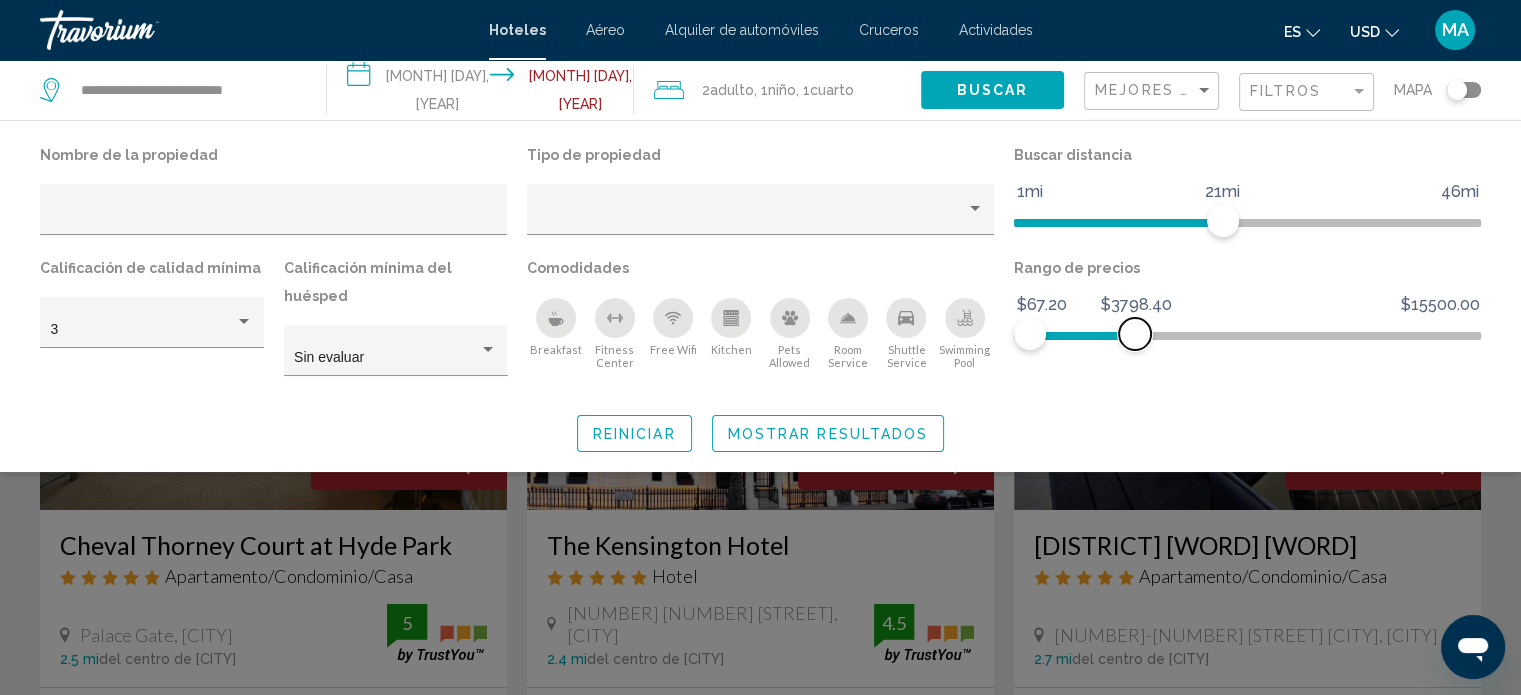 drag, startPoint x: 1462, startPoint y: 331, endPoint x: 1135, endPoint y: 343, distance: 327.22012 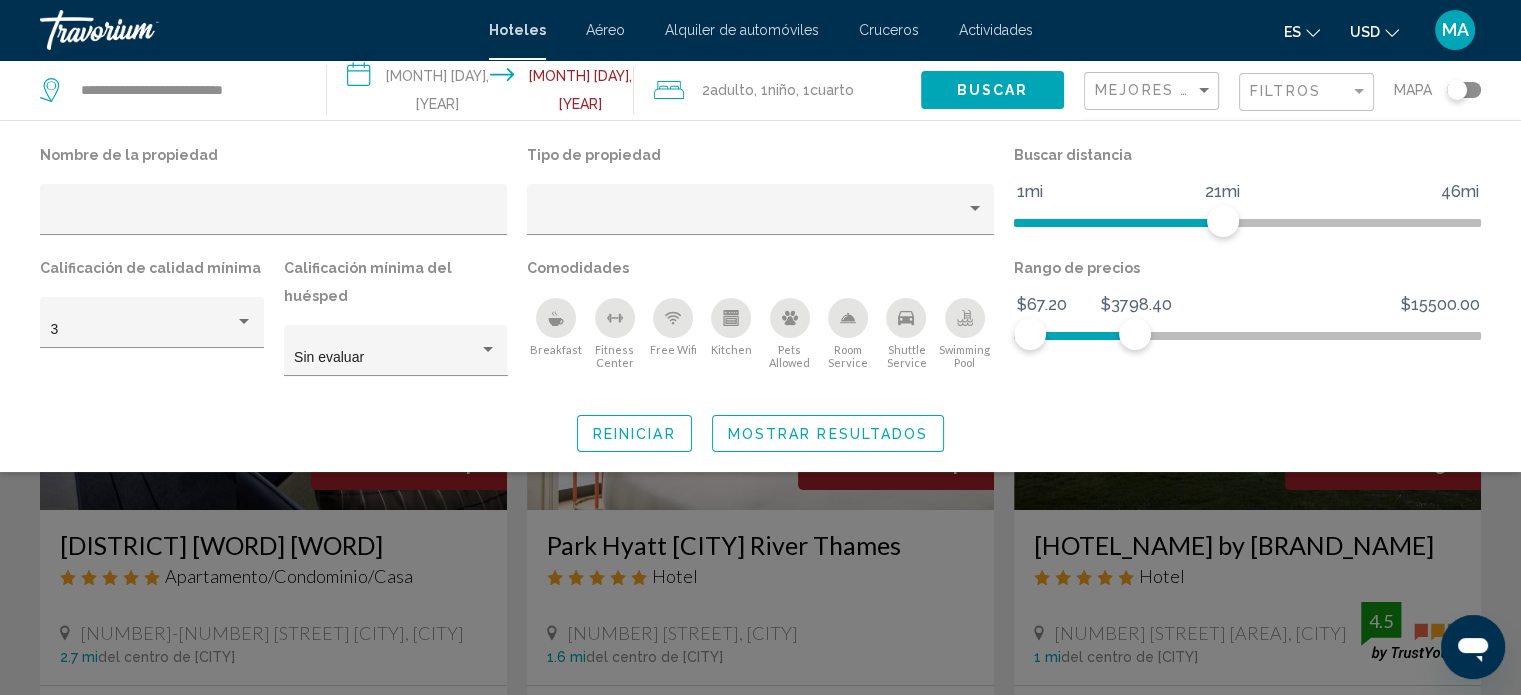 click on "Reiniciar Mostrar resultados" 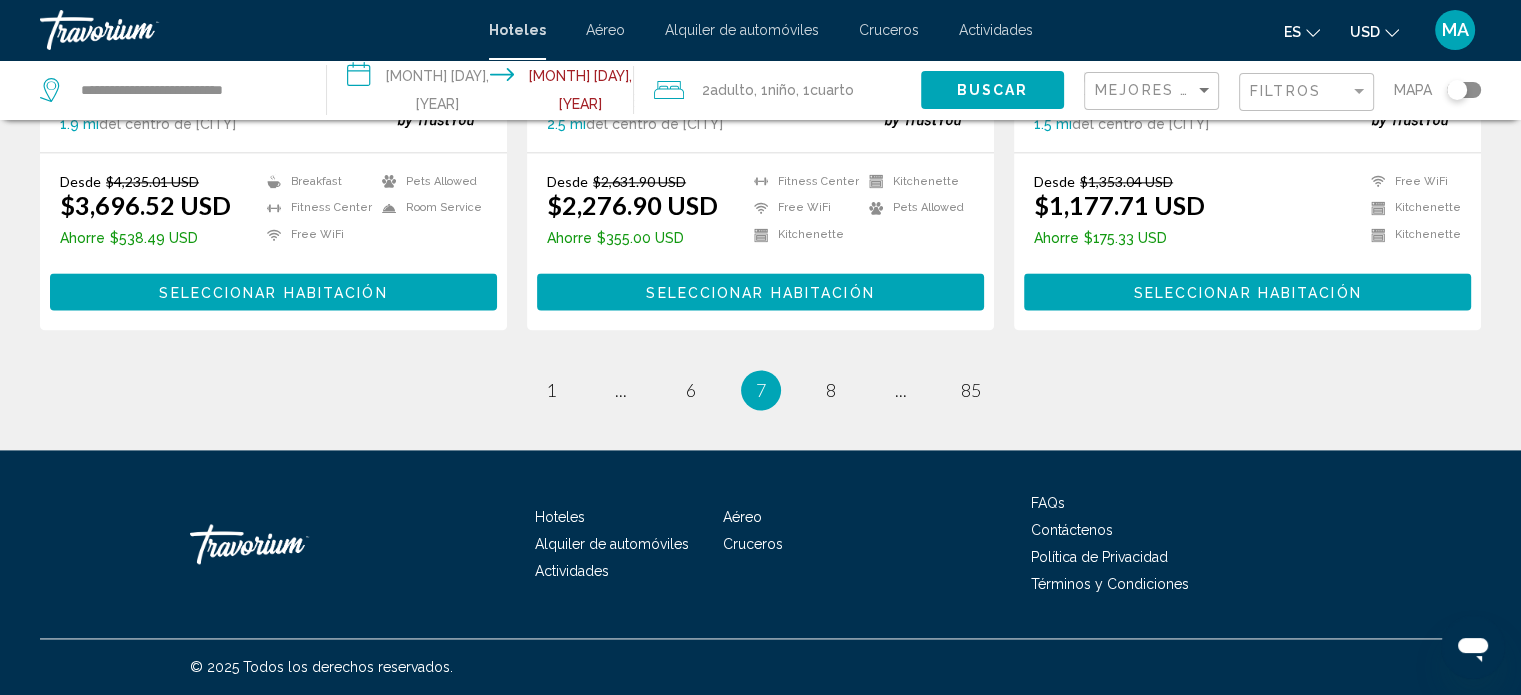 scroll, scrollTop: 2792, scrollLeft: 0, axis: vertical 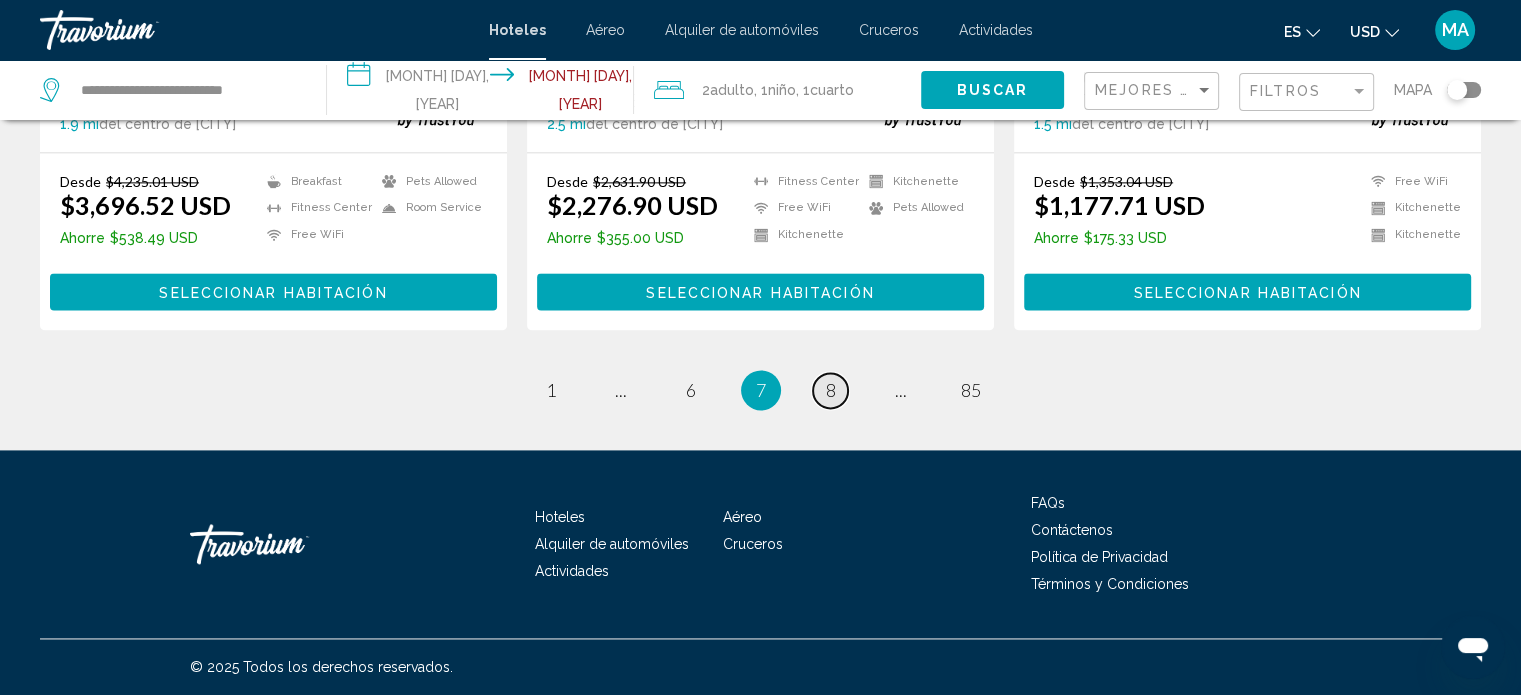 click on "page  8" at bounding box center [830, 390] 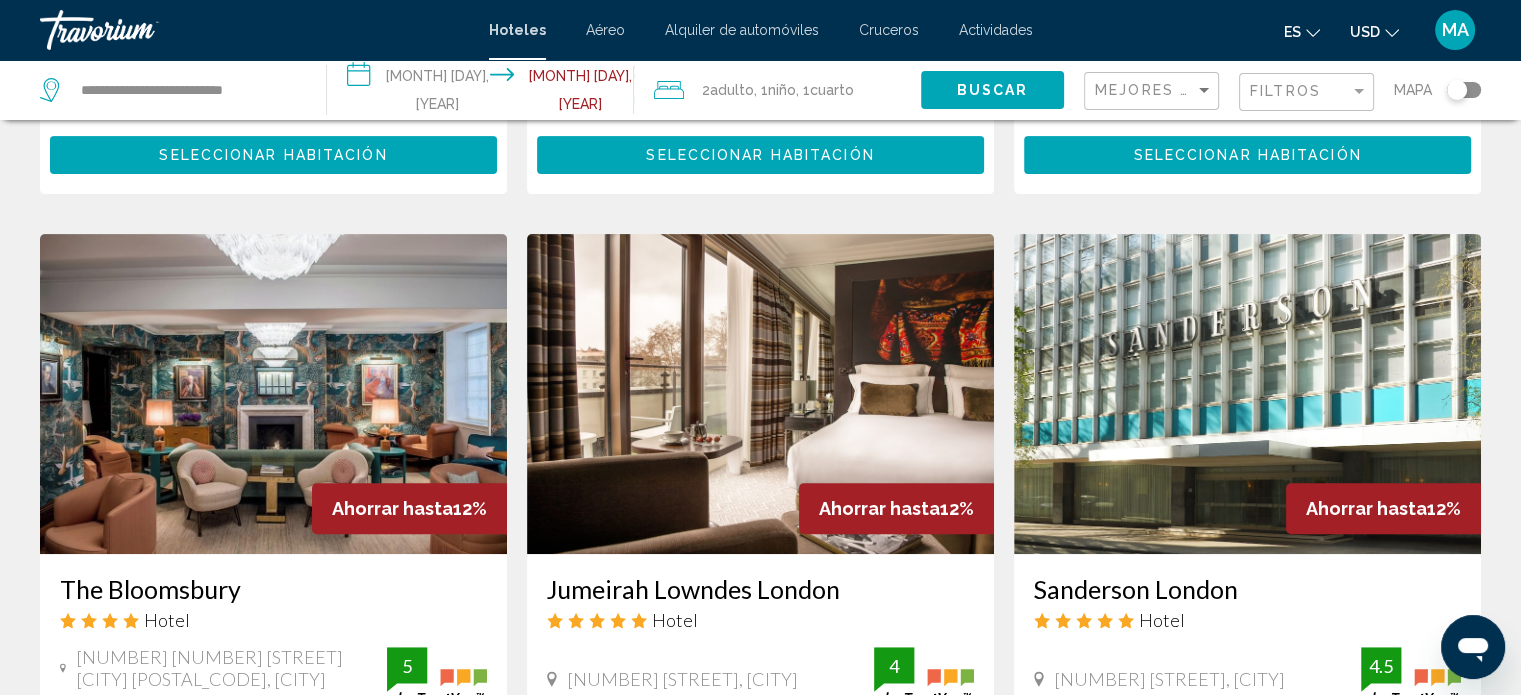 scroll, scrollTop: 1000, scrollLeft: 0, axis: vertical 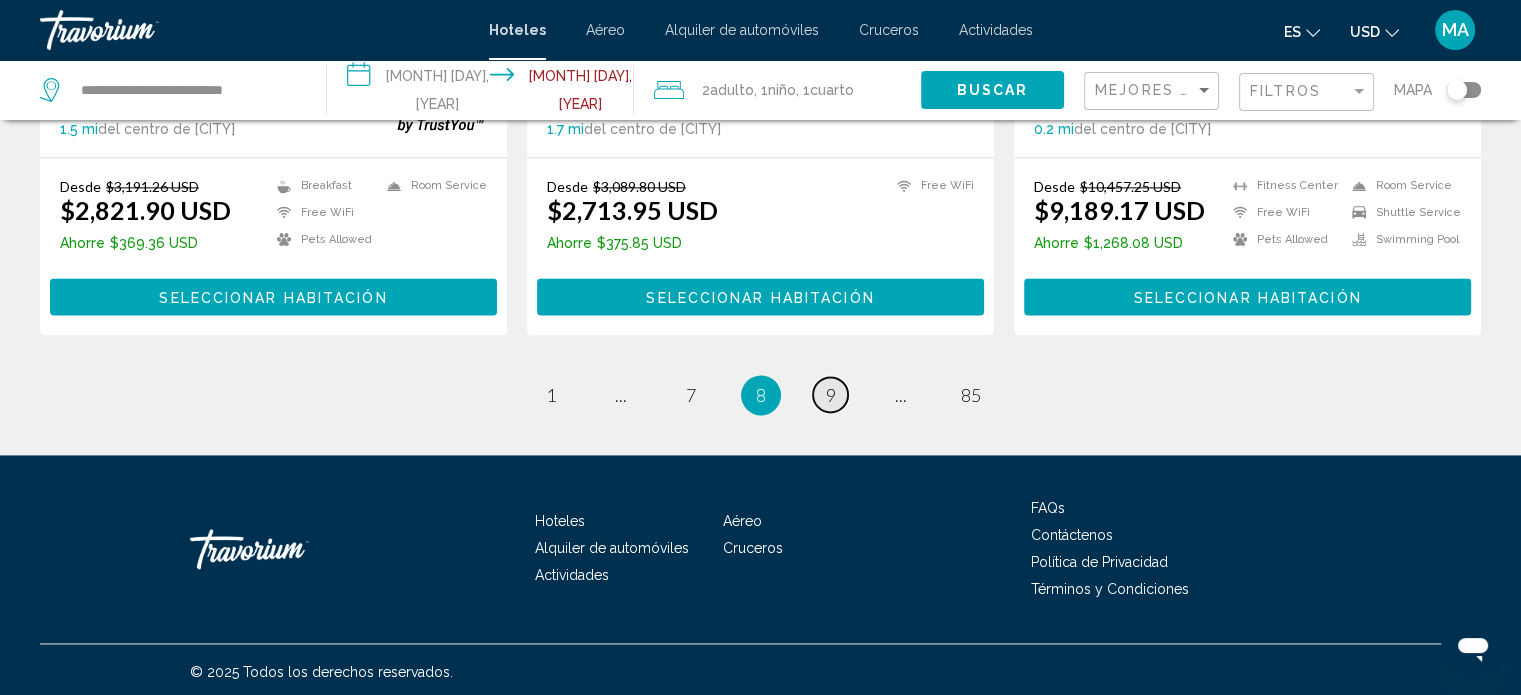 click on "9" at bounding box center [831, 395] 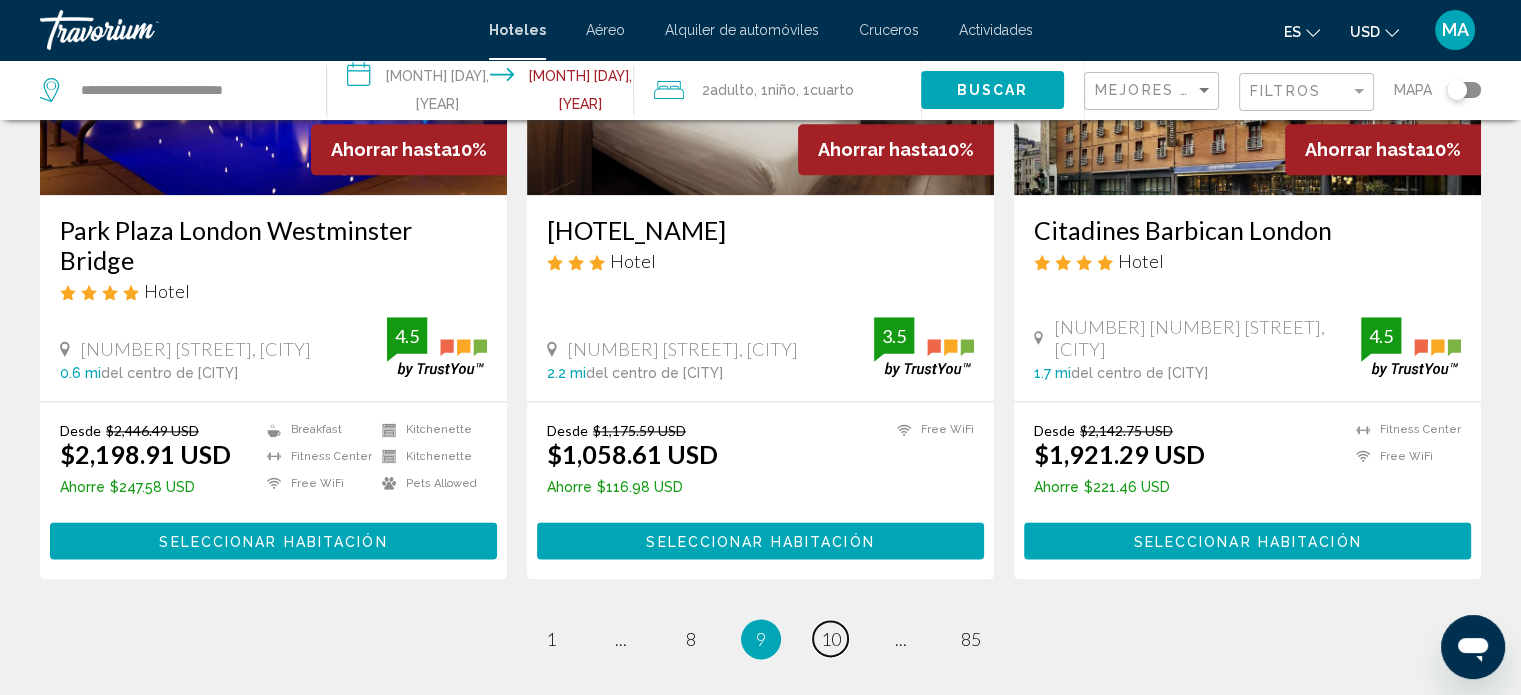 scroll, scrollTop: 2500, scrollLeft: 0, axis: vertical 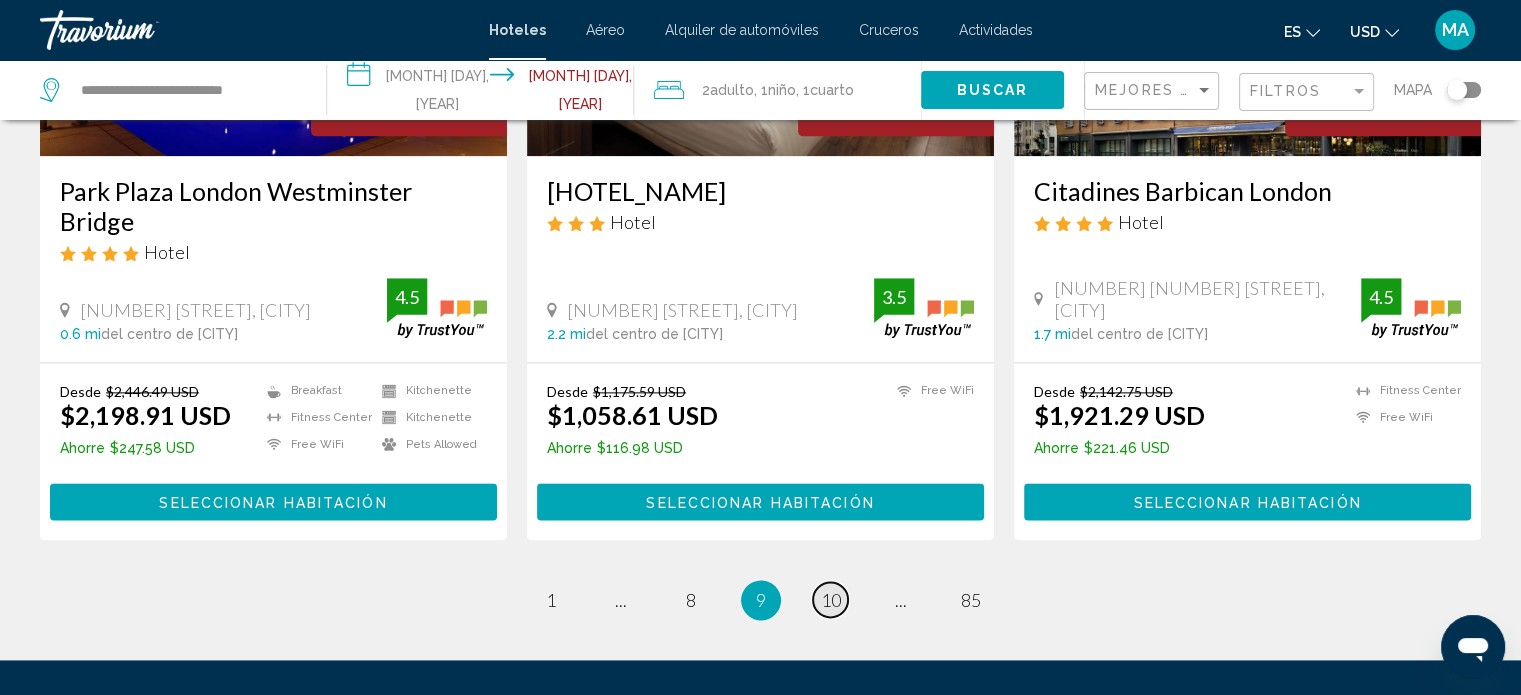 click on "10" at bounding box center [831, 600] 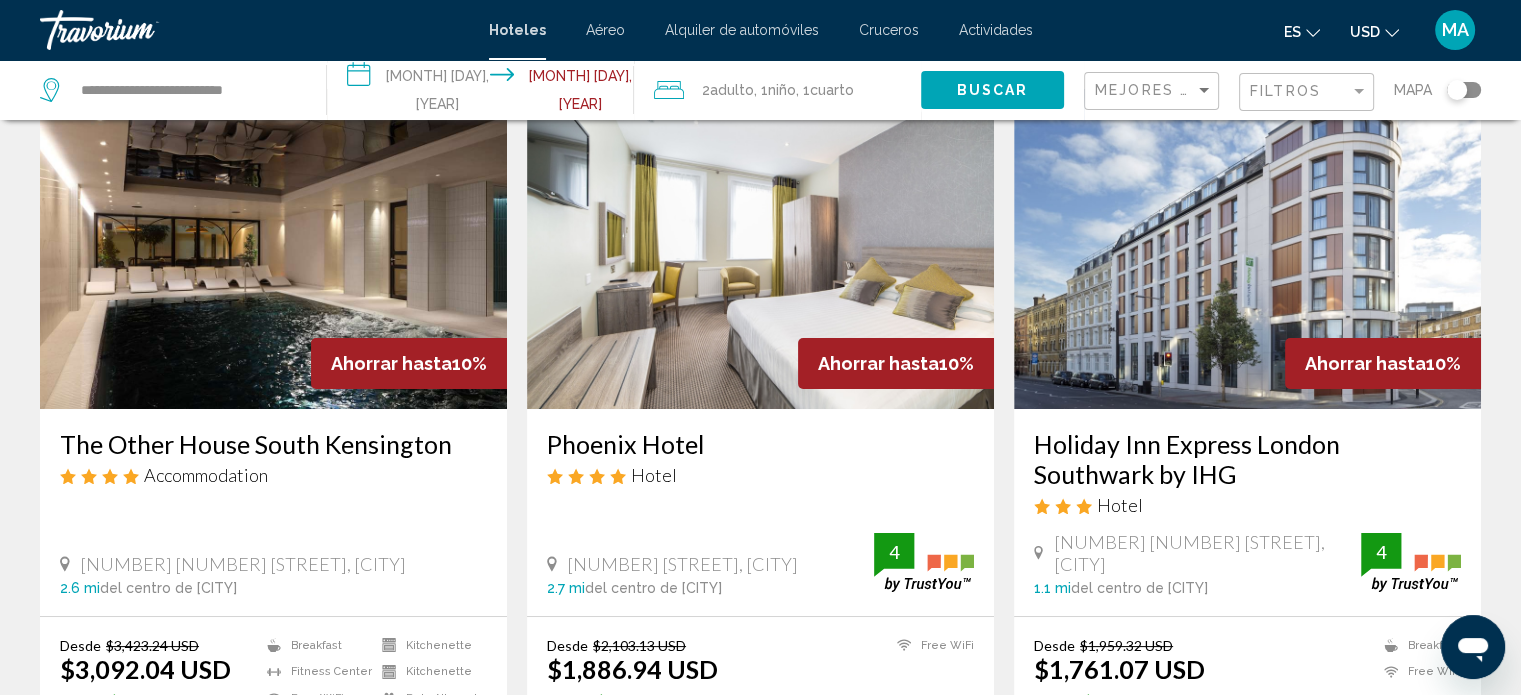 scroll, scrollTop: 0, scrollLeft: 0, axis: both 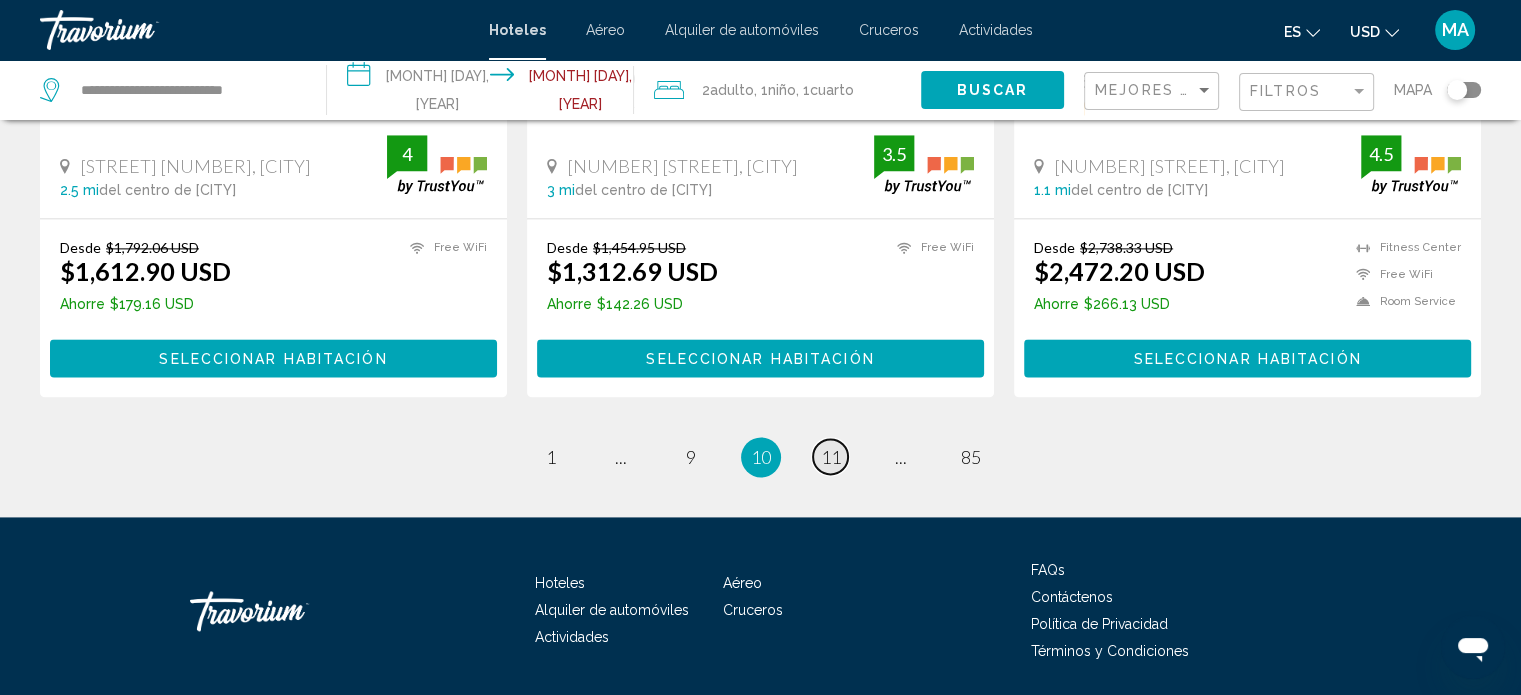 click on "11" at bounding box center [831, 457] 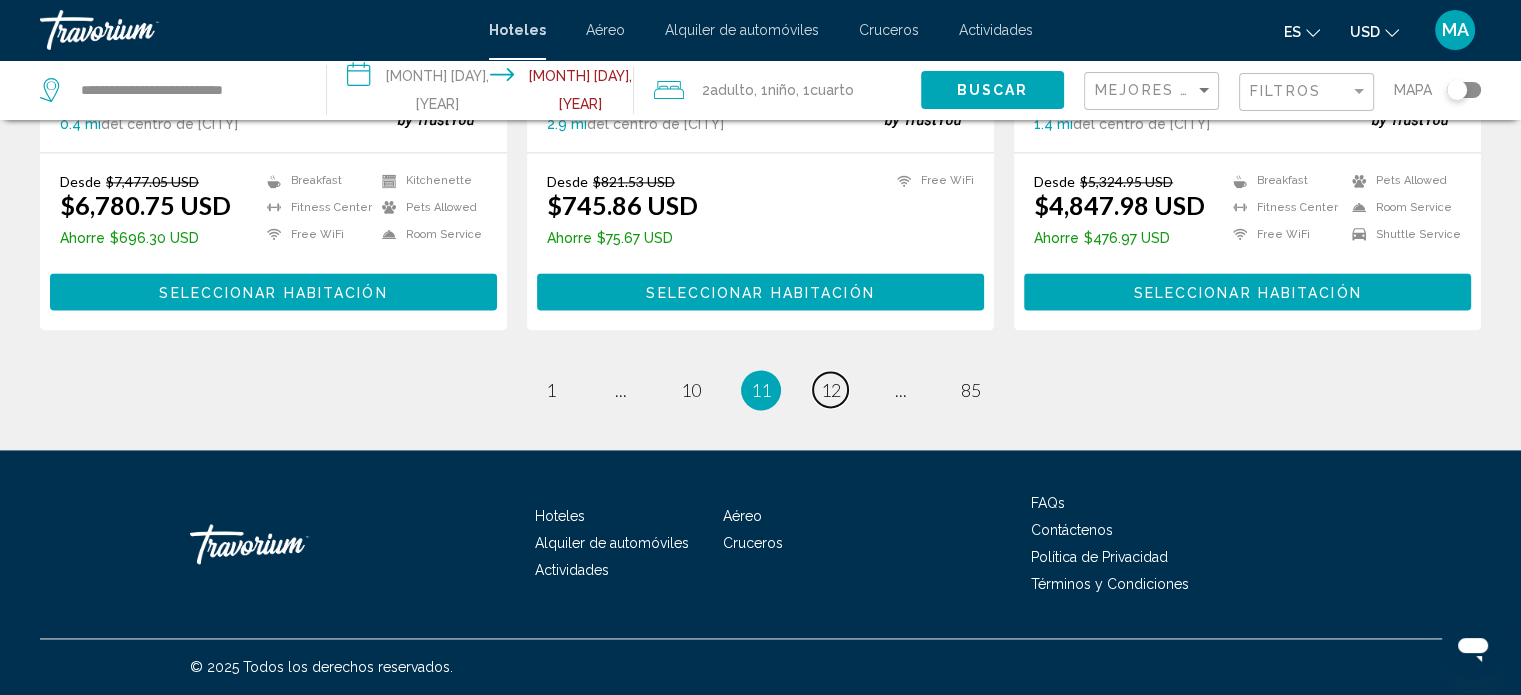 scroll, scrollTop: 2765, scrollLeft: 0, axis: vertical 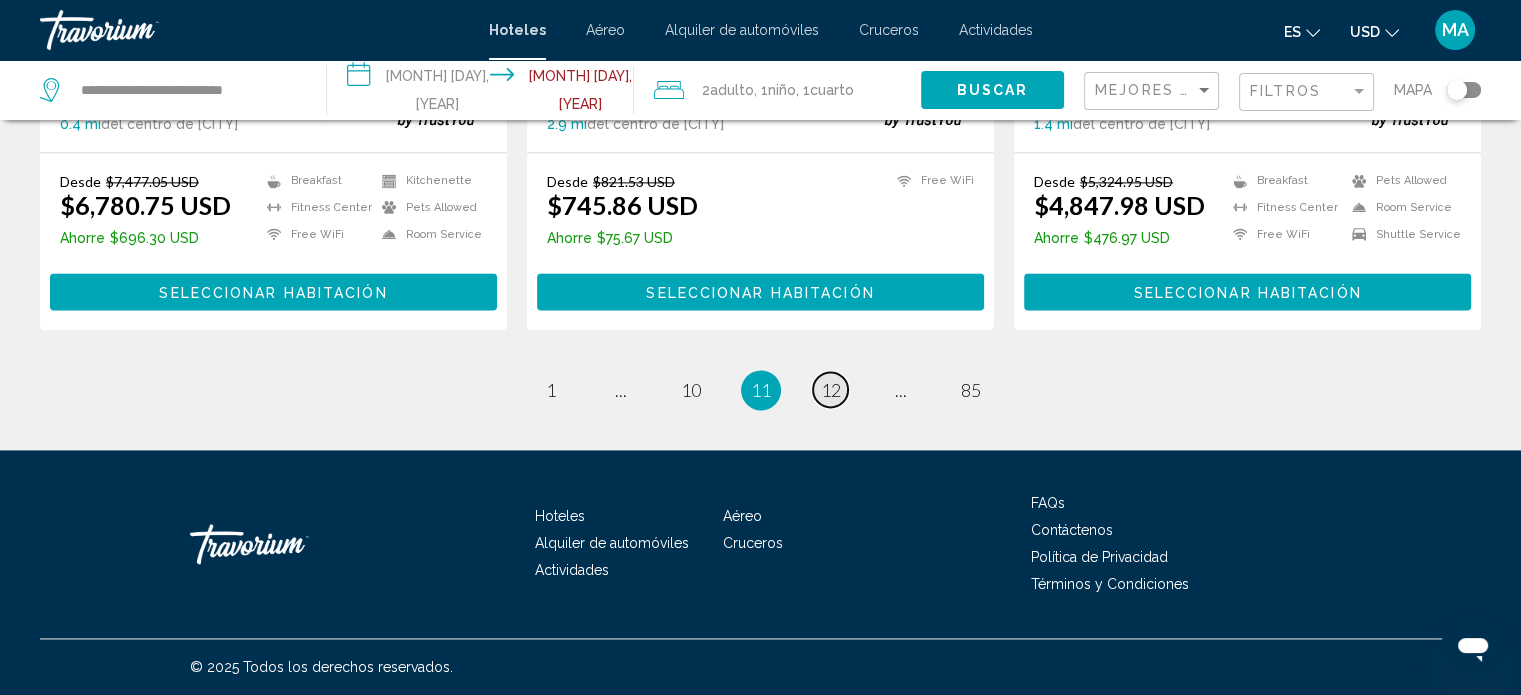 click on "page  12" at bounding box center (830, 389) 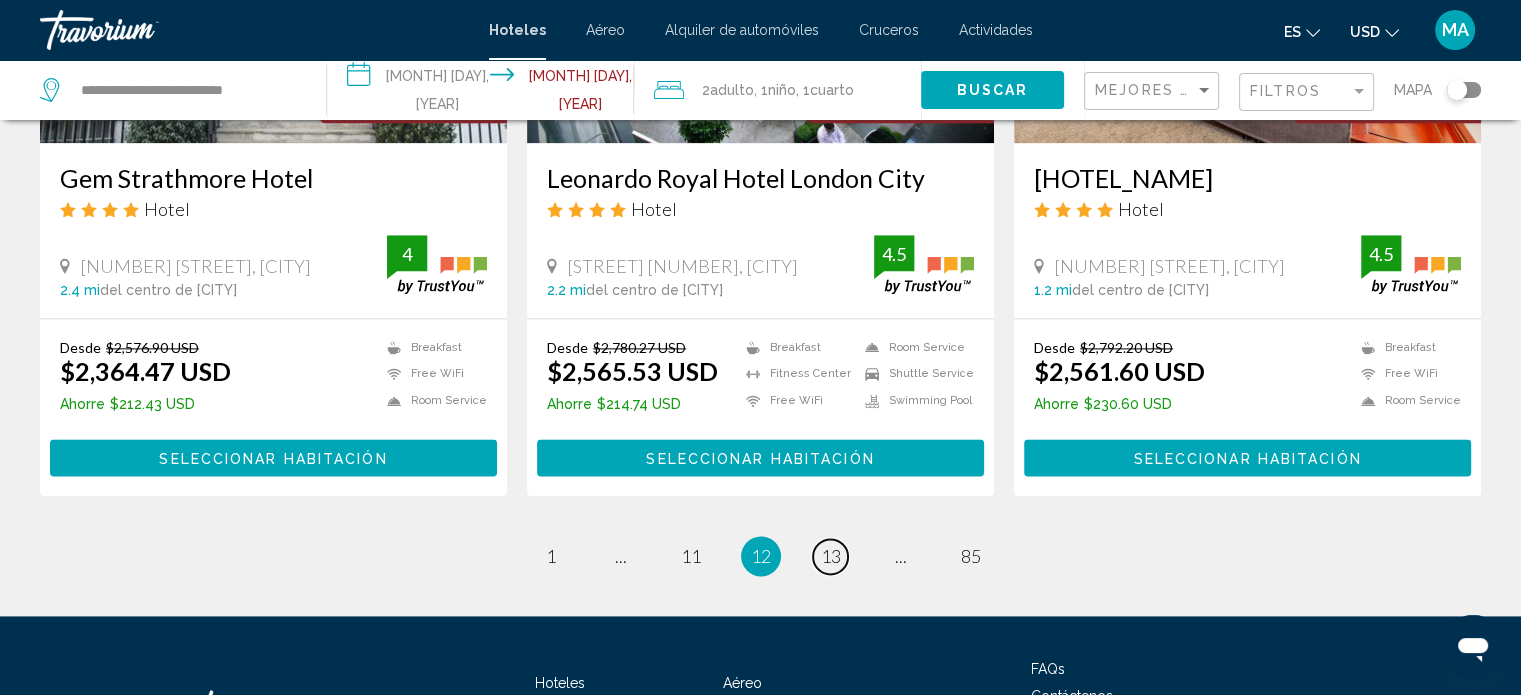 scroll, scrollTop: 2600, scrollLeft: 0, axis: vertical 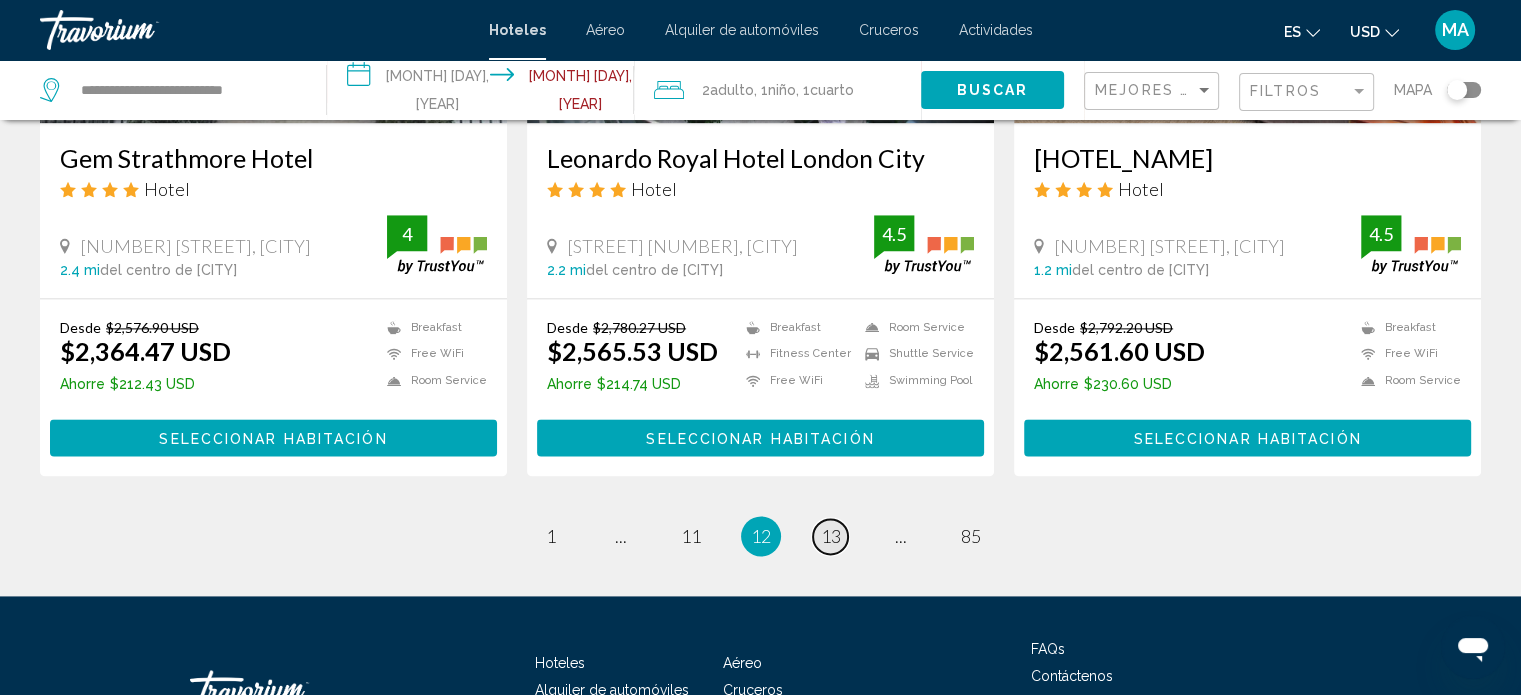 click on "13" at bounding box center [831, 536] 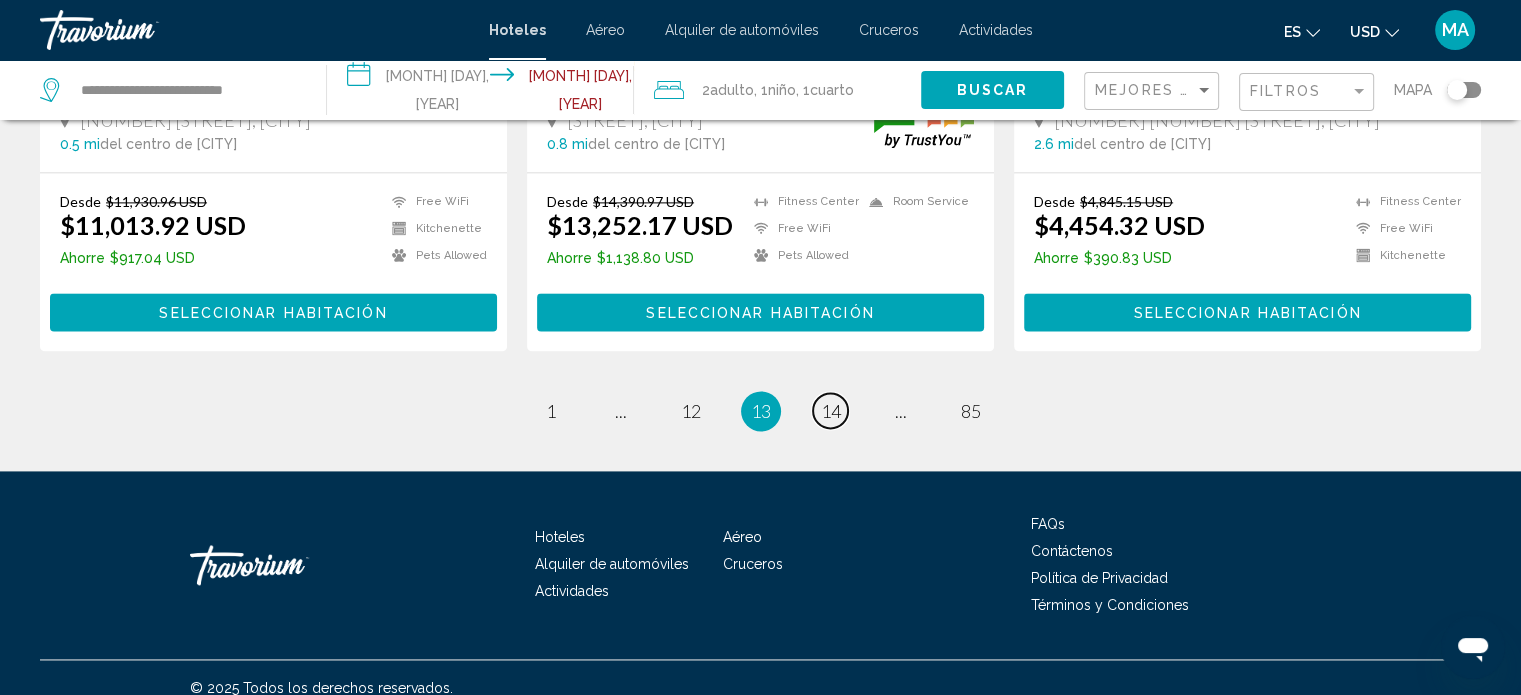 scroll, scrollTop: 2734, scrollLeft: 0, axis: vertical 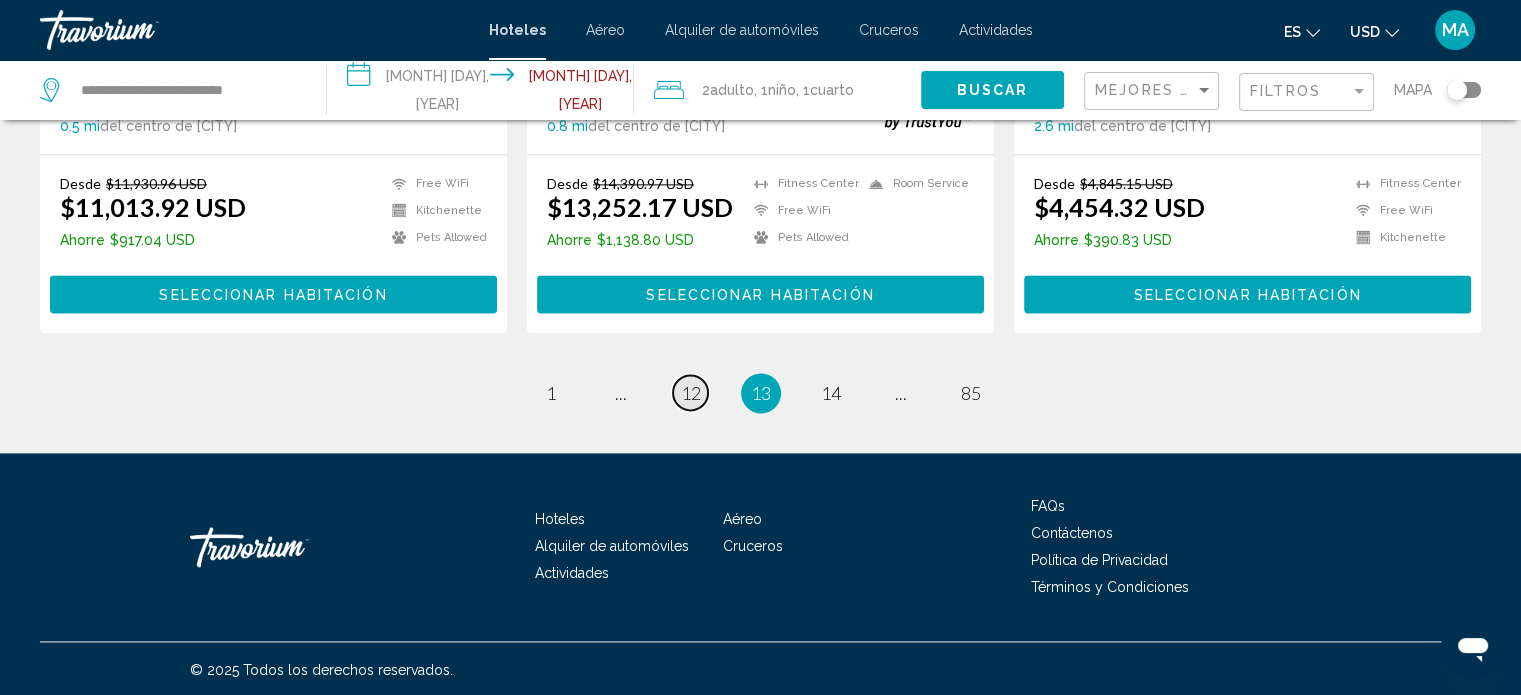 click on "12" at bounding box center (691, 393) 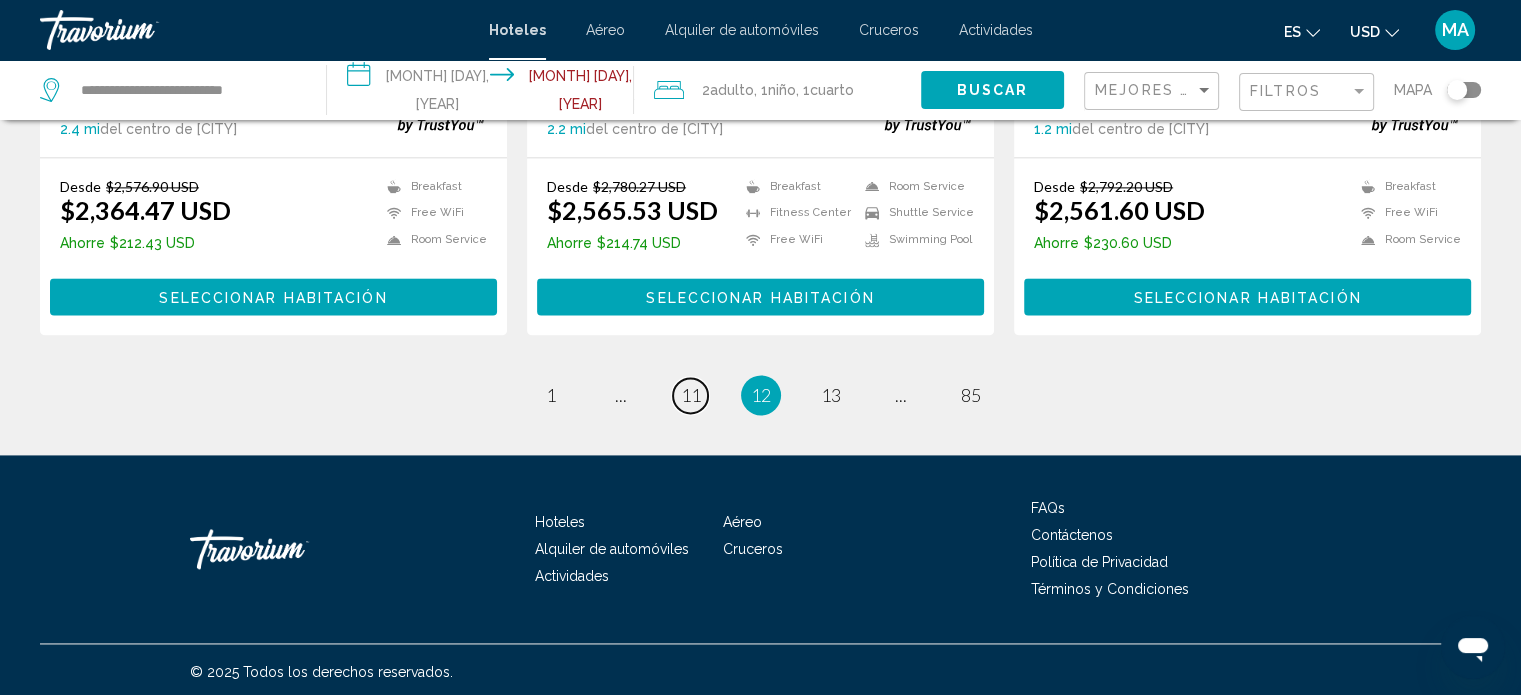 scroll, scrollTop: 2742, scrollLeft: 0, axis: vertical 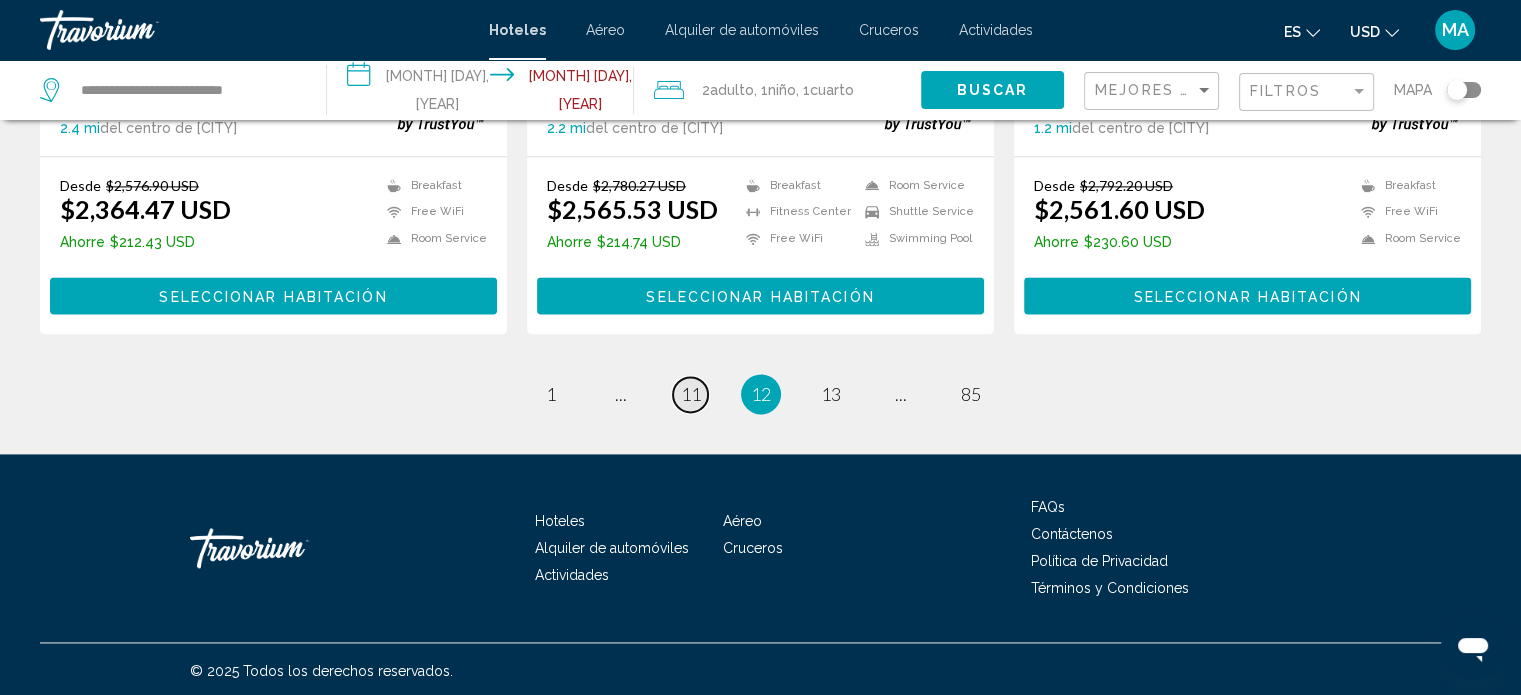click on "11" at bounding box center (691, 394) 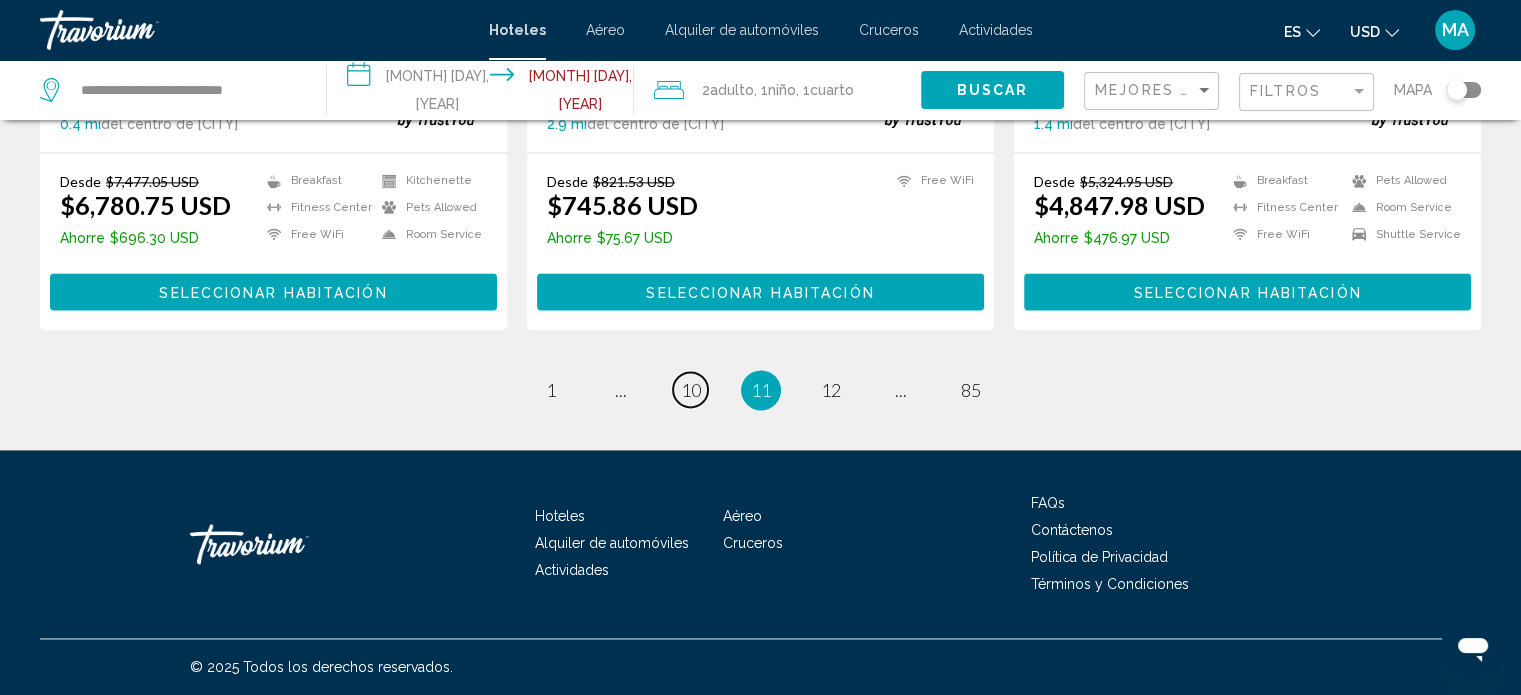 scroll, scrollTop: 2765, scrollLeft: 0, axis: vertical 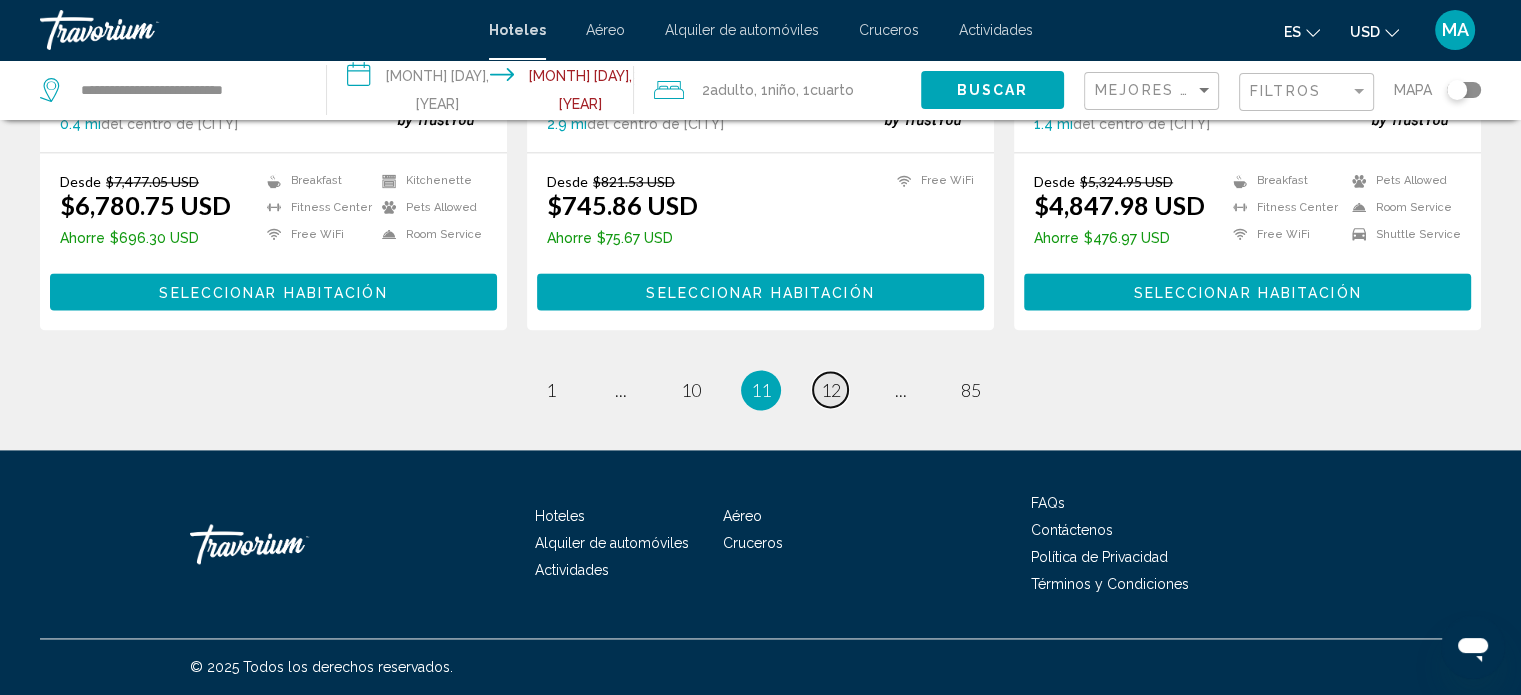 click on "12" at bounding box center (831, 390) 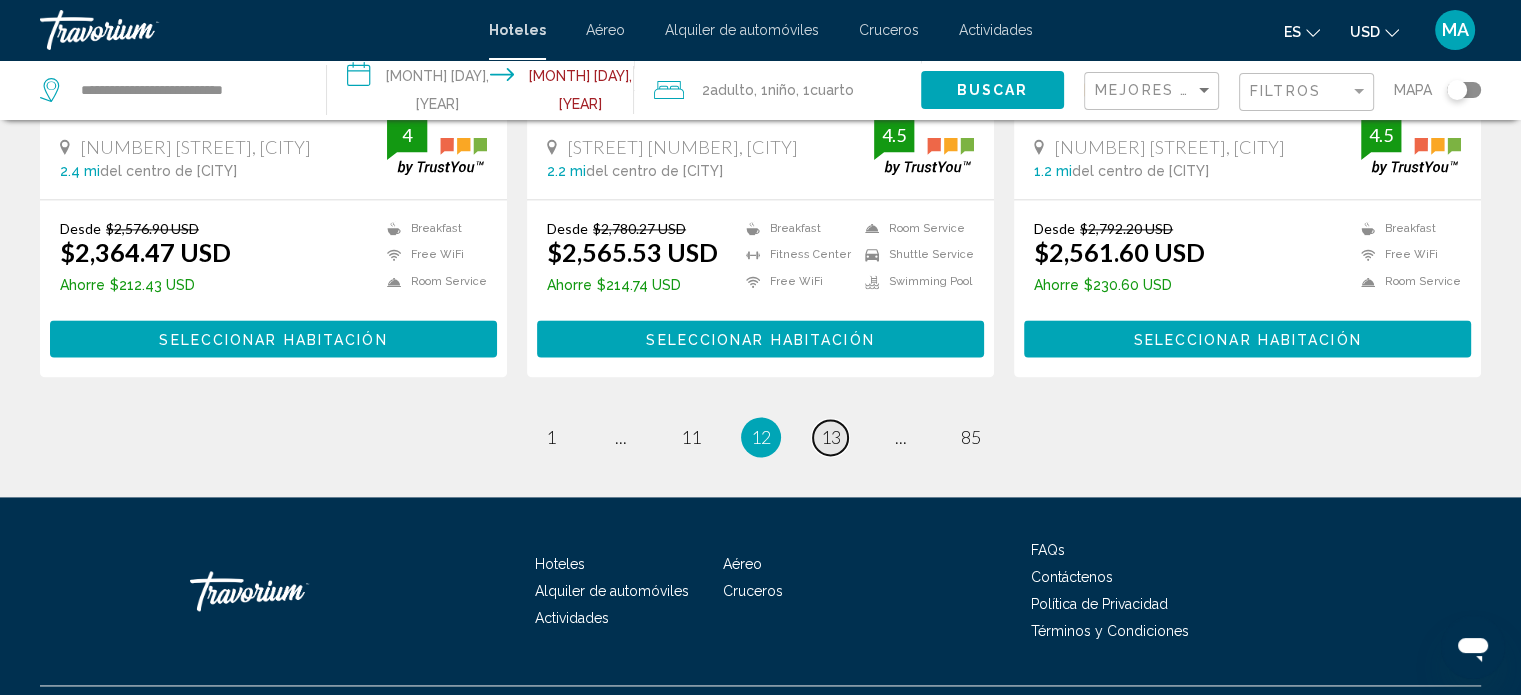 scroll, scrollTop: 2700, scrollLeft: 0, axis: vertical 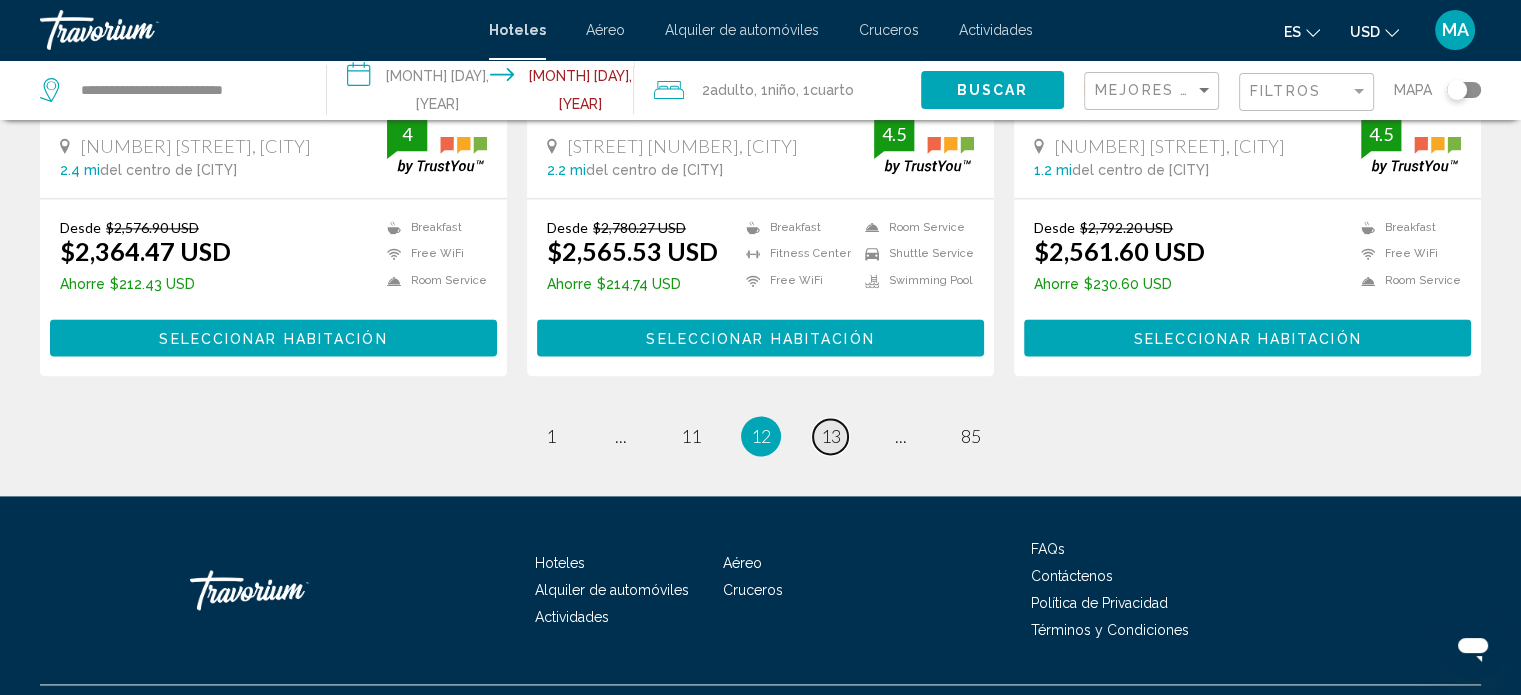 click on "13" at bounding box center (831, 436) 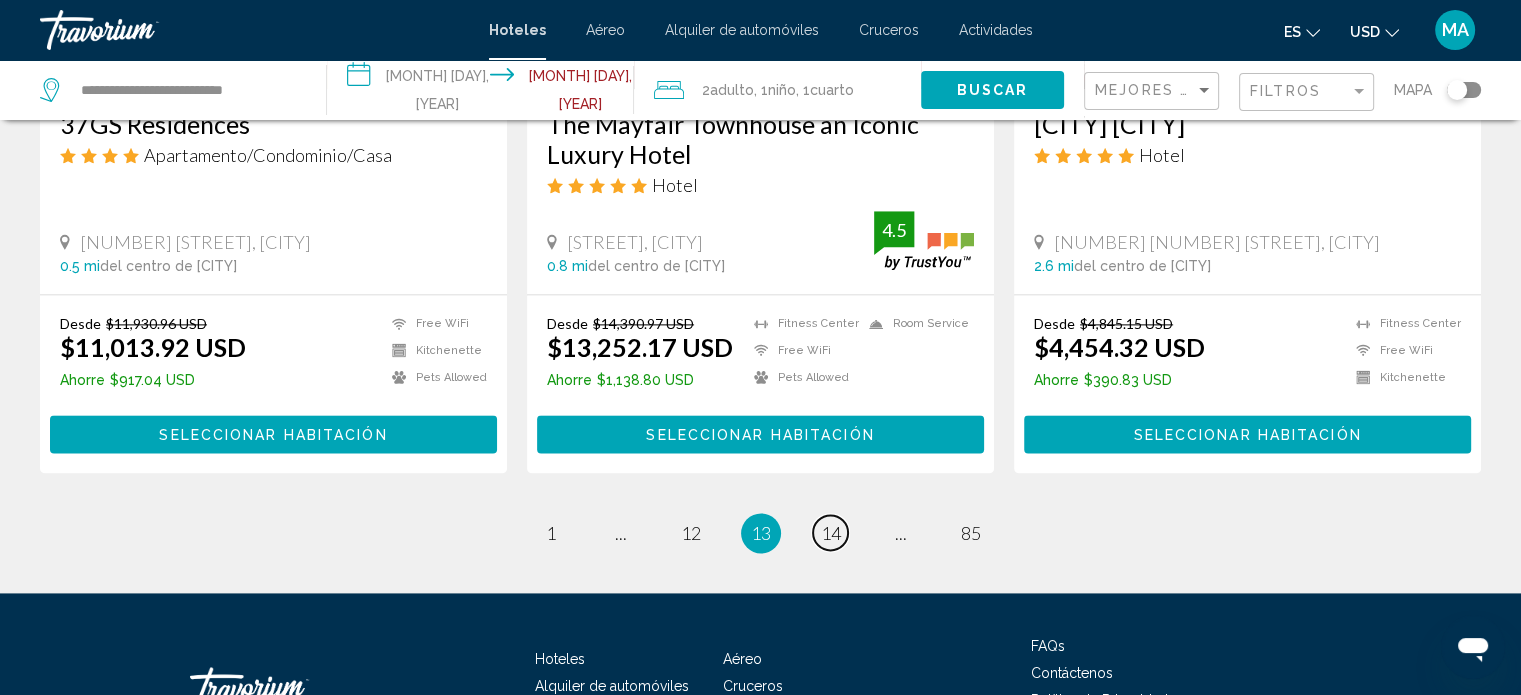 scroll, scrollTop: 2734, scrollLeft: 0, axis: vertical 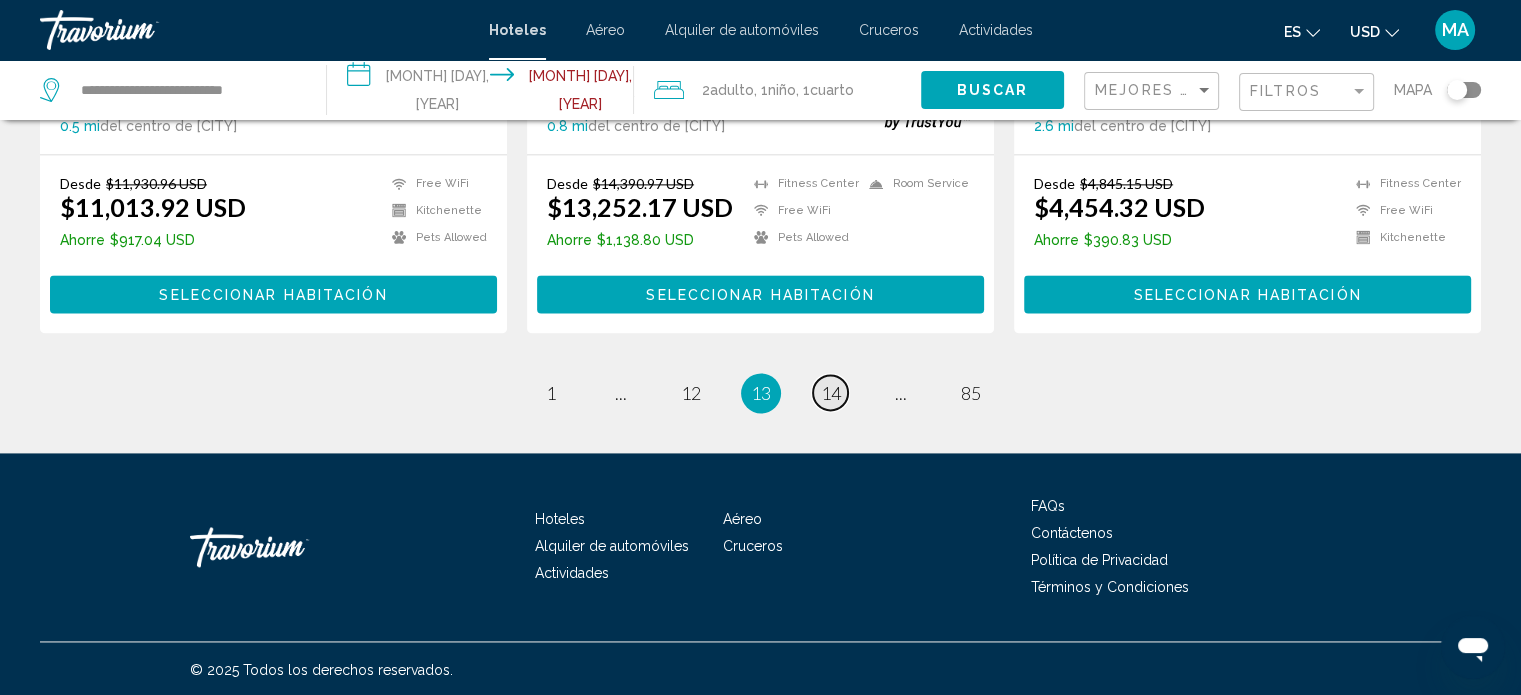 click on "14" at bounding box center [831, 393] 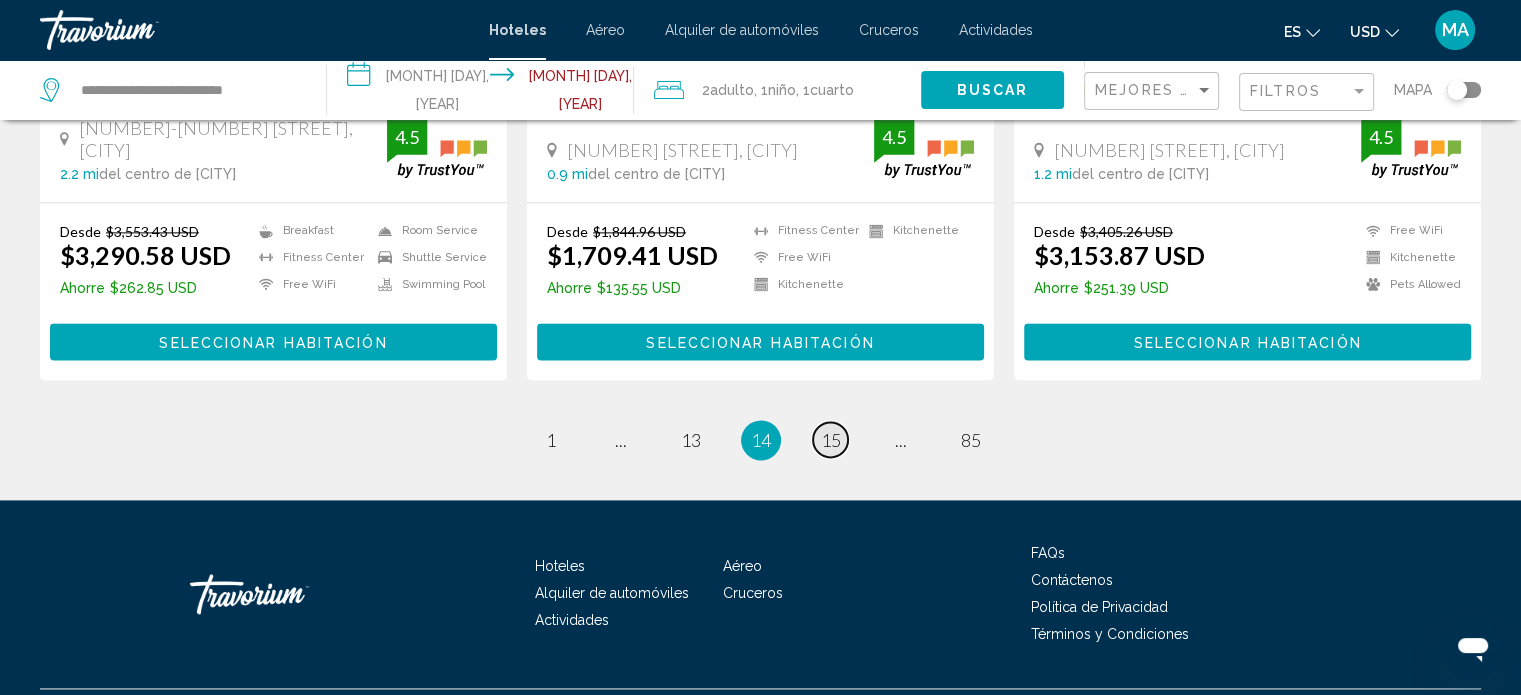 scroll, scrollTop: 2734, scrollLeft: 0, axis: vertical 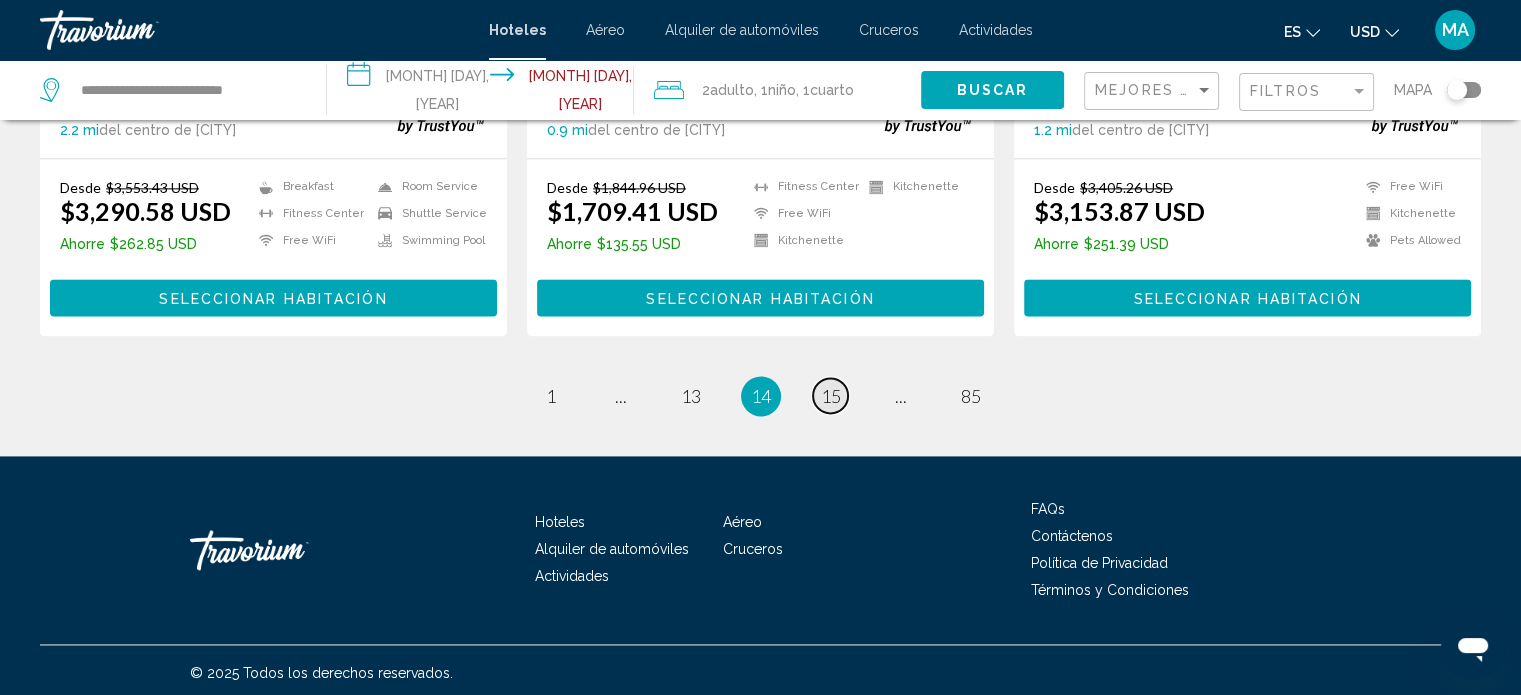 click on "15" at bounding box center [831, 396] 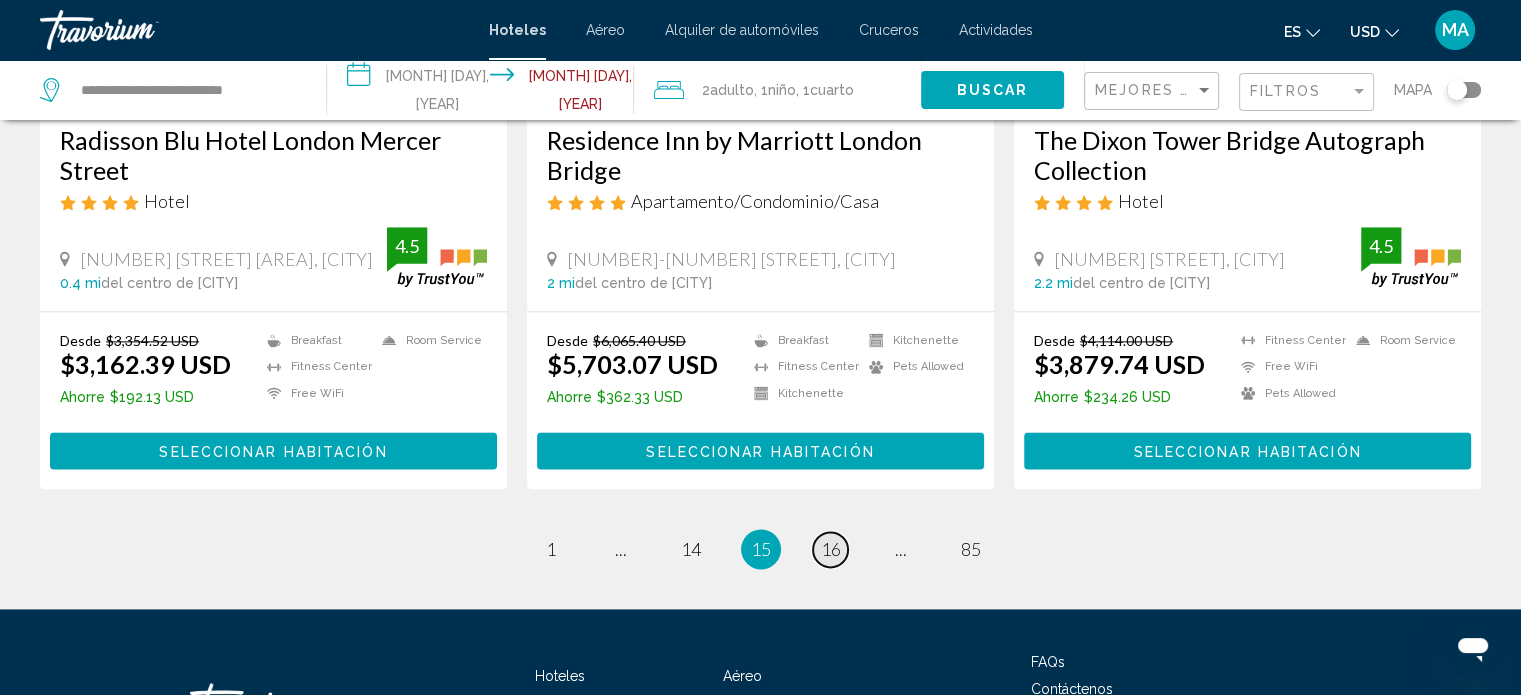 scroll, scrollTop: 2600, scrollLeft: 0, axis: vertical 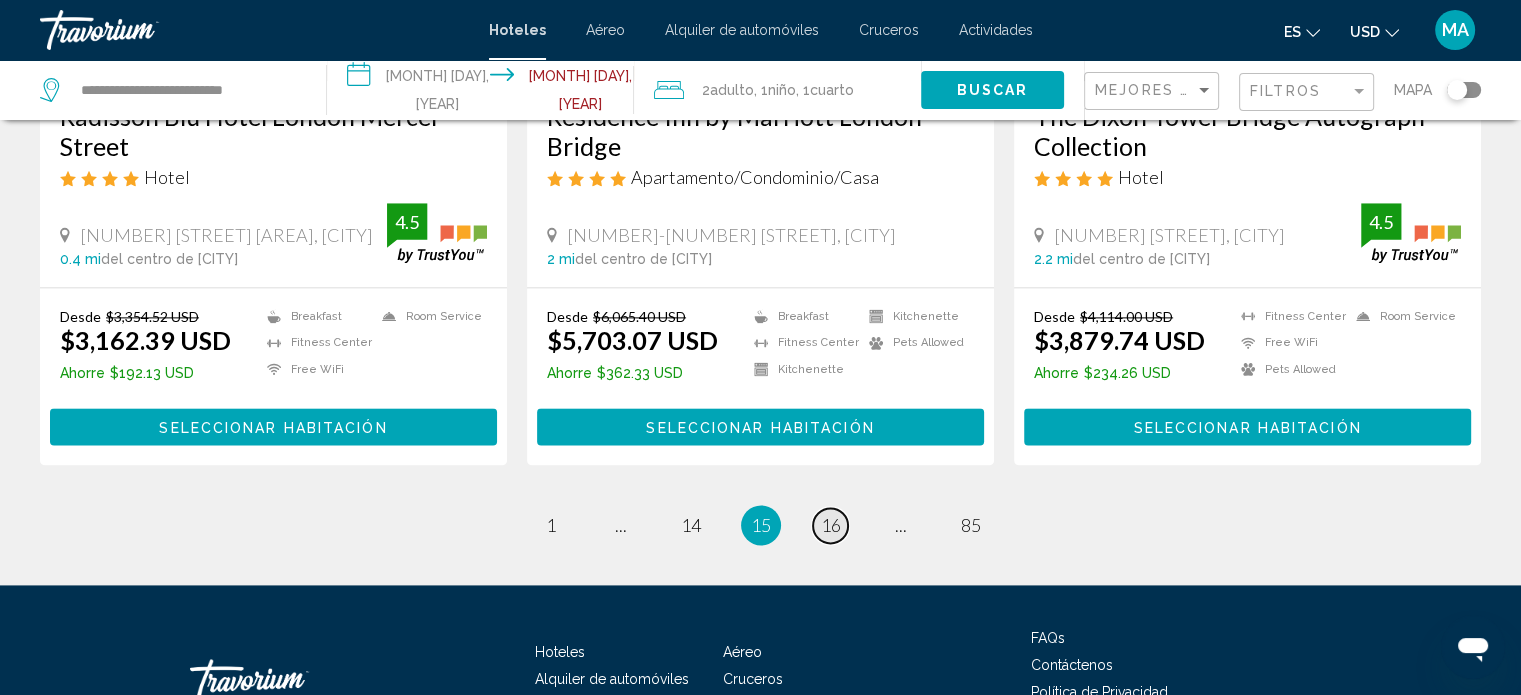 click on "16" at bounding box center [831, 525] 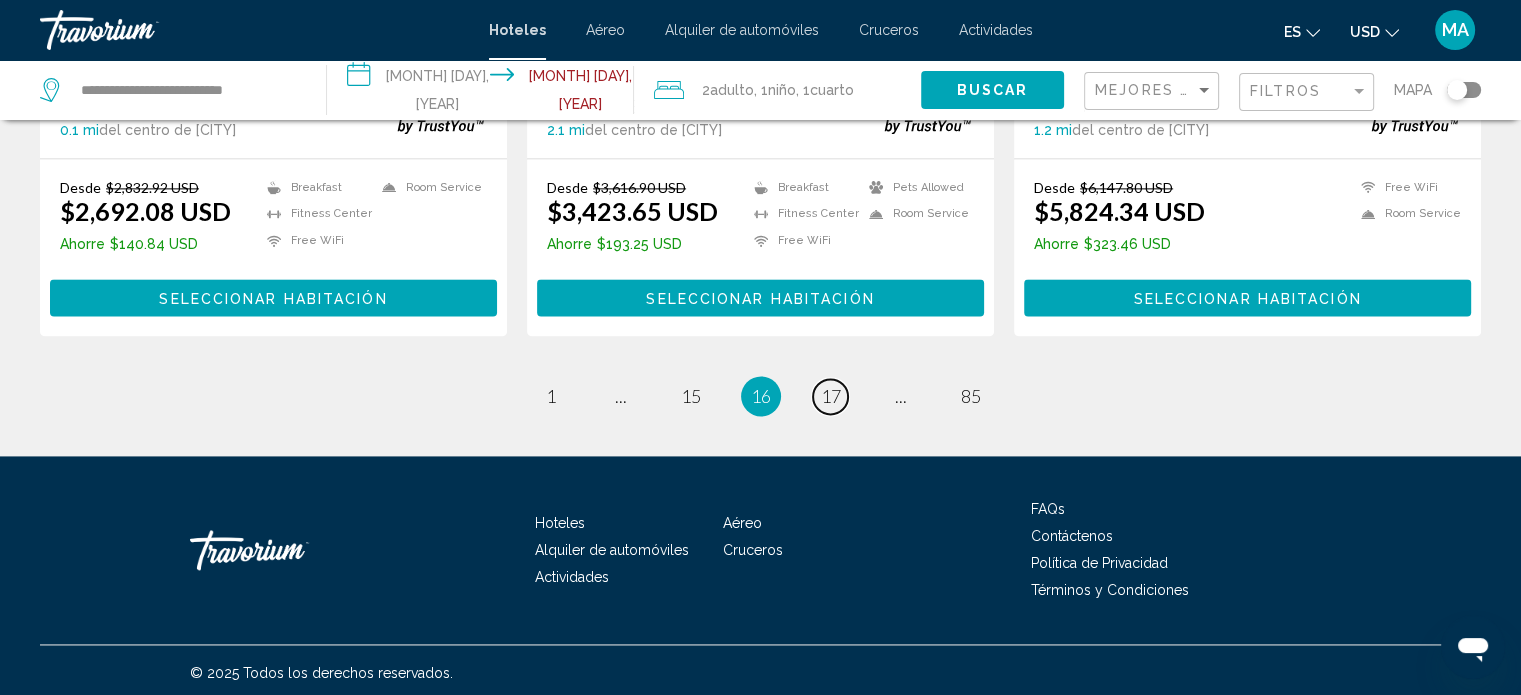 scroll, scrollTop: 2742, scrollLeft: 0, axis: vertical 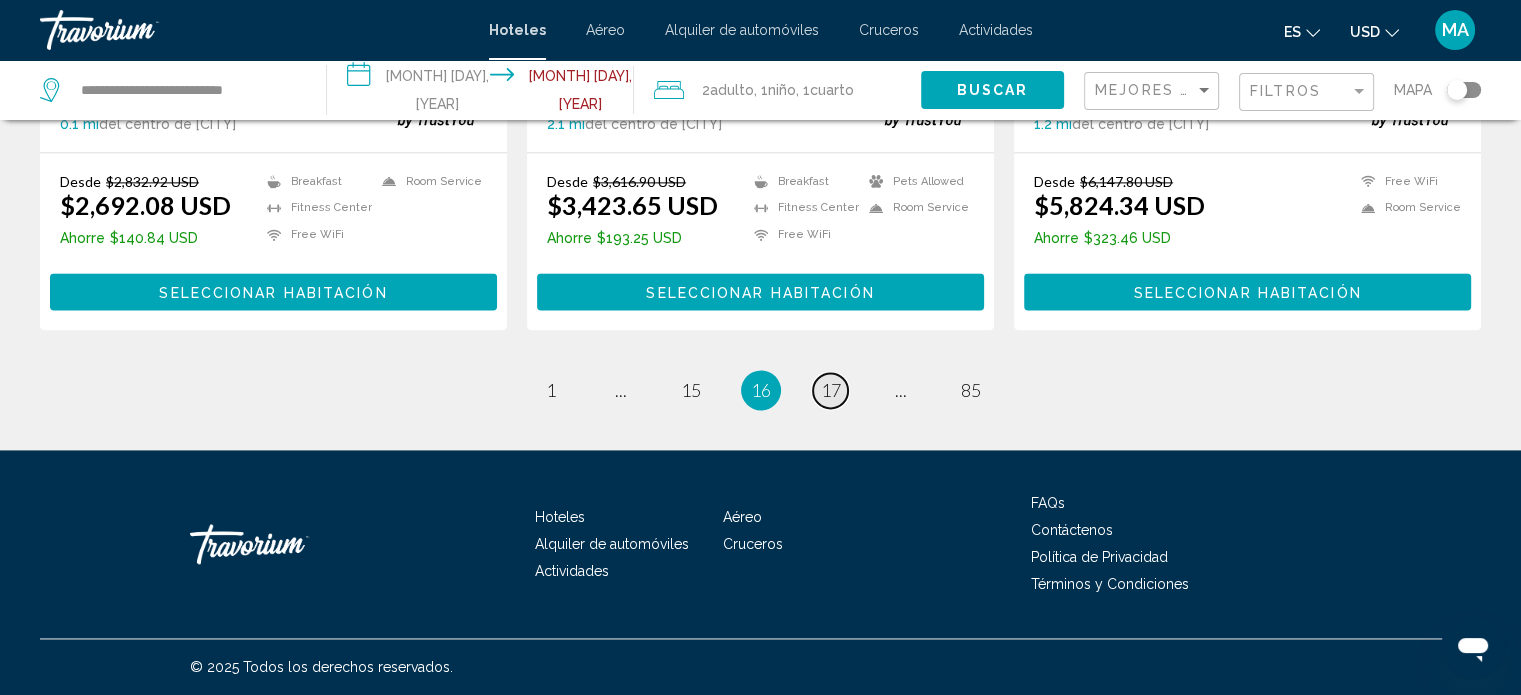 click on "17" at bounding box center [831, 390] 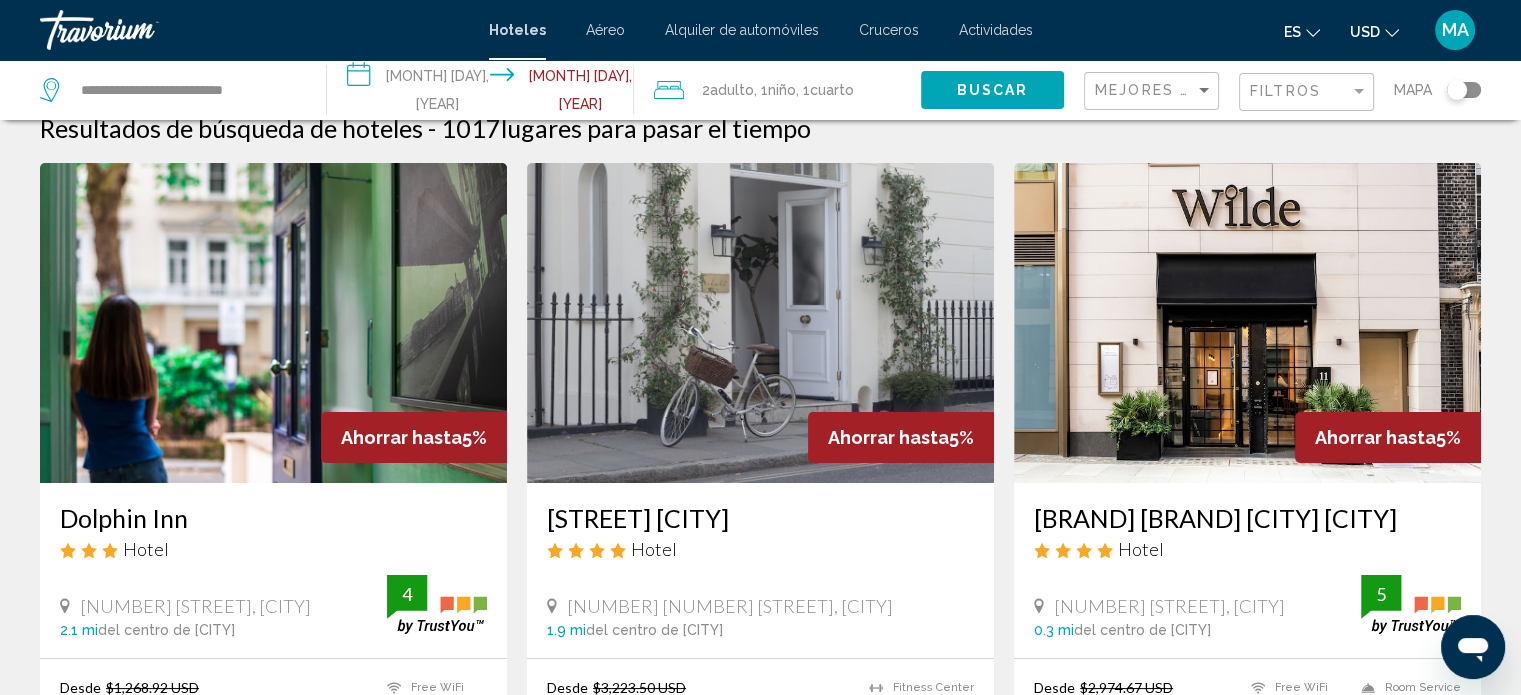 scroll, scrollTop: 0, scrollLeft: 0, axis: both 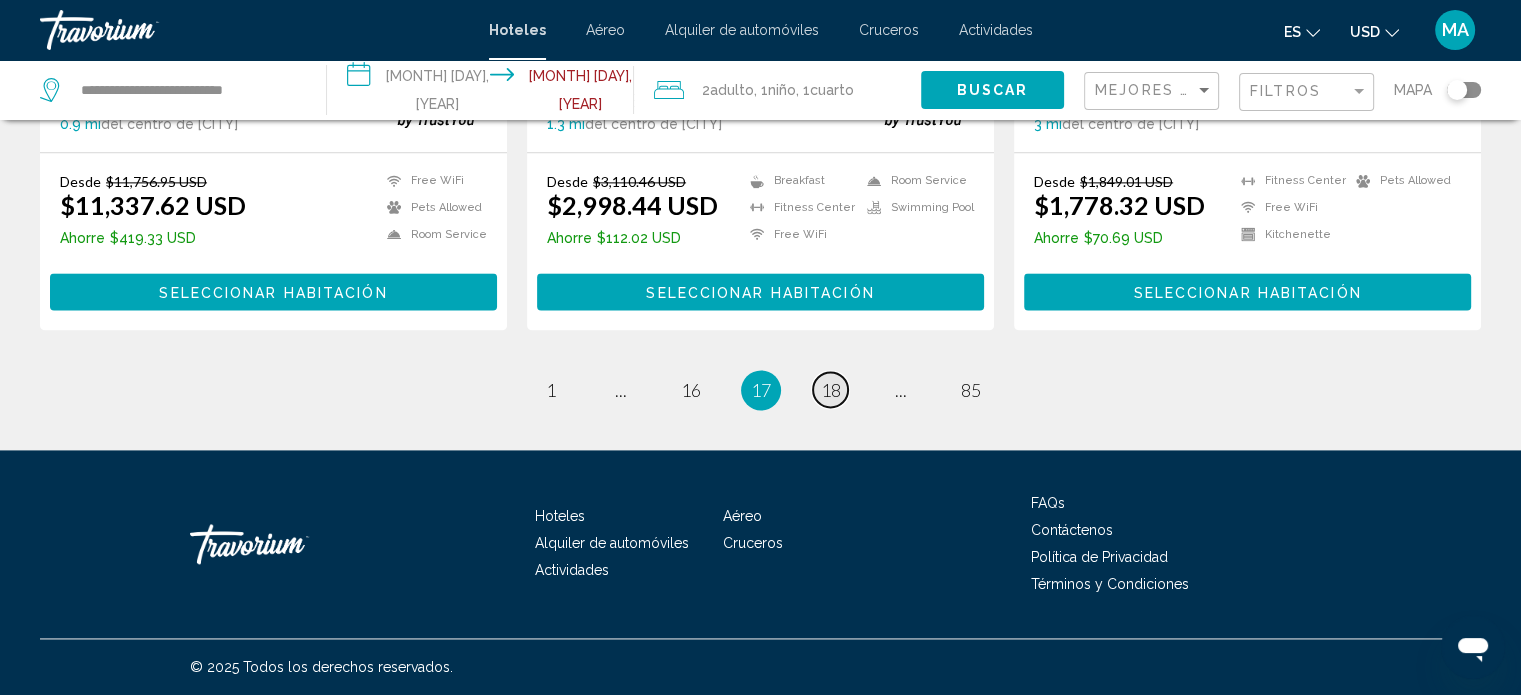 click on "18" at bounding box center (831, 390) 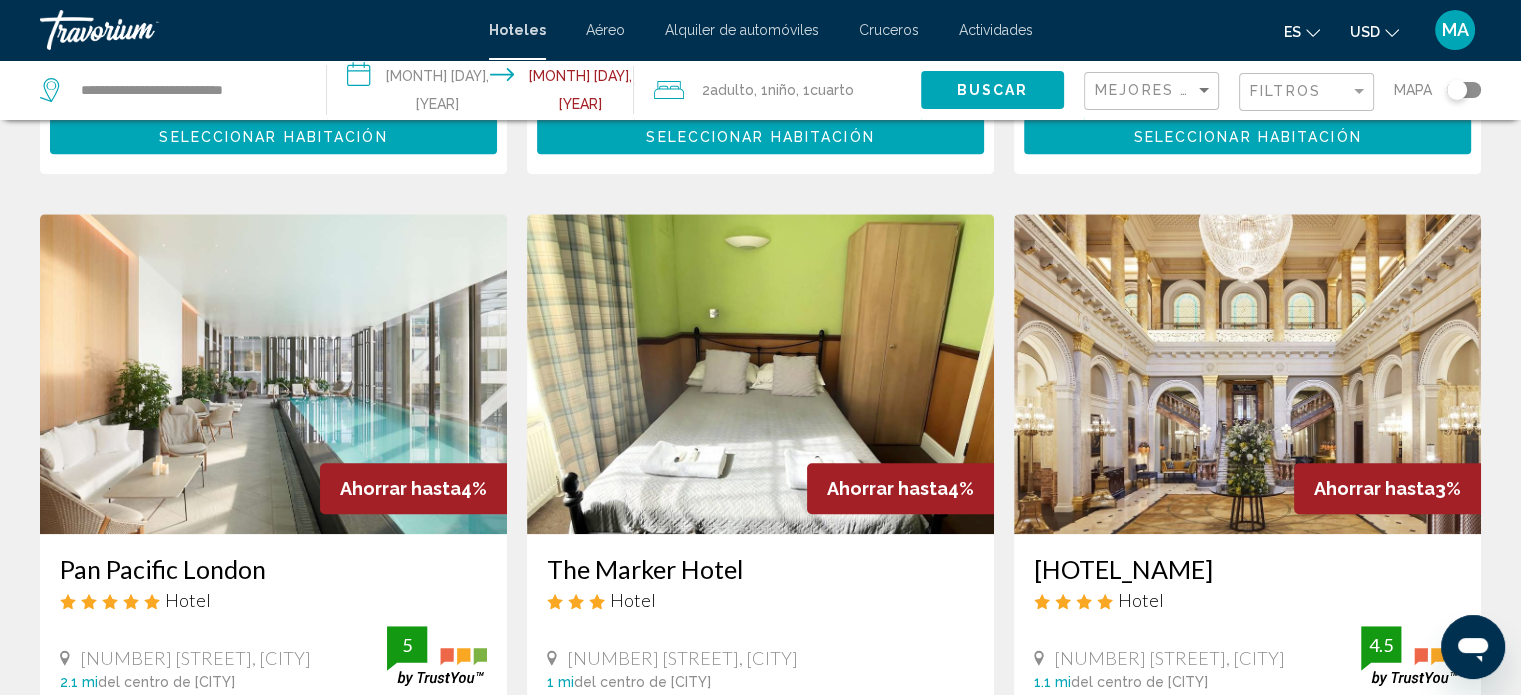 scroll, scrollTop: 1600, scrollLeft: 0, axis: vertical 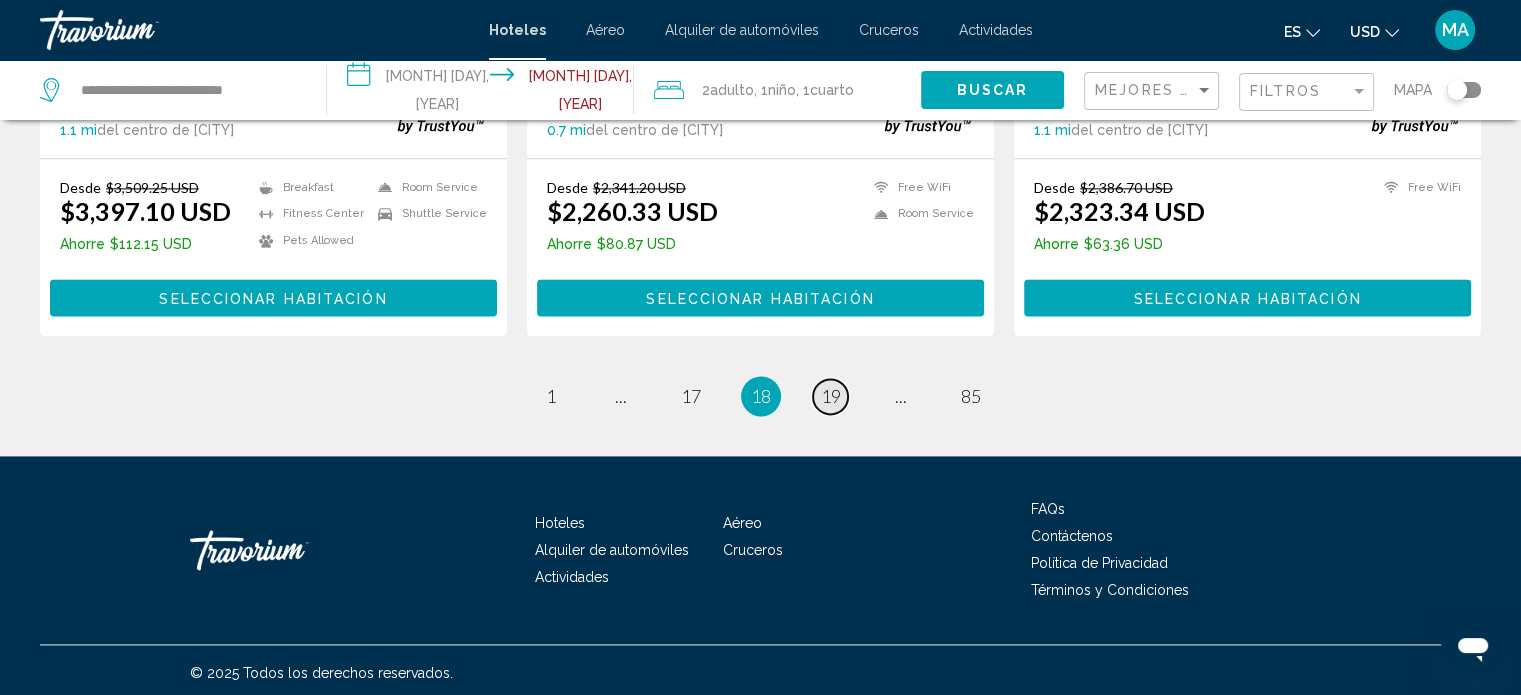 click on "19" at bounding box center (831, 396) 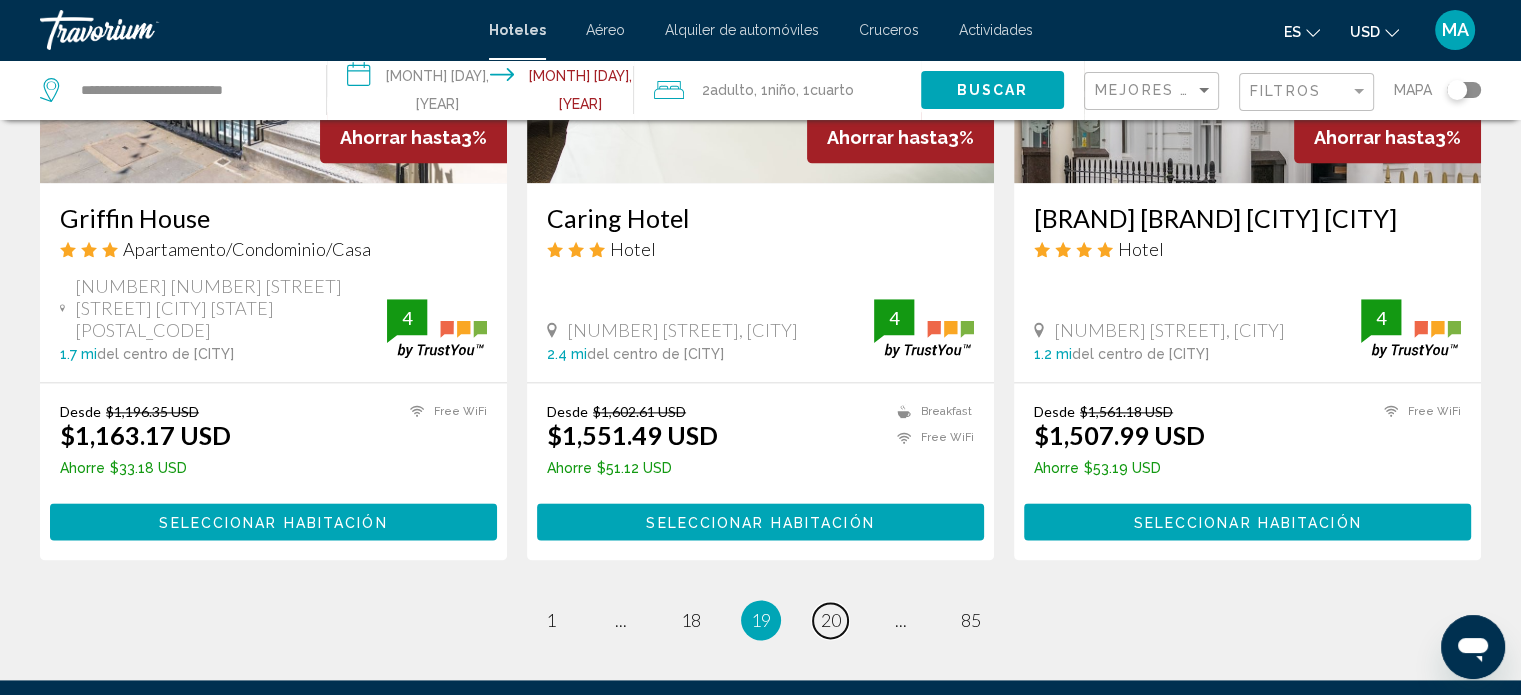 scroll, scrollTop: 2600, scrollLeft: 0, axis: vertical 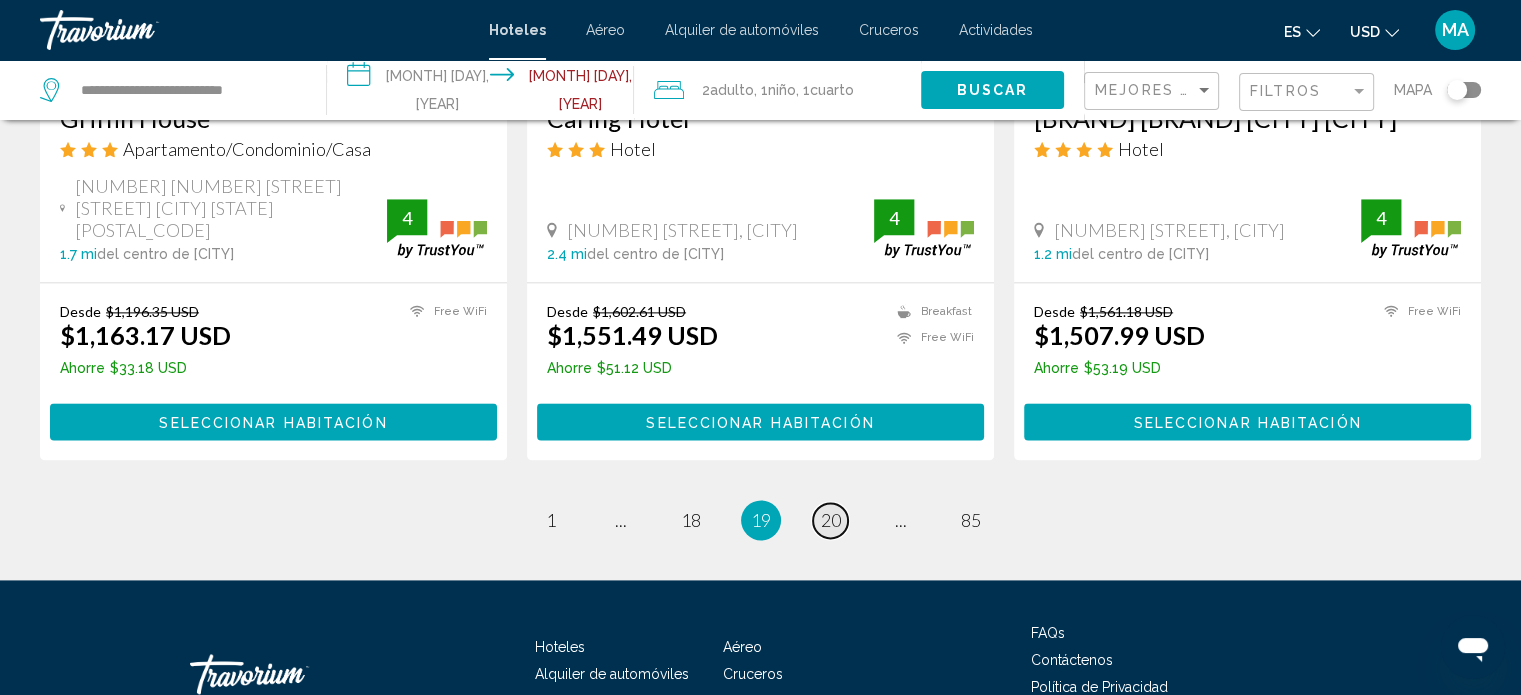 click on "20" at bounding box center [831, 520] 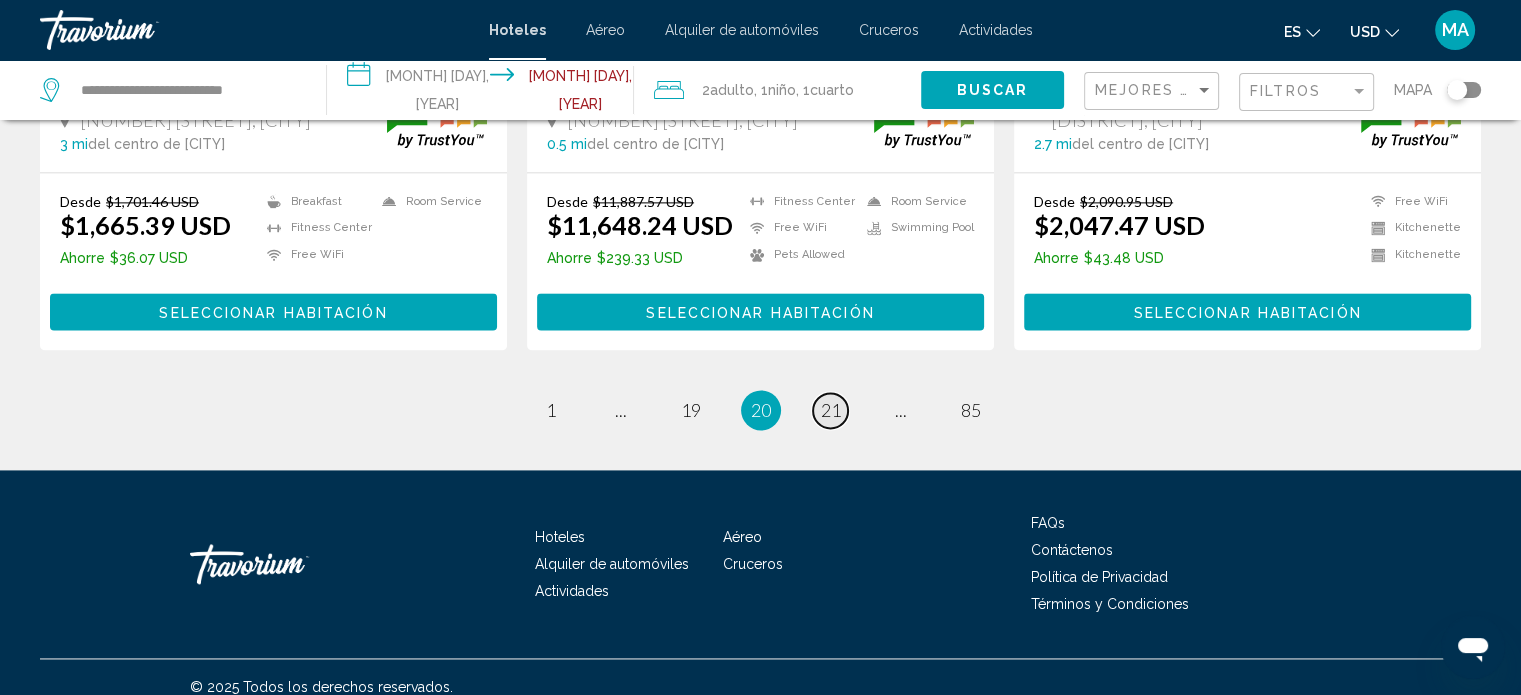 scroll, scrollTop: 2700, scrollLeft: 0, axis: vertical 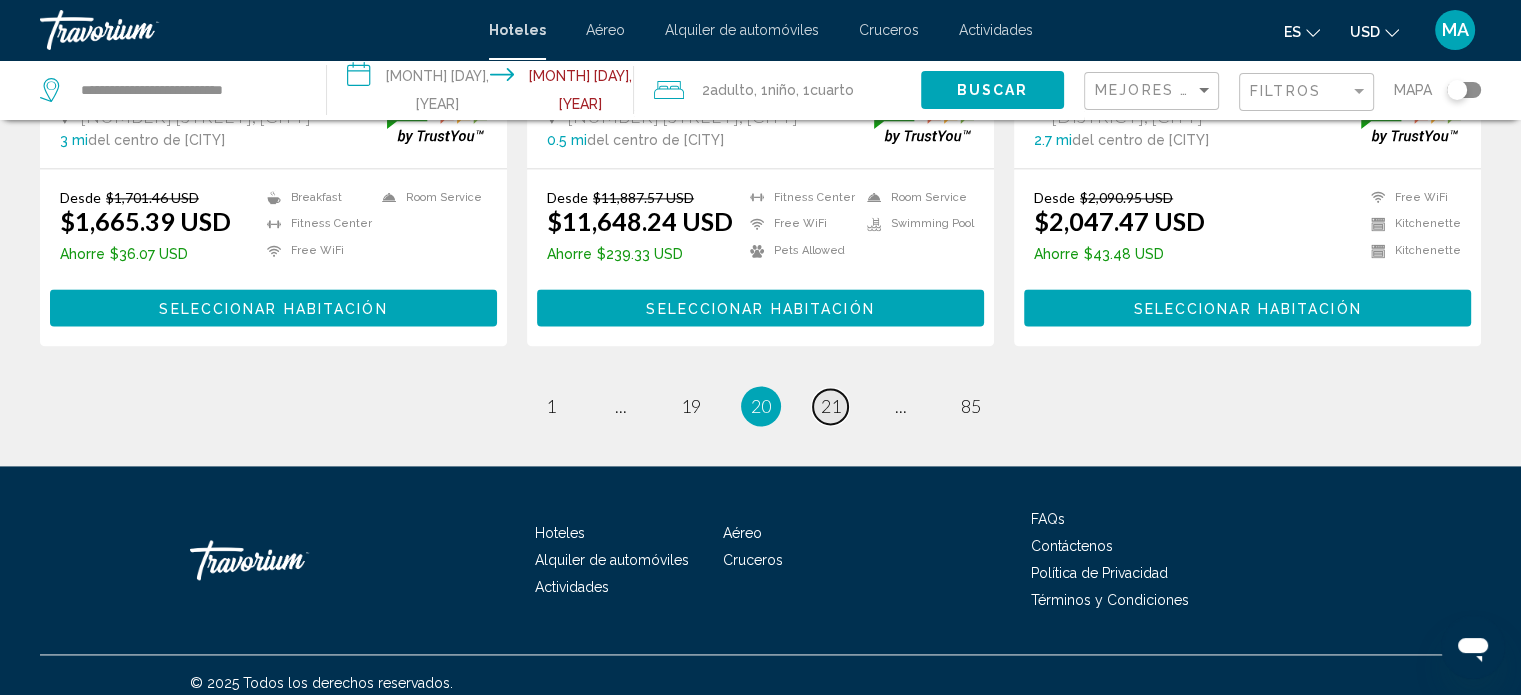 click on "21" at bounding box center [831, 406] 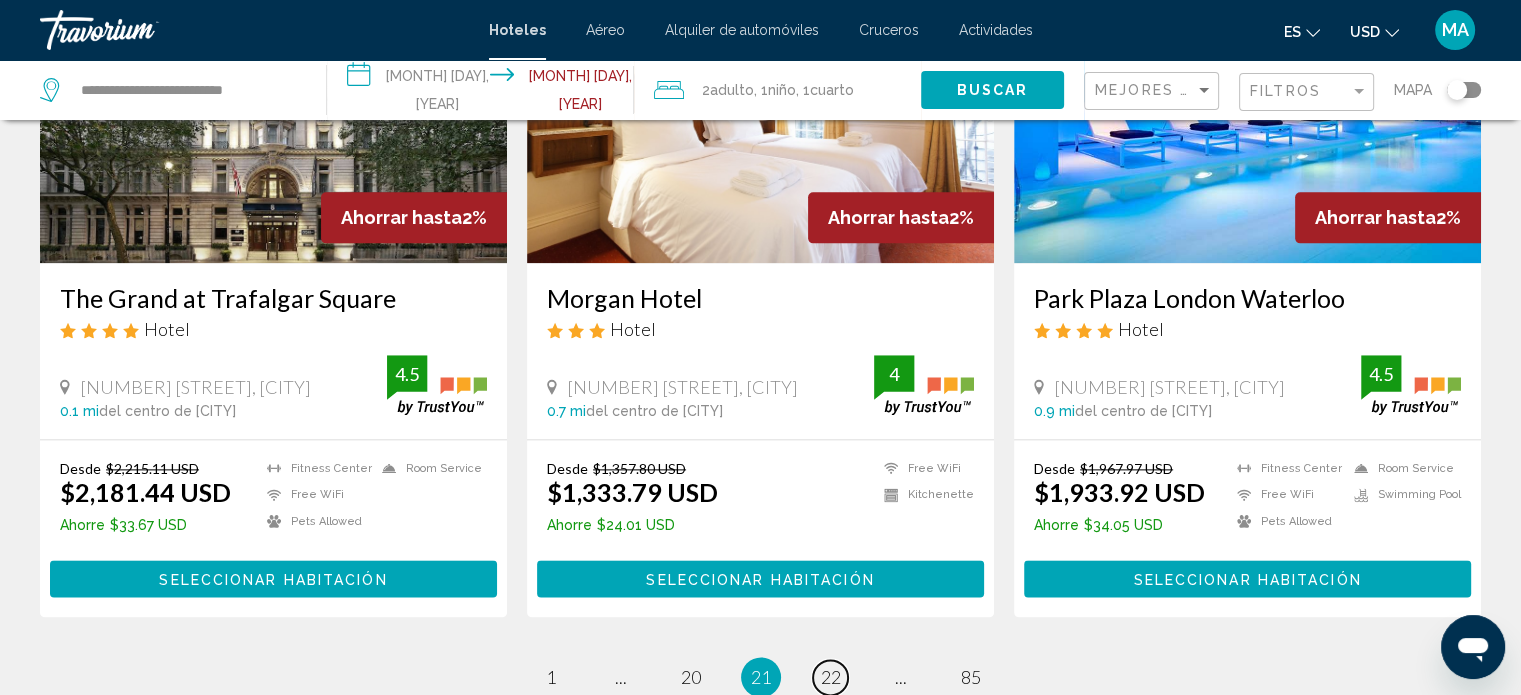 scroll, scrollTop: 2500, scrollLeft: 0, axis: vertical 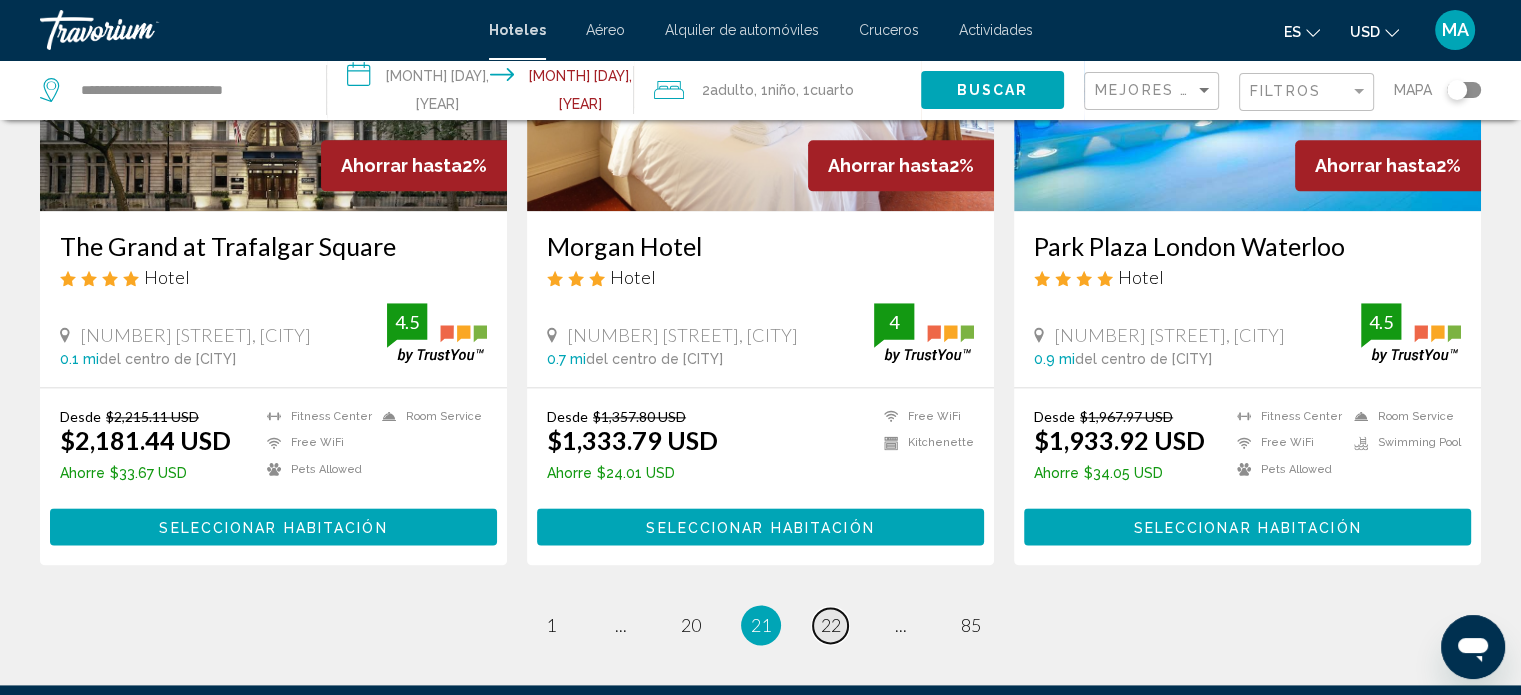 click on "22" at bounding box center [831, 625] 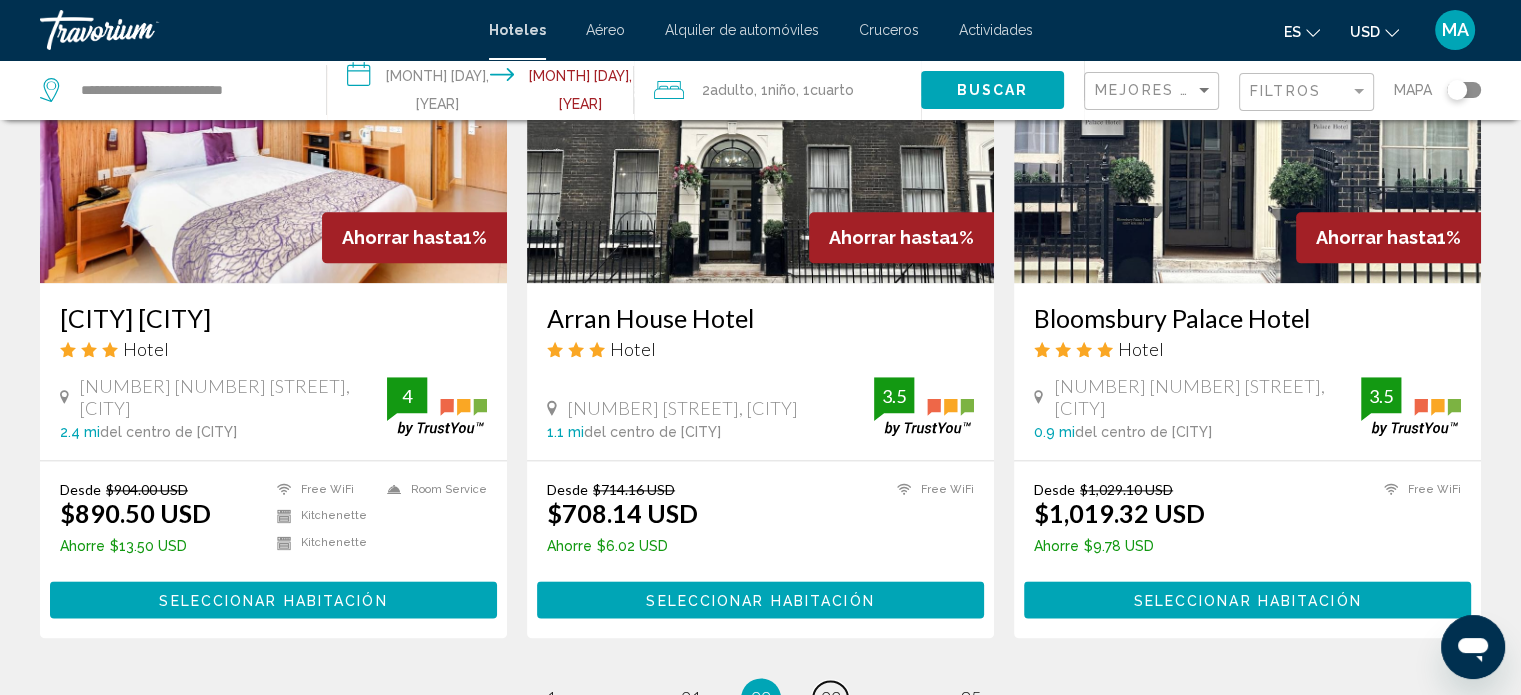scroll, scrollTop: 2500, scrollLeft: 0, axis: vertical 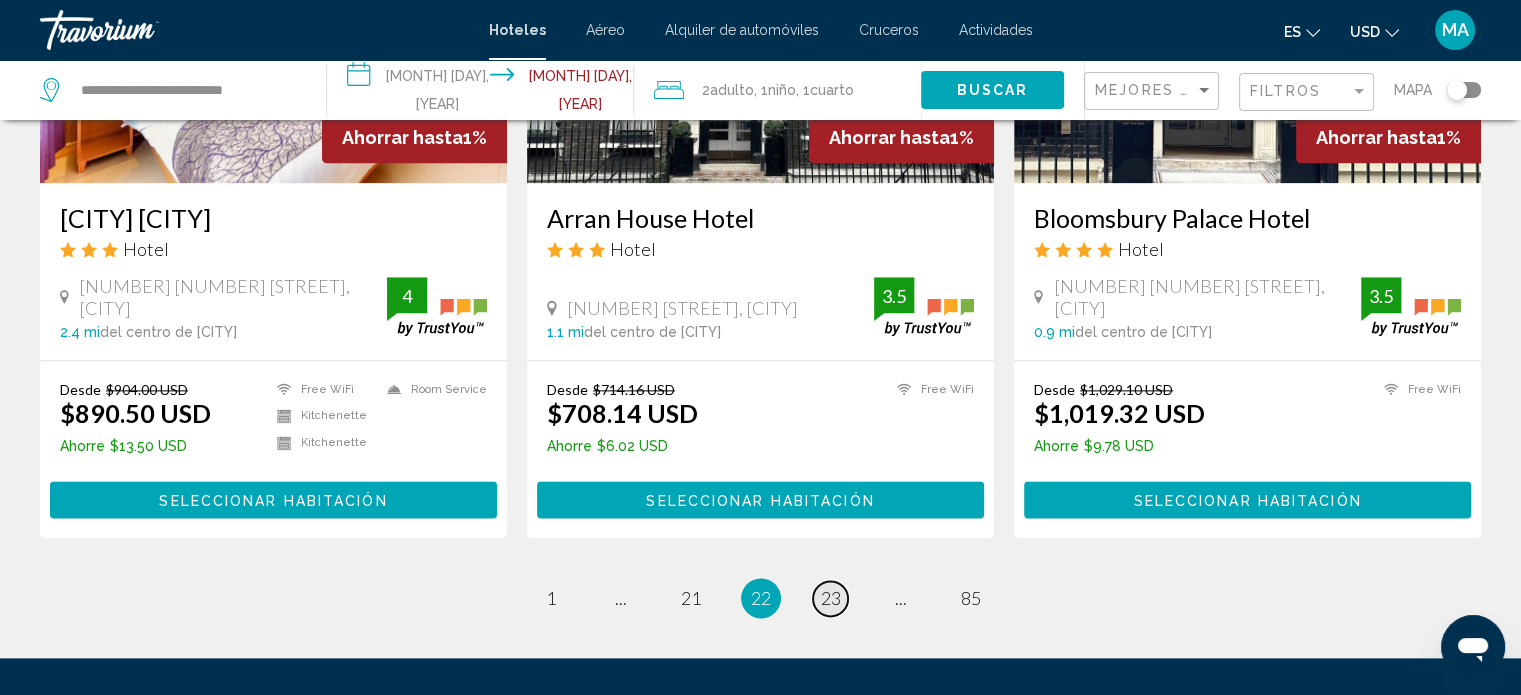 click on "page  23" at bounding box center (830, 598) 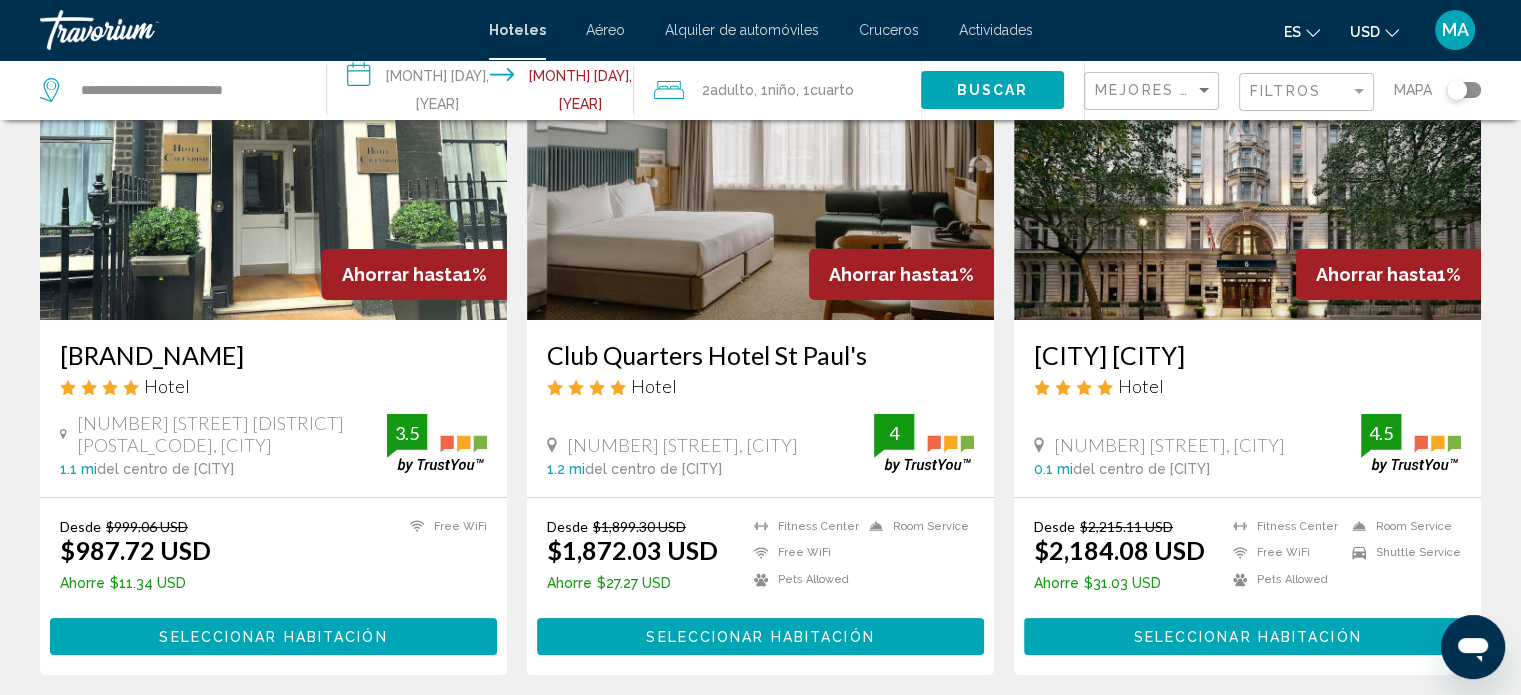 scroll, scrollTop: 200, scrollLeft: 0, axis: vertical 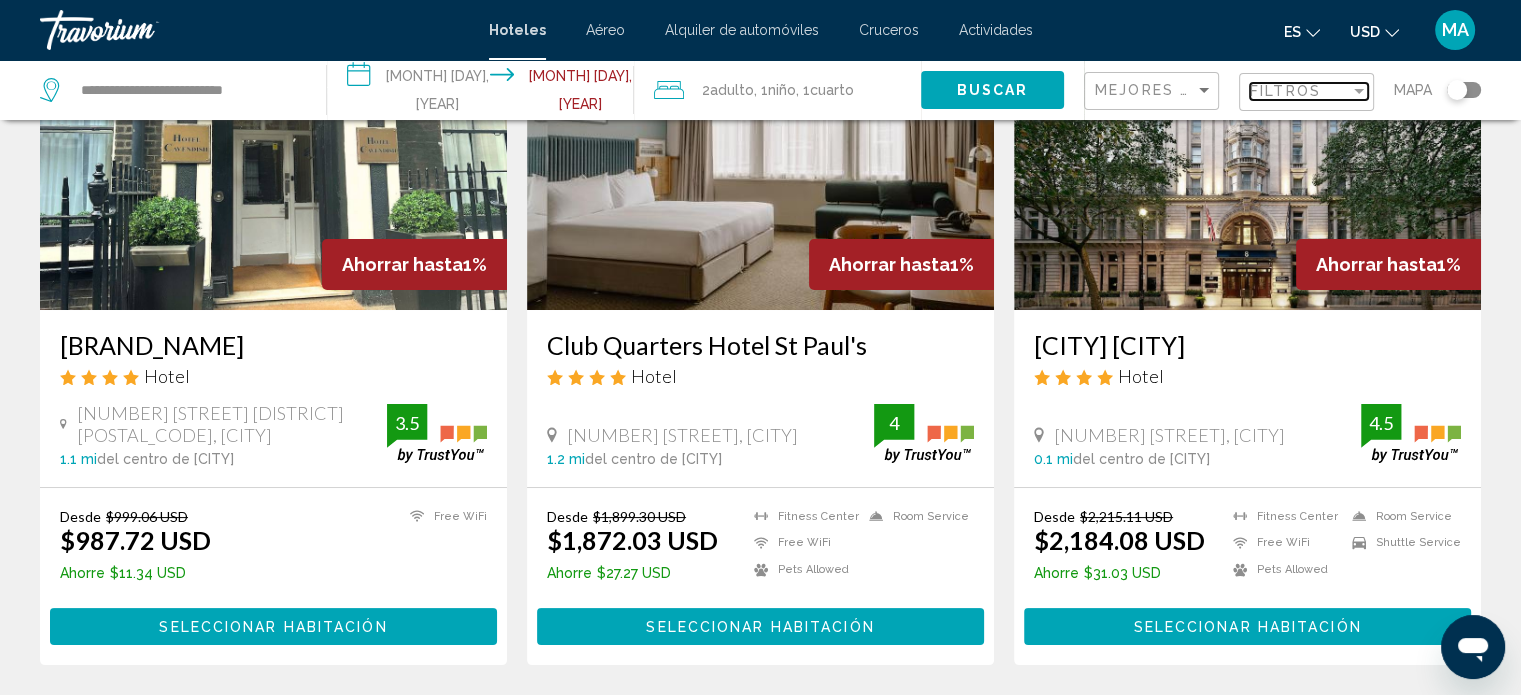 click on "Filtros" at bounding box center [1300, 91] 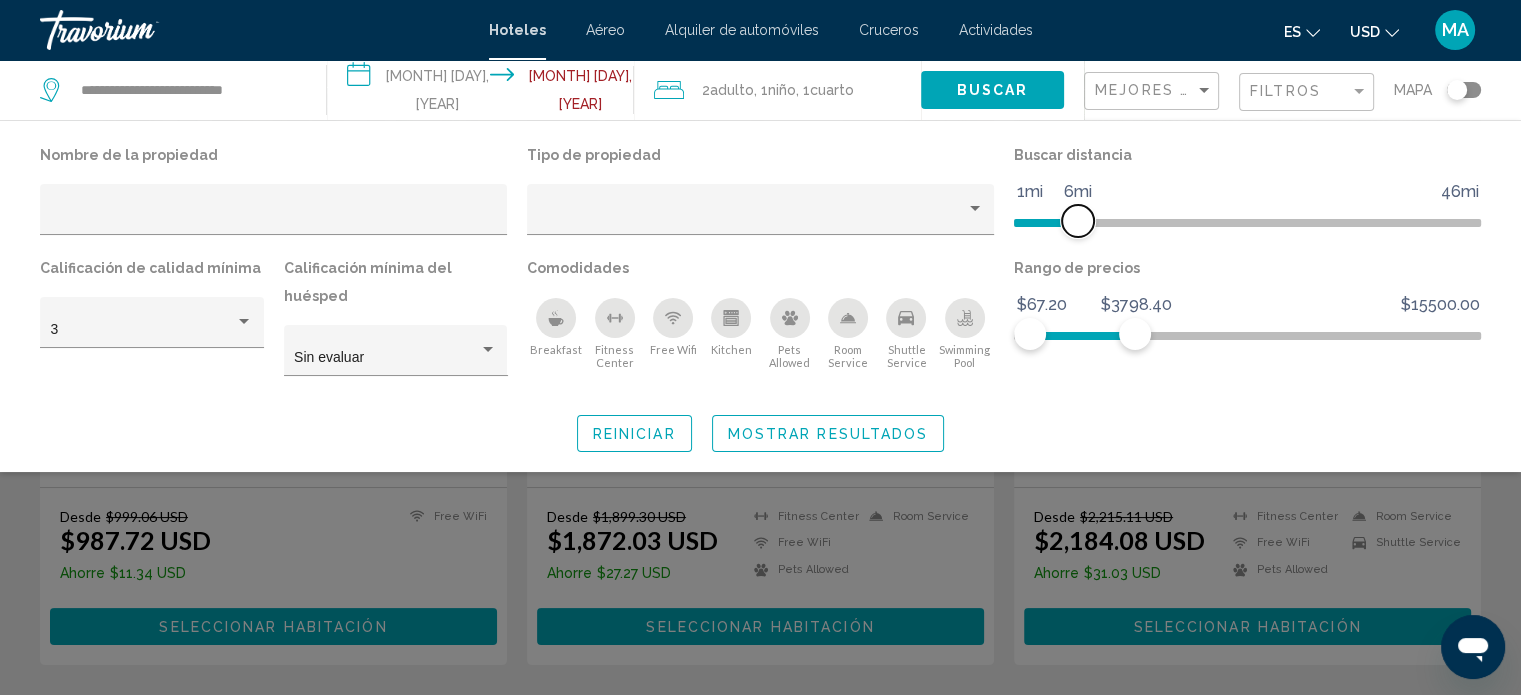 drag, startPoint x: 1215, startPoint y: 225, endPoint x: 1080, endPoint y: 231, distance: 135.13327 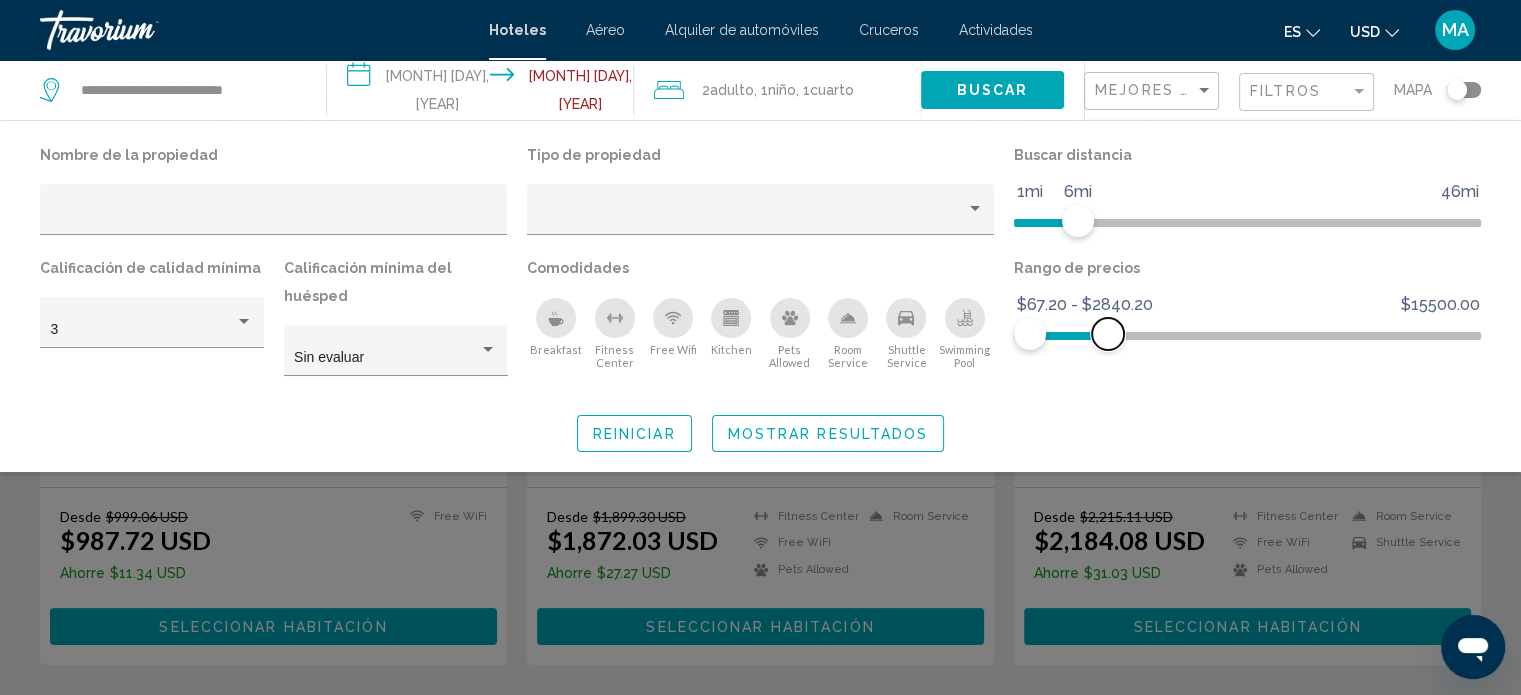 drag, startPoint x: 1128, startPoint y: 331, endPoint x: 1108, endPoint y: 334, distance: 20.22375 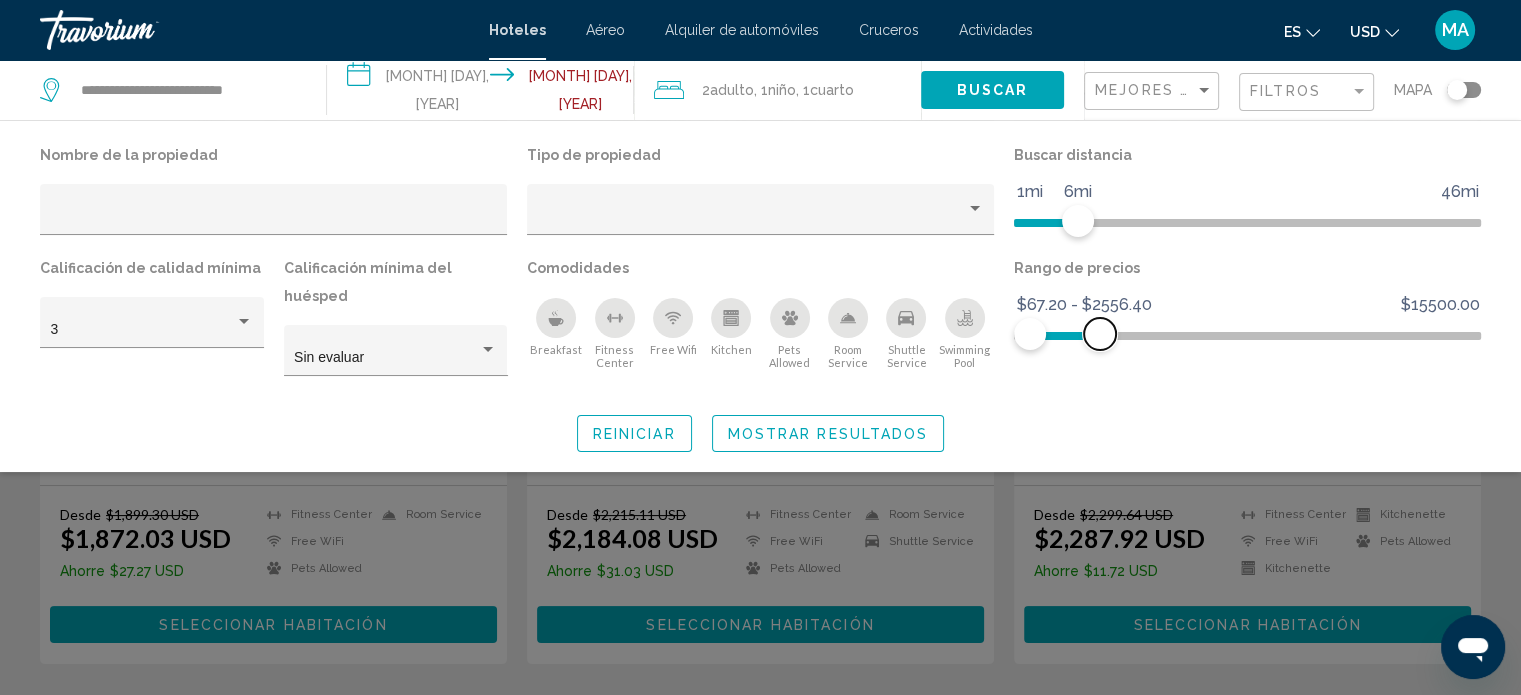 click 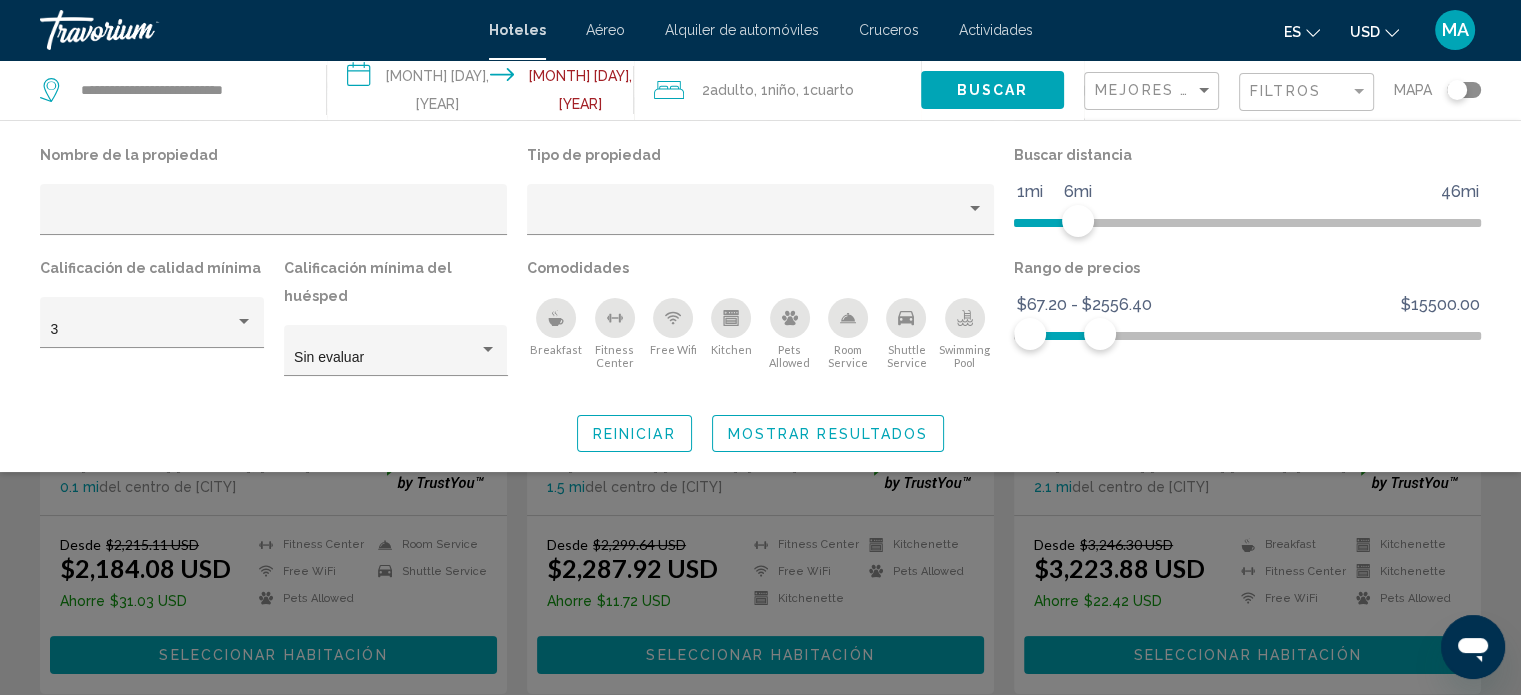 click 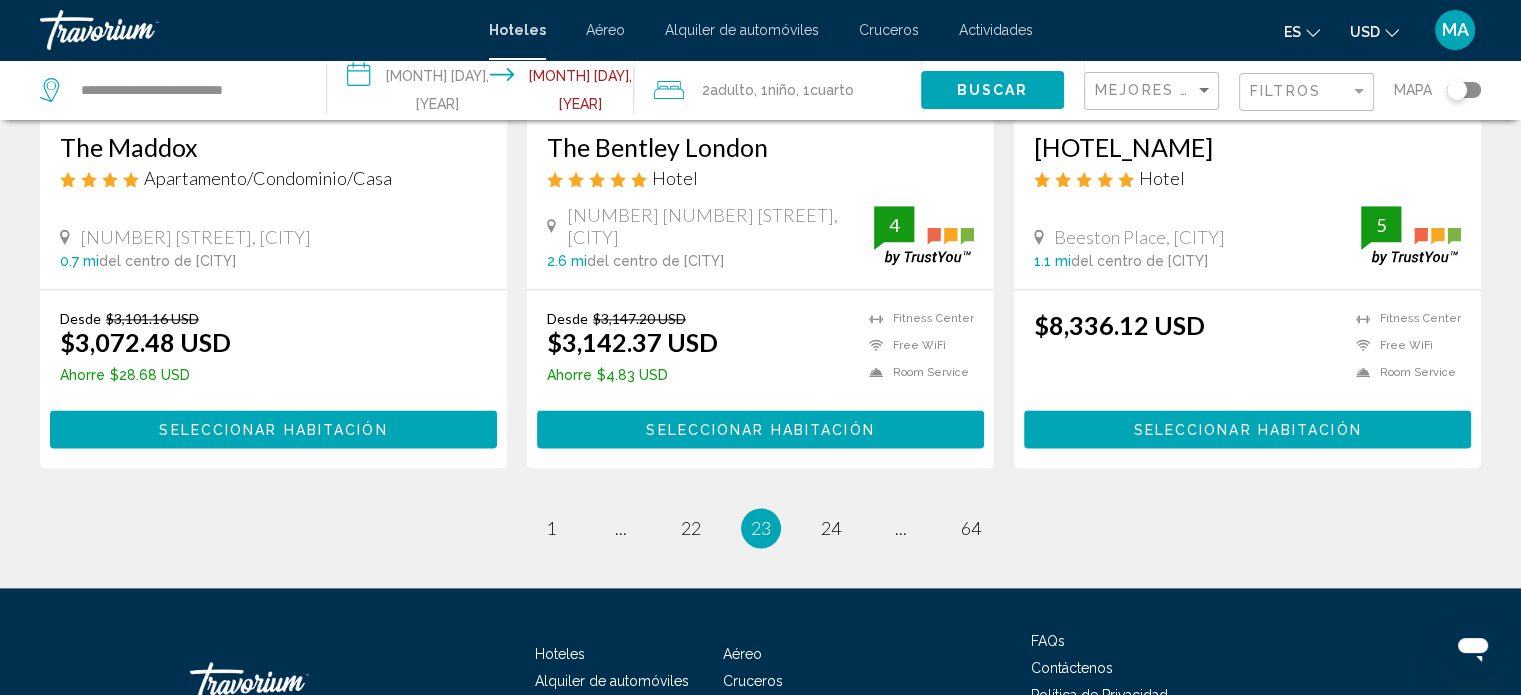 scroll, scrollTop: 2600, scrollLeft: 0, axis: vertical 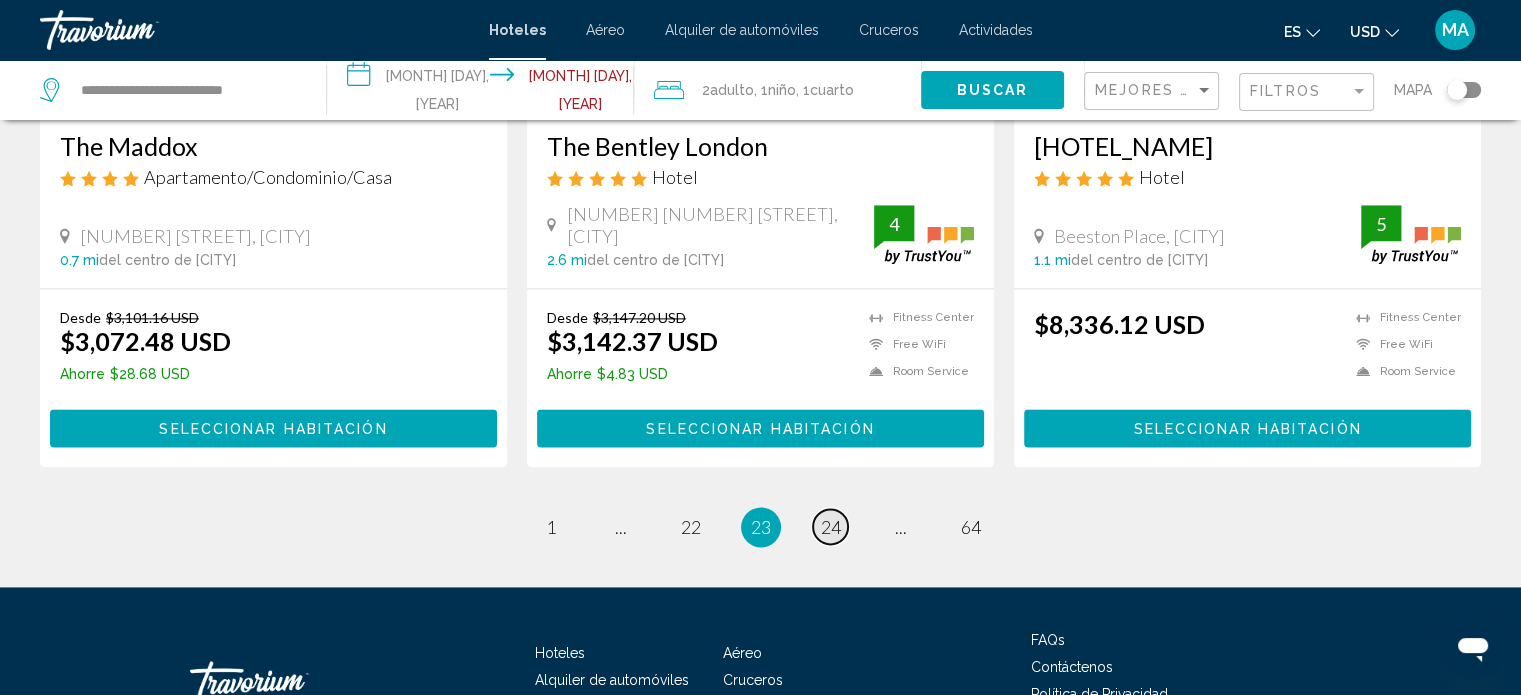 click on "24" at bounding box center [831, 527] 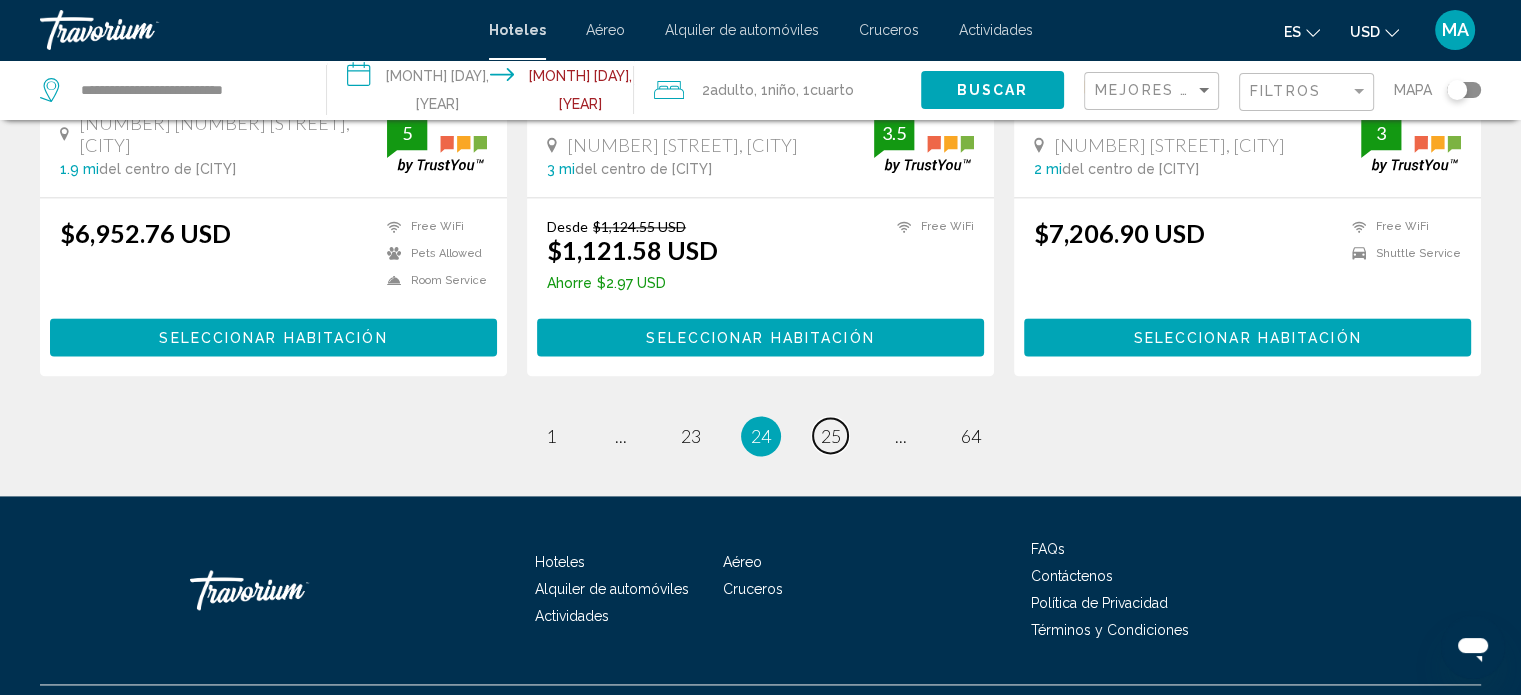 scroll, scrollTop: 2700, scrollLeft: 0, axis: vertical 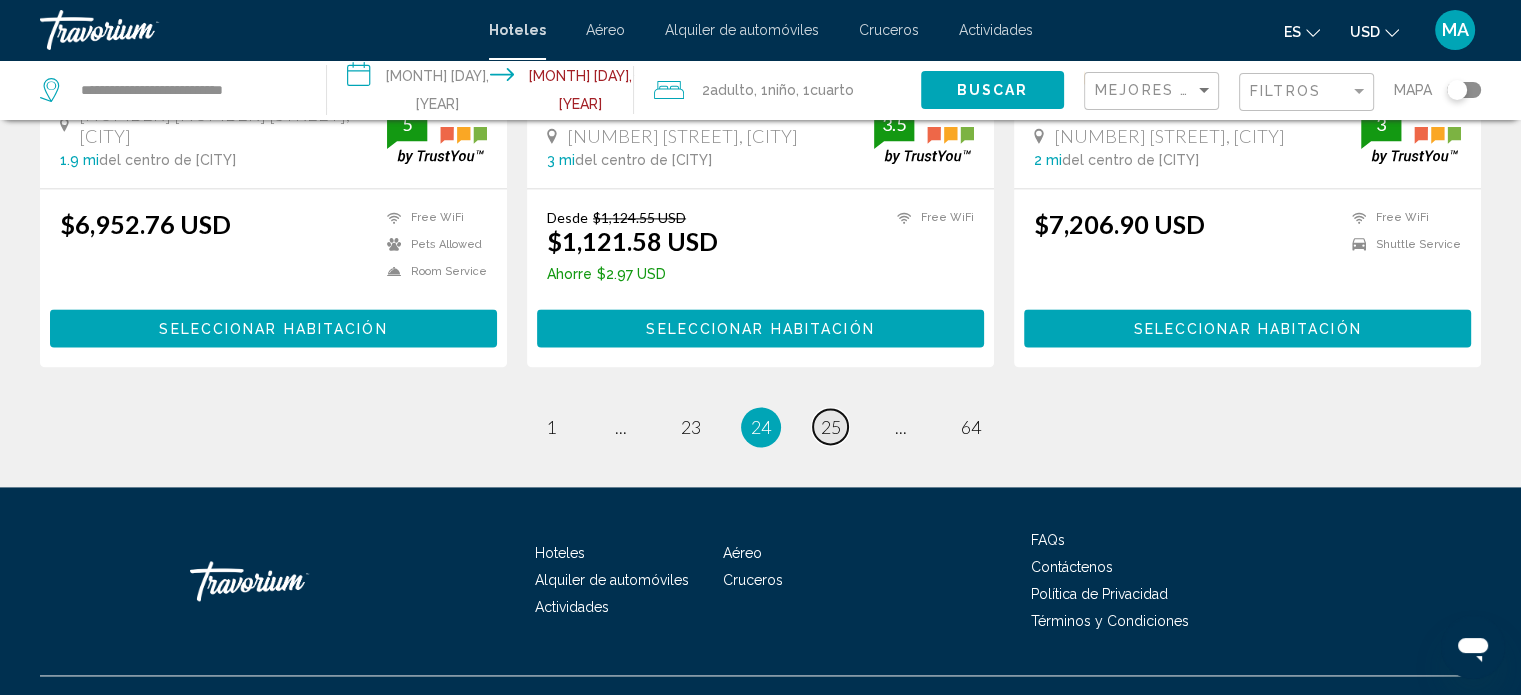 click on "25" at bounding box center (831, 427) 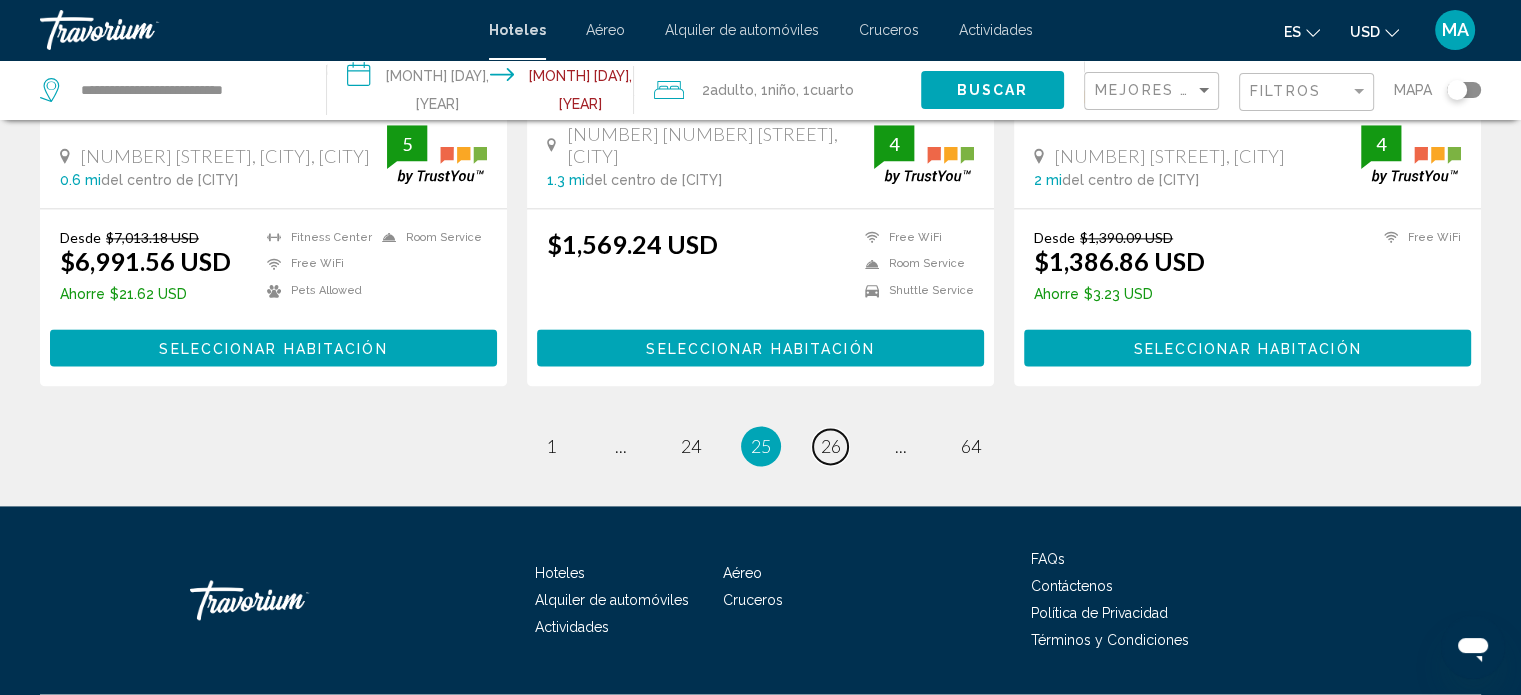 scroll, scrollTop: 2700, scrollLeft: 0, axis: vertical 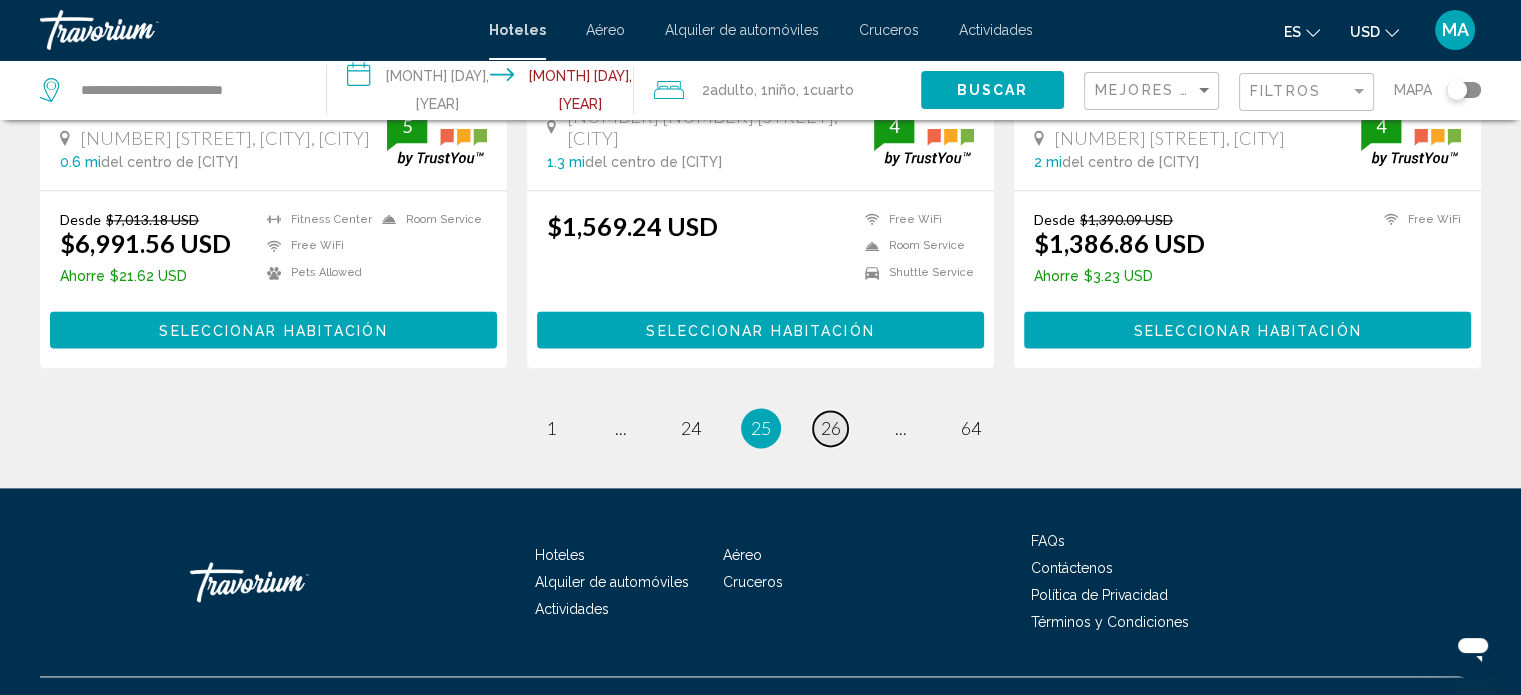 click on "26" at bounding box center [831, 428] 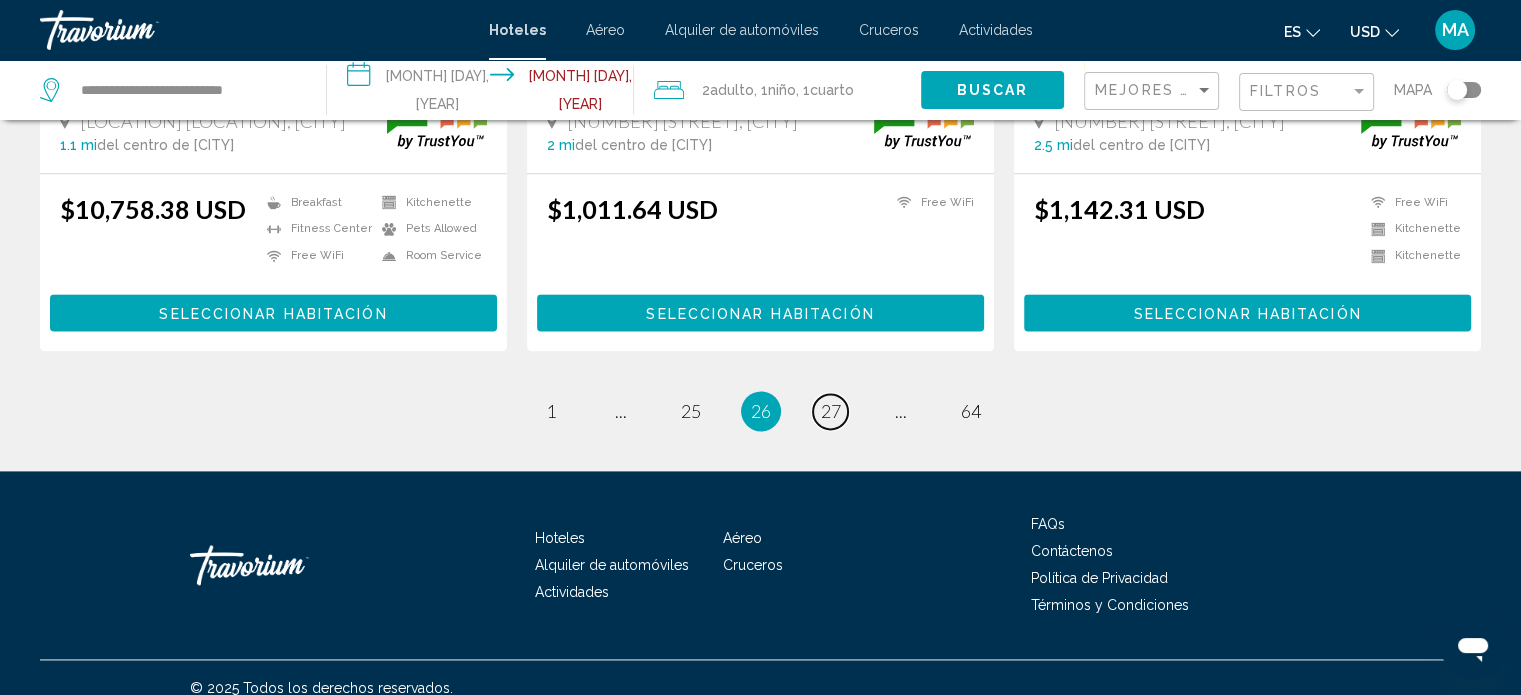 scroll, scrollTop: 2672, scrollLeft: 0, axis: vertical 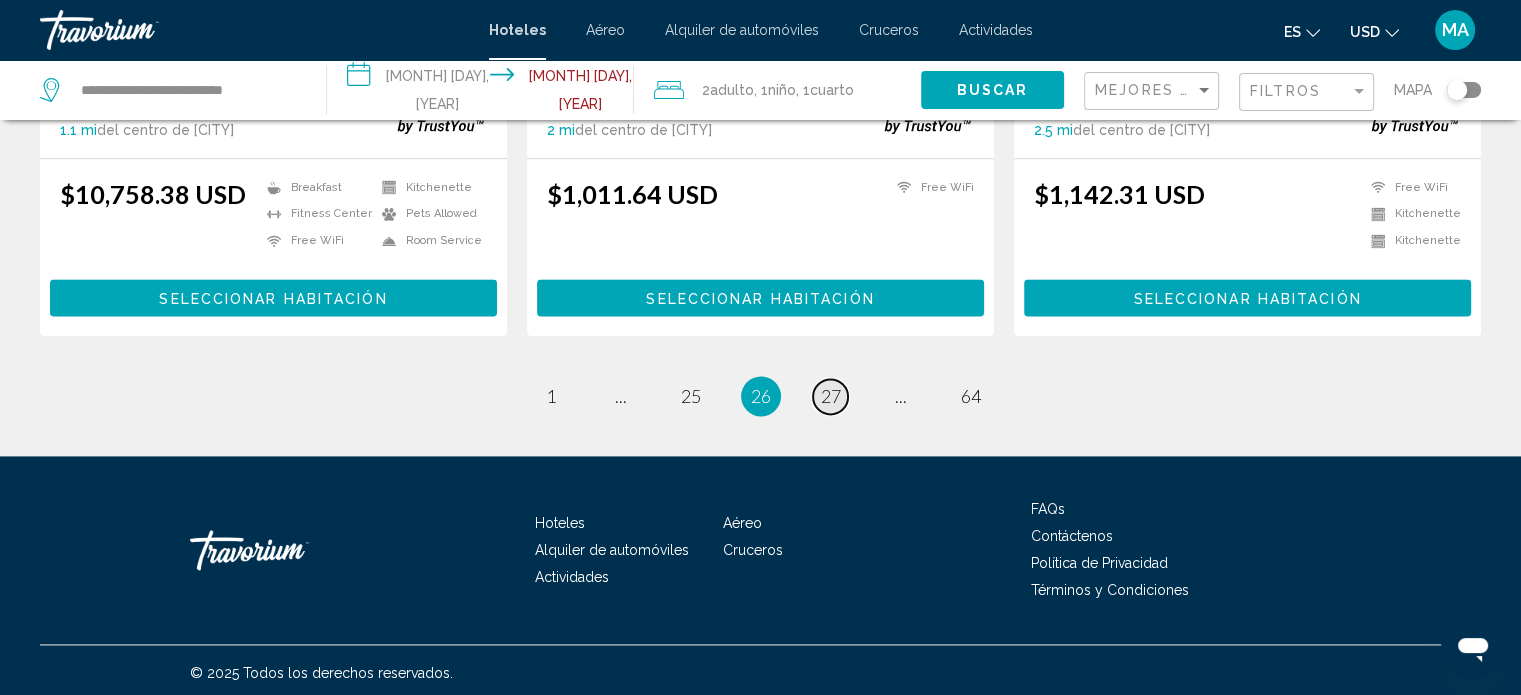 click on "27" at bounding box center (831, 396) 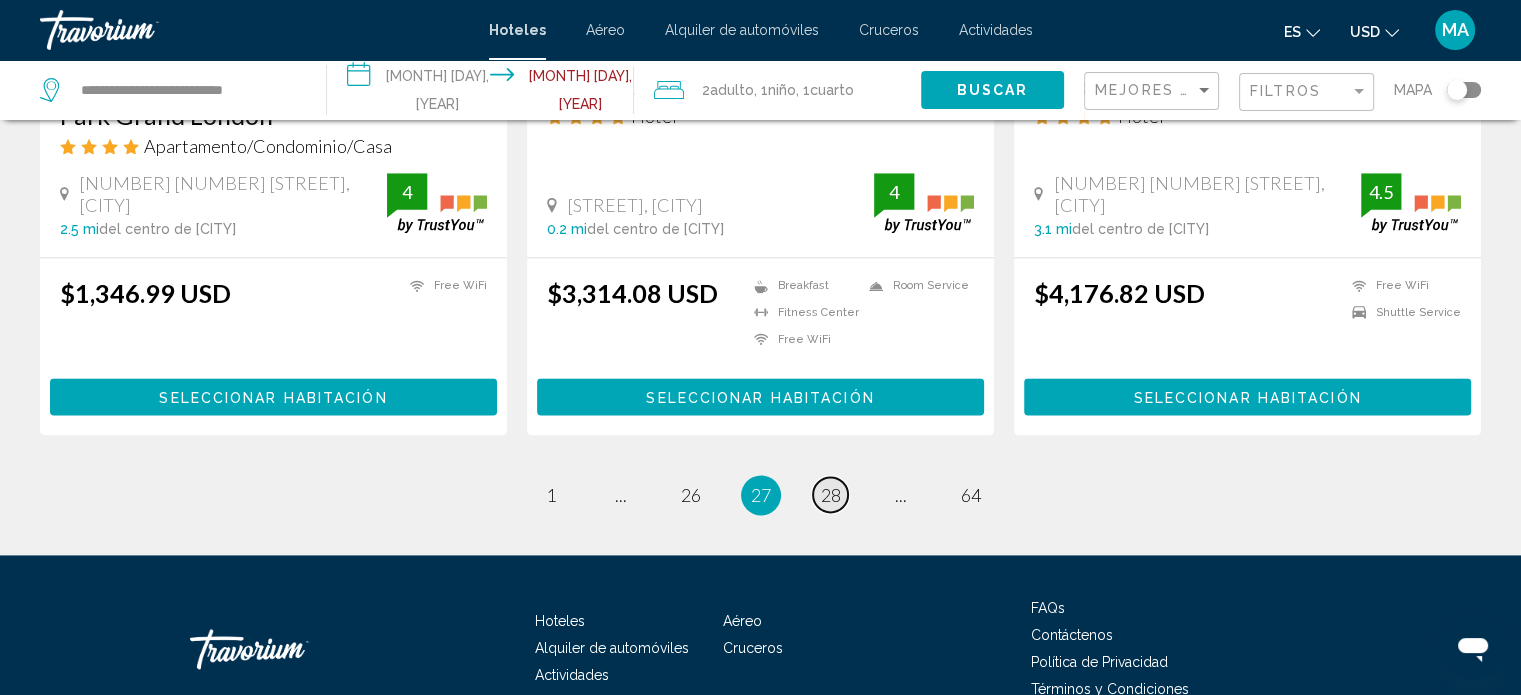 scroll, scrollTop: 2700, scrollLeft: 0, axis: vertical 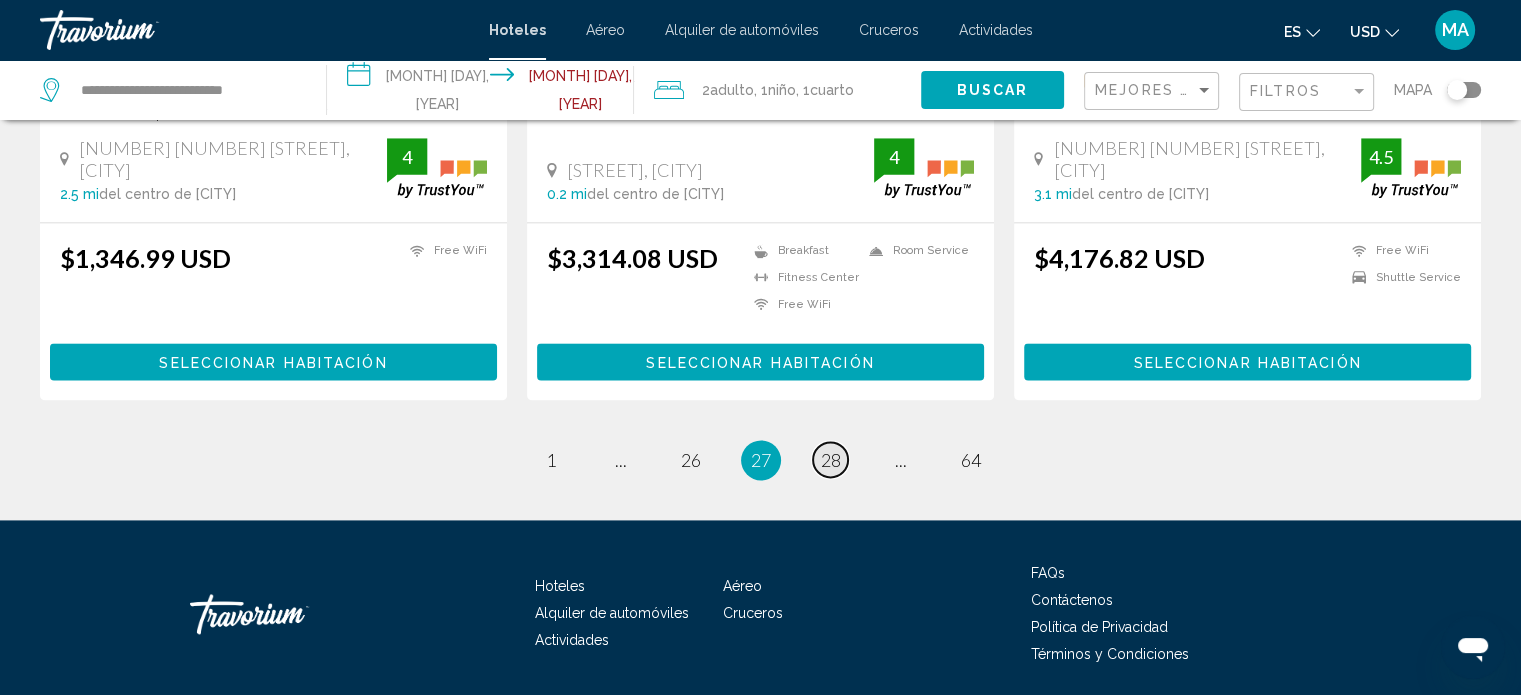 click on "28" at bounding box center [831, 460] 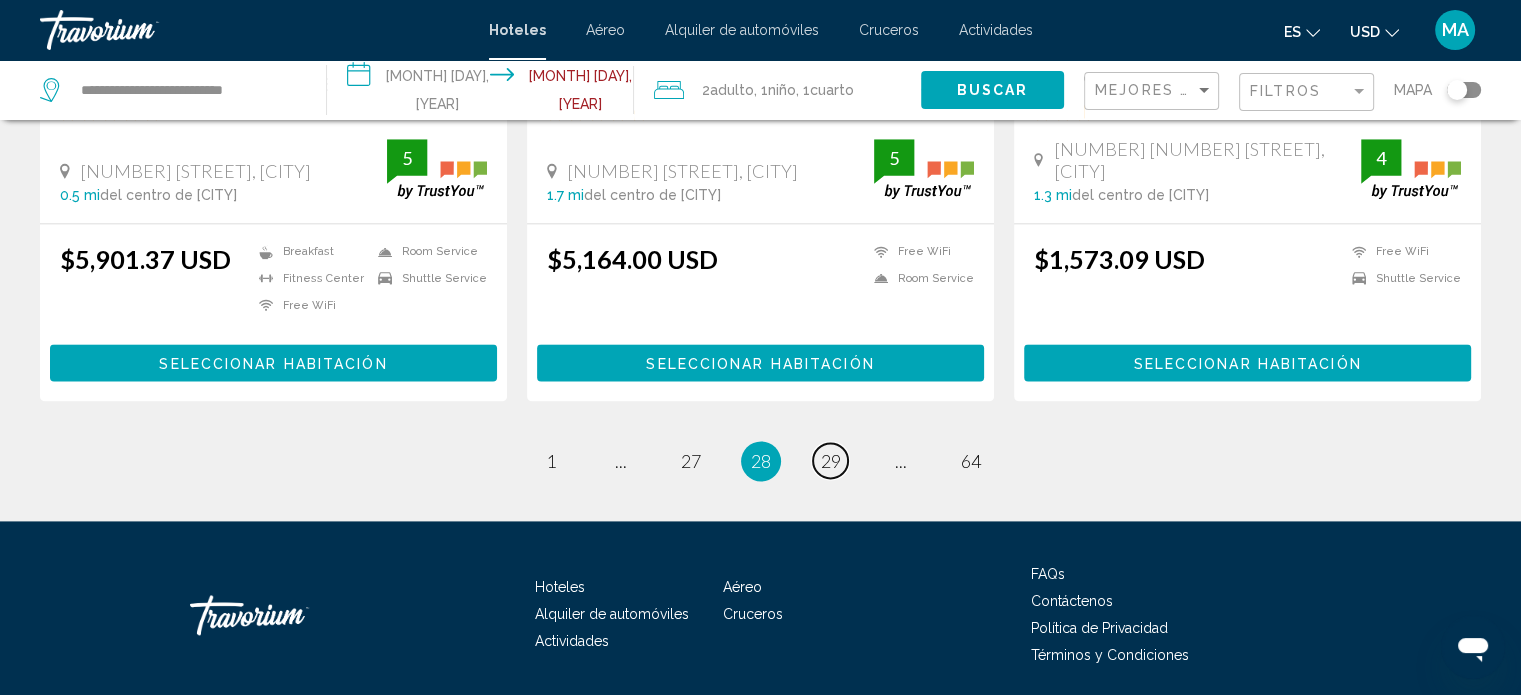 scroll, scrollTop: 2700, scrollLeft: 0, axis: vertical 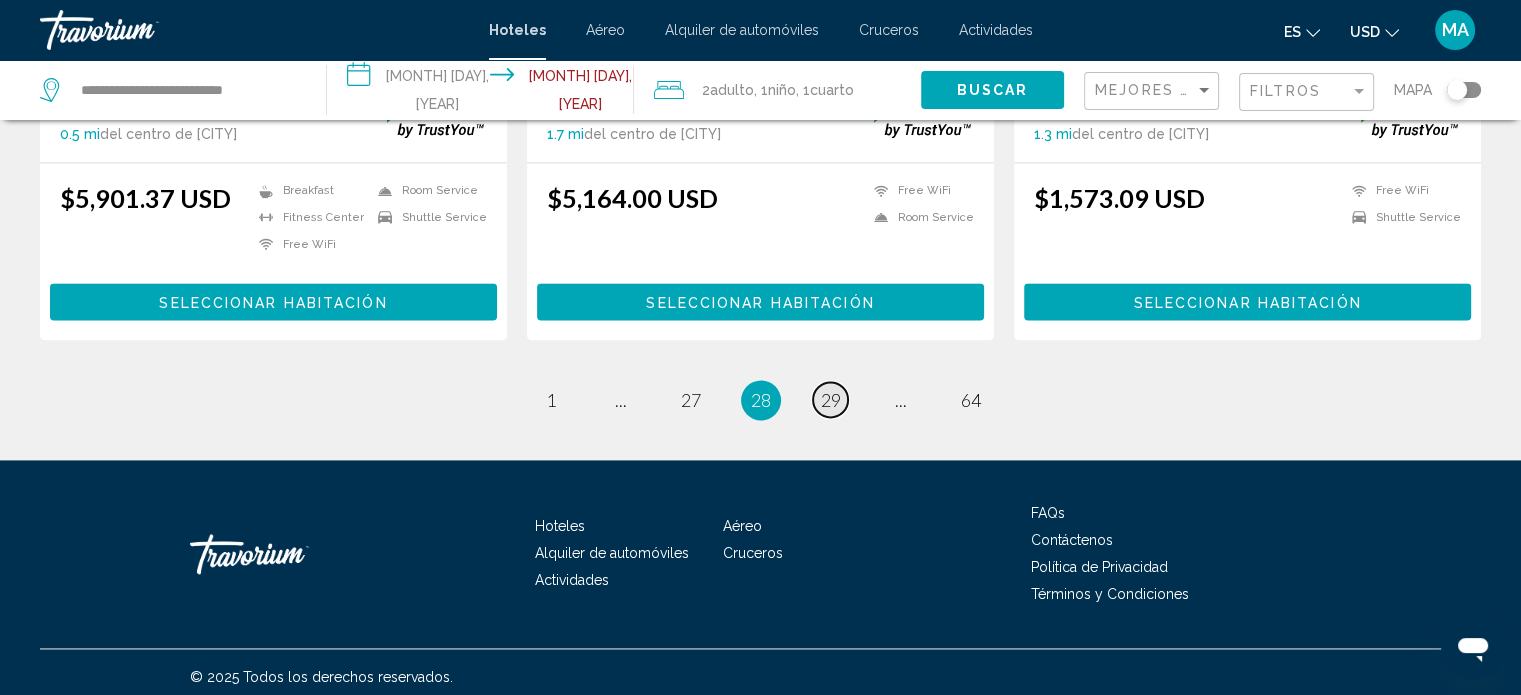 click on "29" at bounding box center [831, 400] 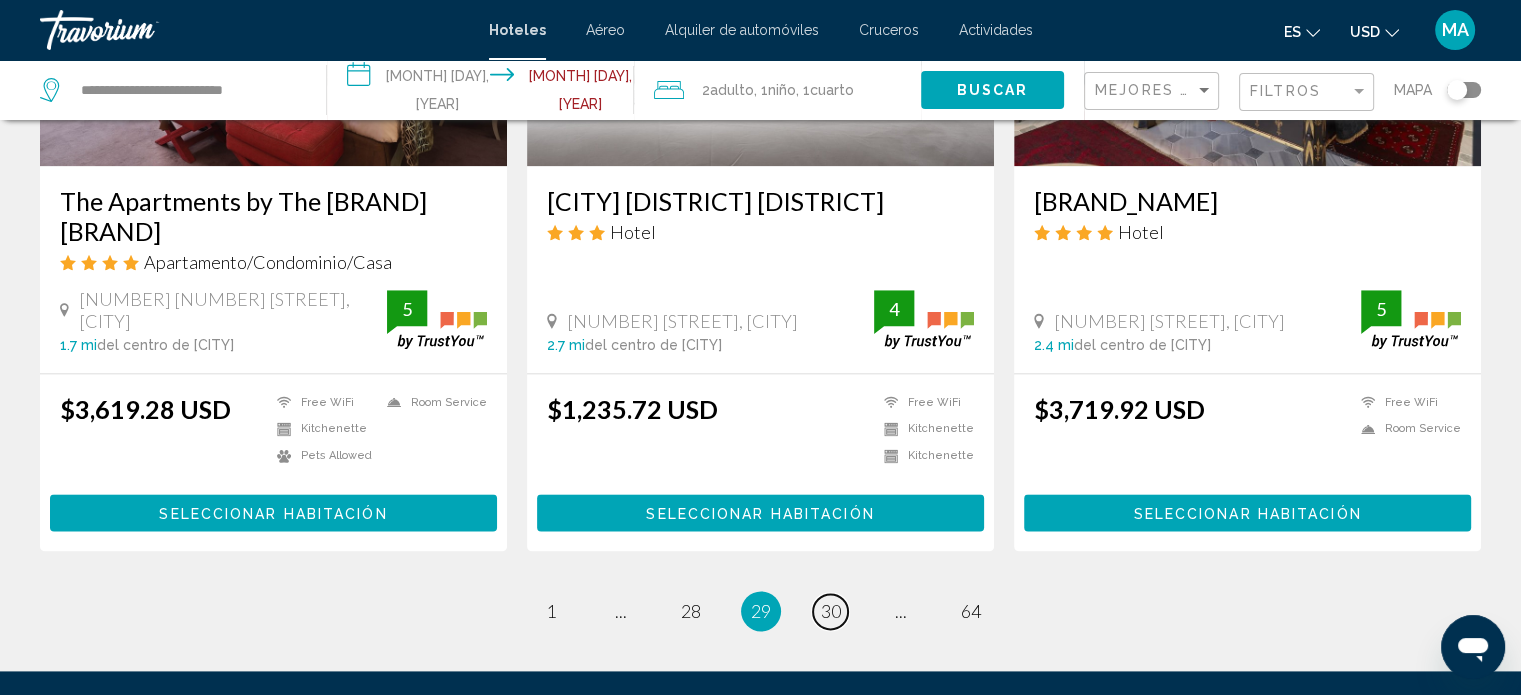 scroll, scrollTop: 2500, scrollLeft: 0, axis: vertical 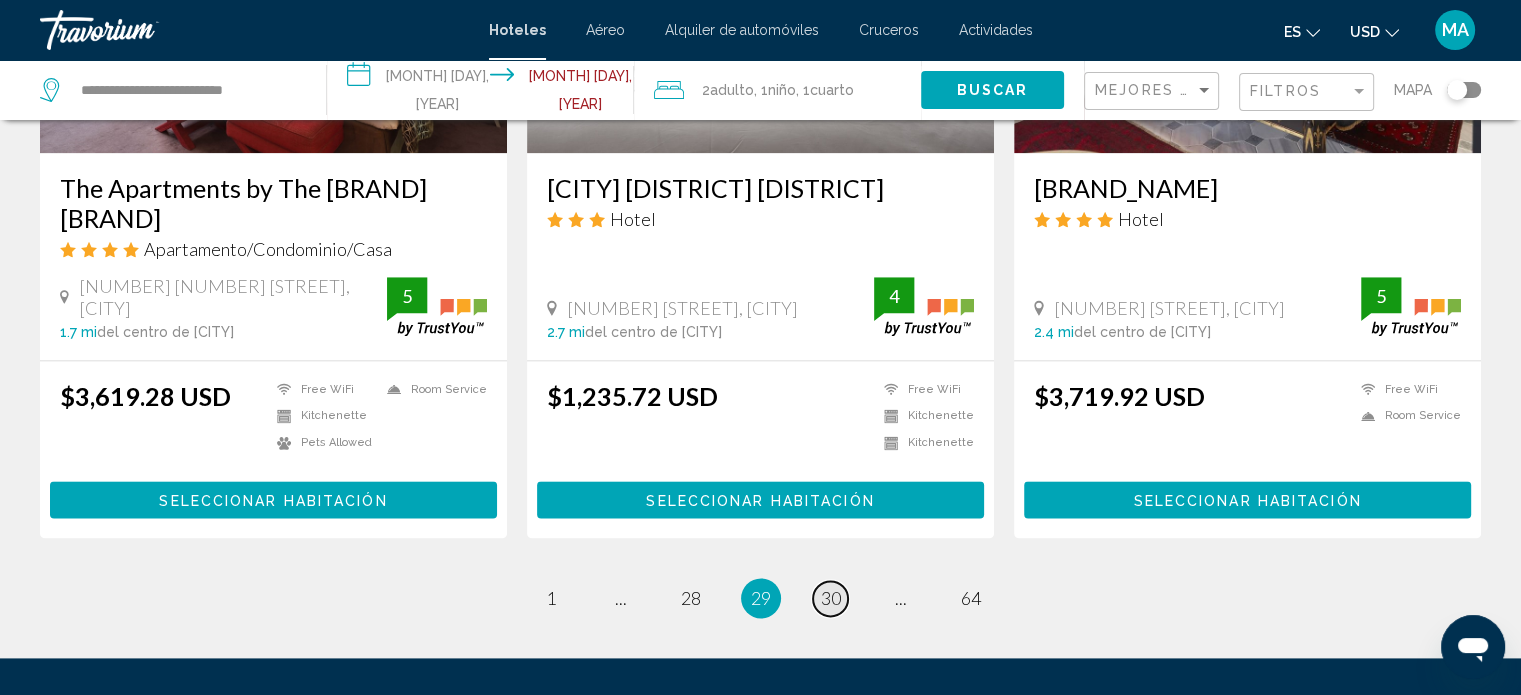 click on "page  30" at bounding box center [830, 598] 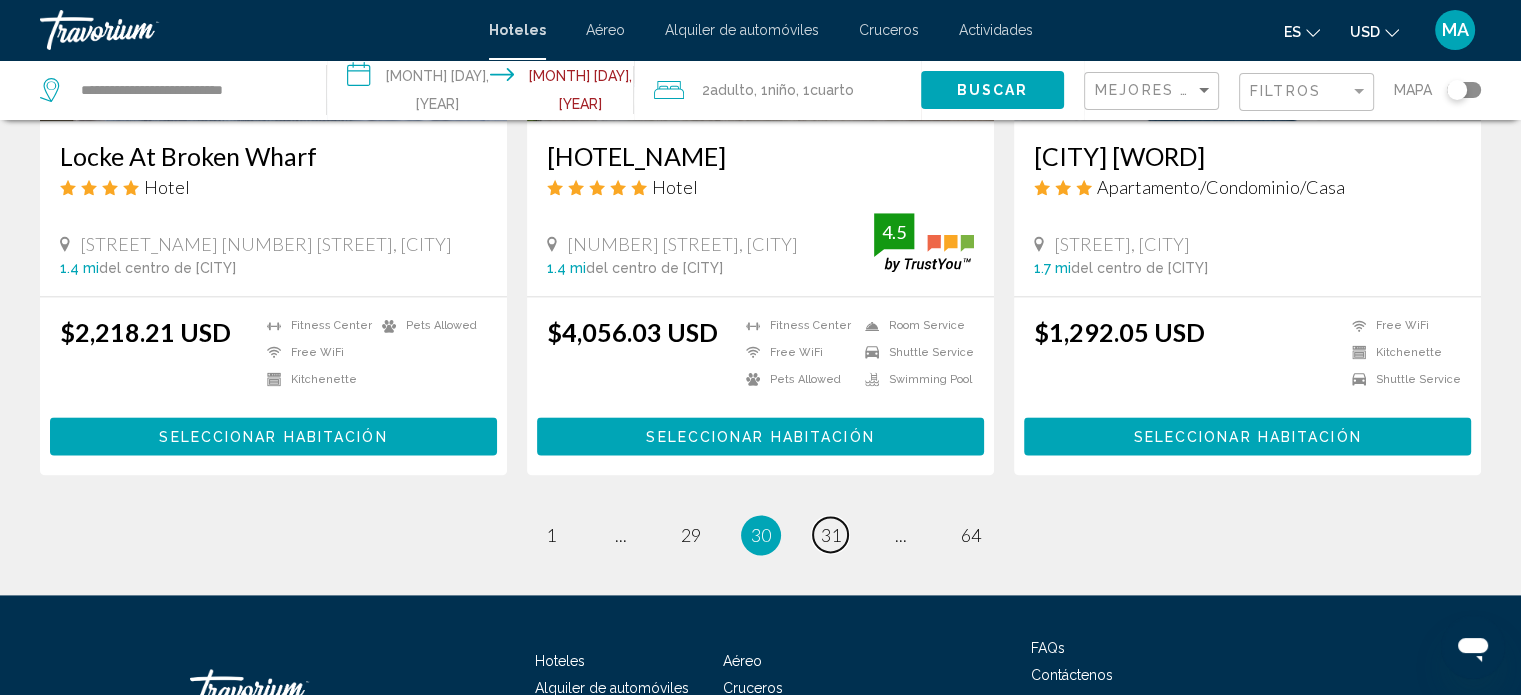 scroll, scrollTop: 2700, scrollLeft: 0, axis: vertical 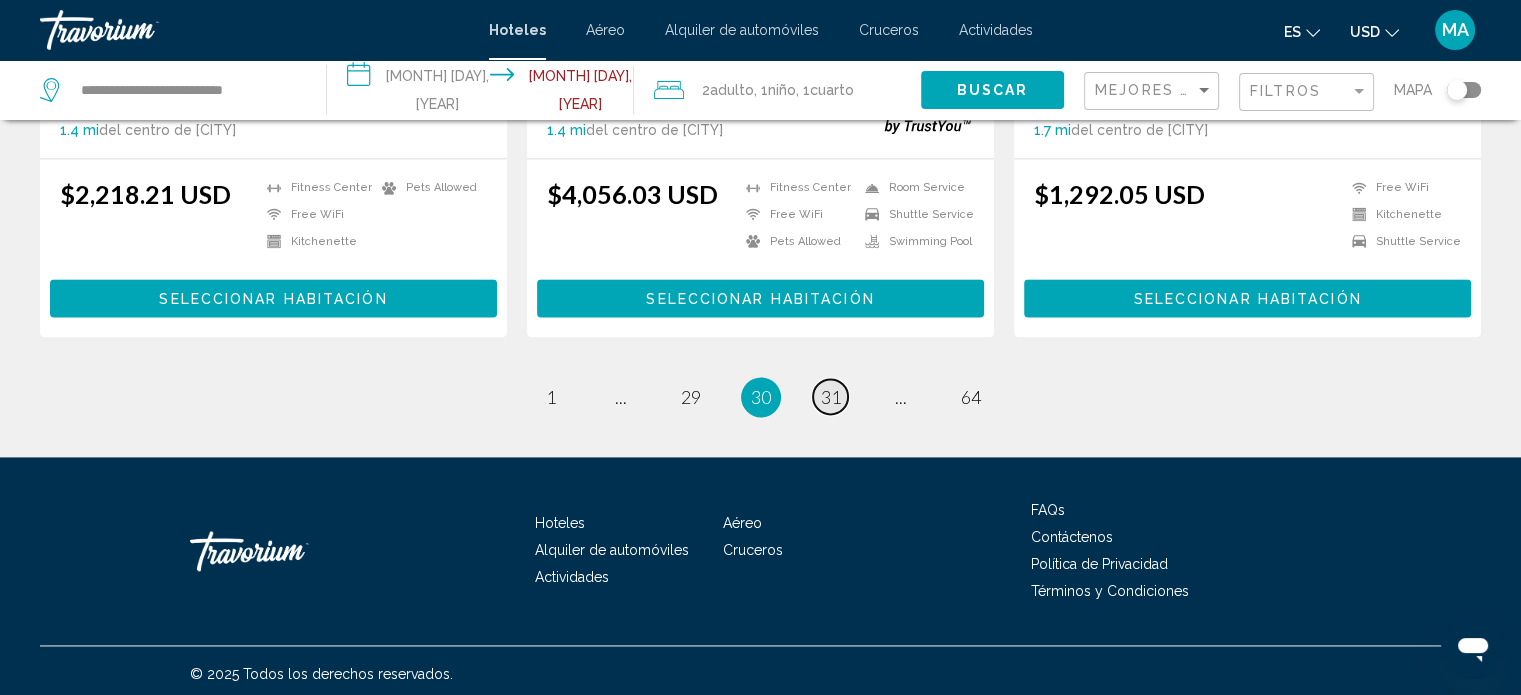 click on "31" at bounding box center [831, 397] 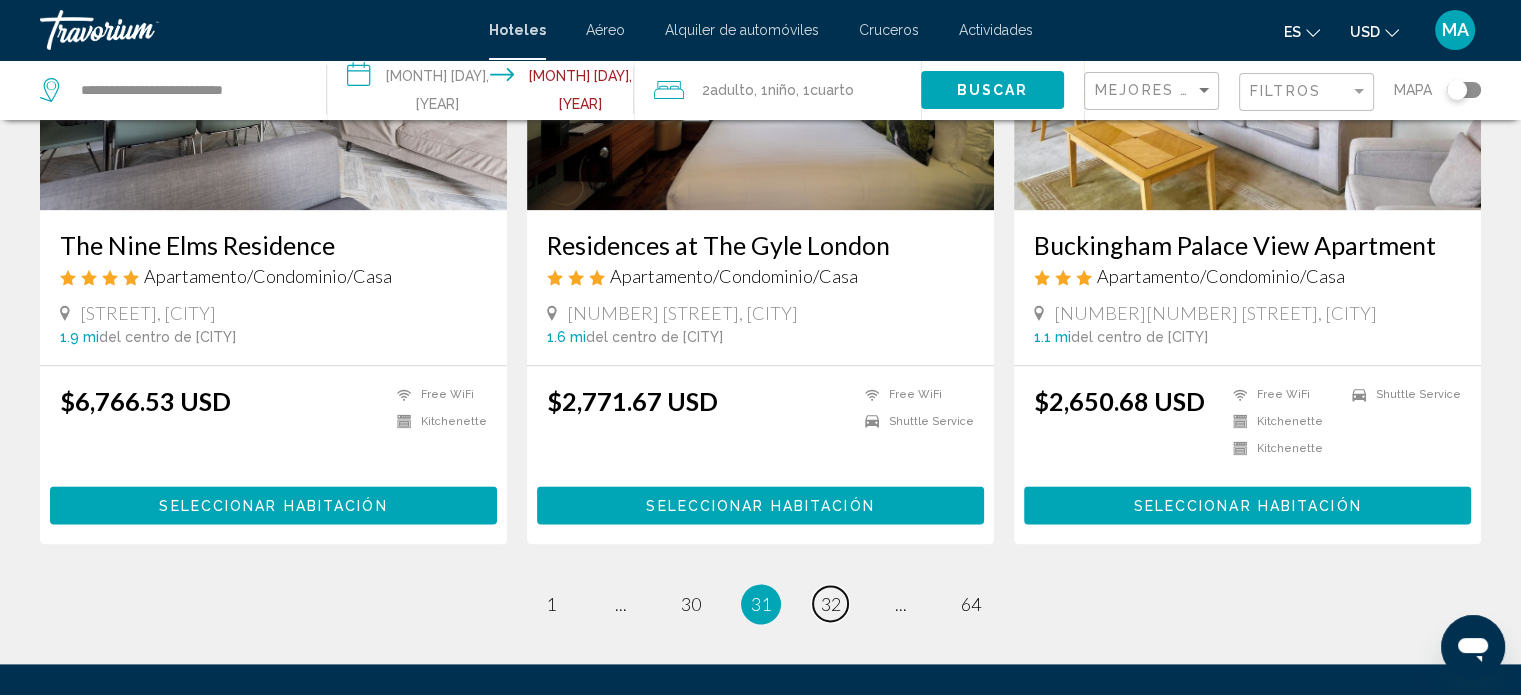 scroll, scrollTop: 2600, scrollLeft: 0, axis: vertical 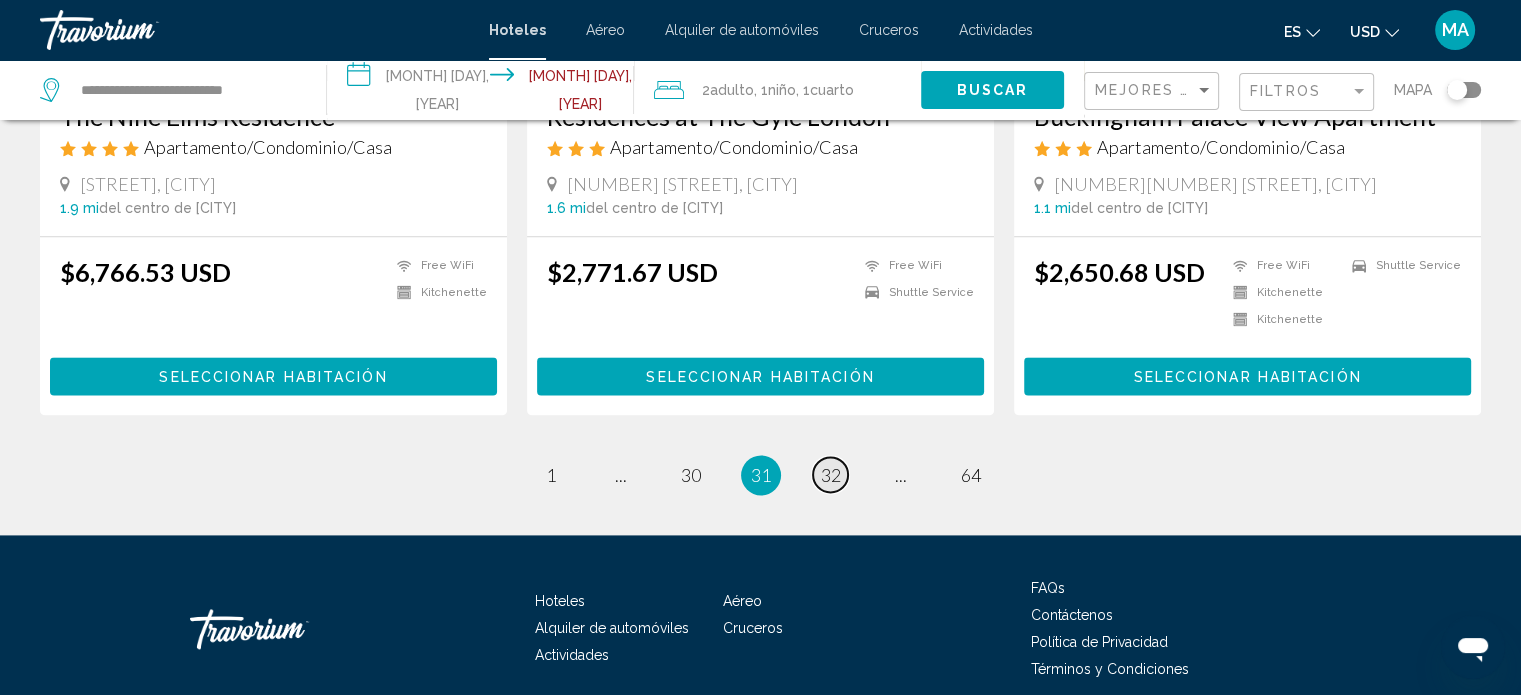 click on "32" at bounding box center (831, 475) 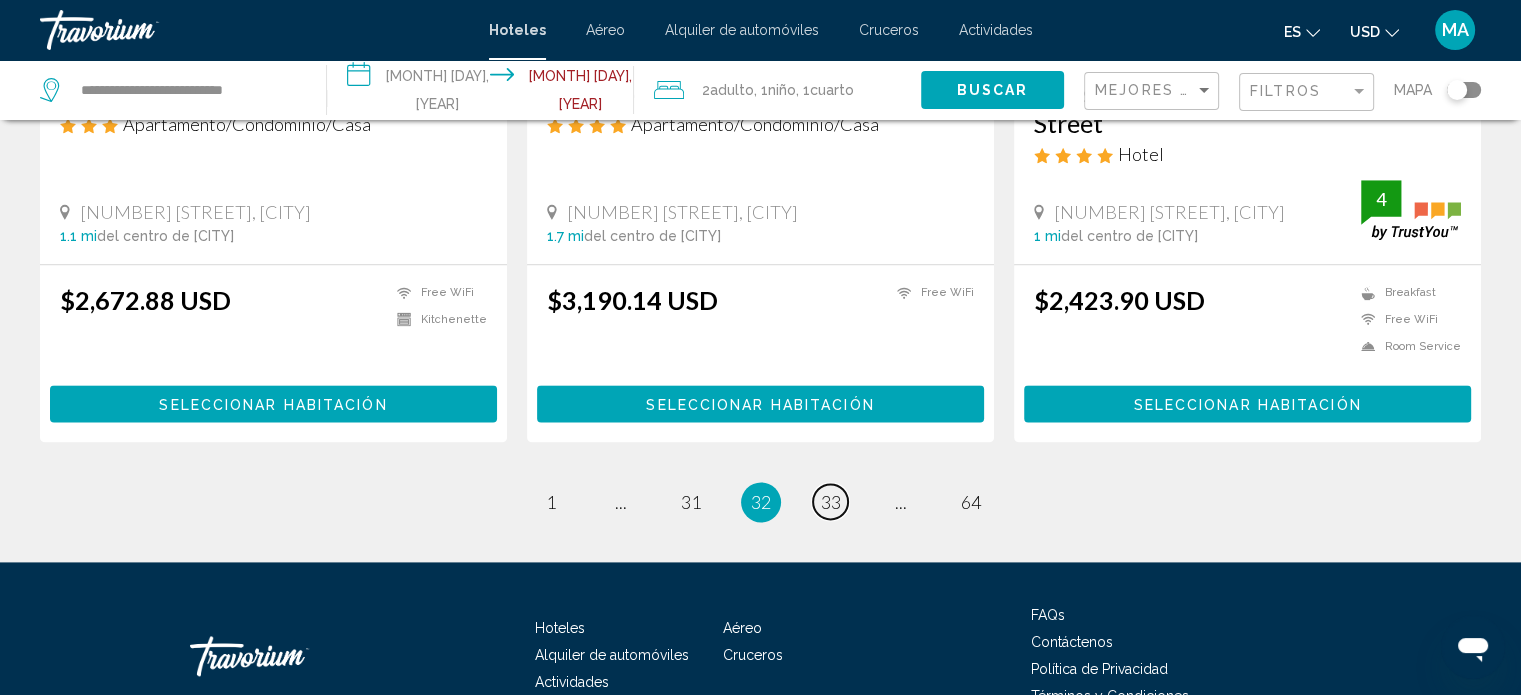 scroll, scrollTop: 2600, scrollLeft: 0, axis: vertical 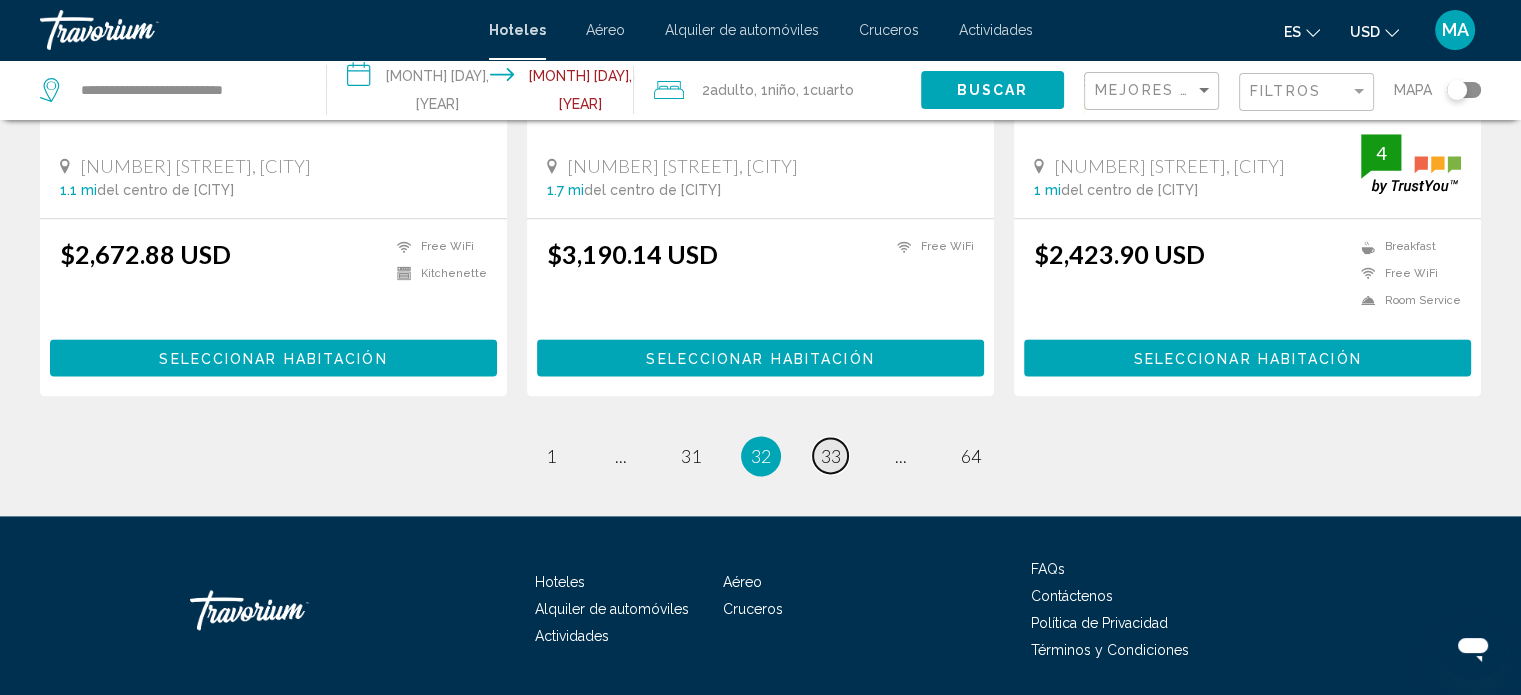 click on "33" at bounding box center (831, 456) 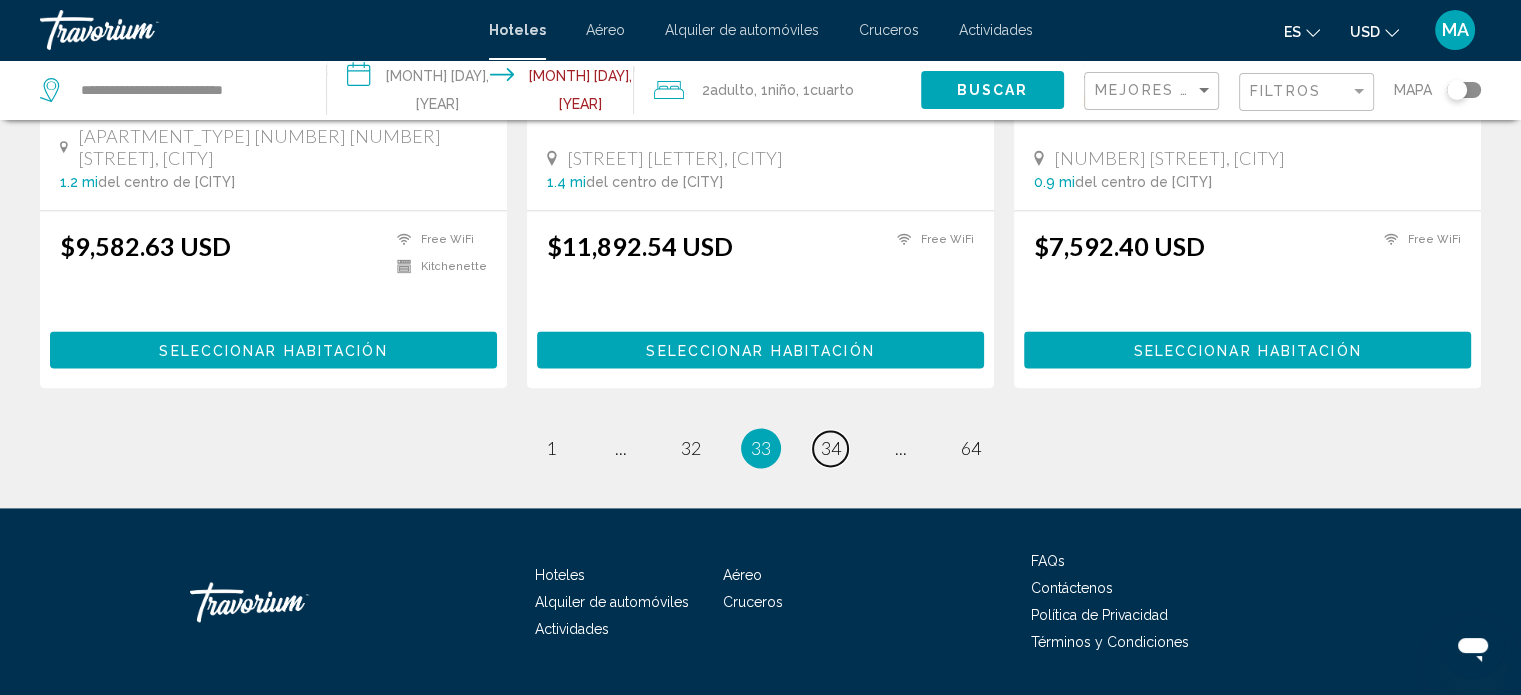scroll, scrollTop: 2721, scrollLeft: 0, axis: vertical 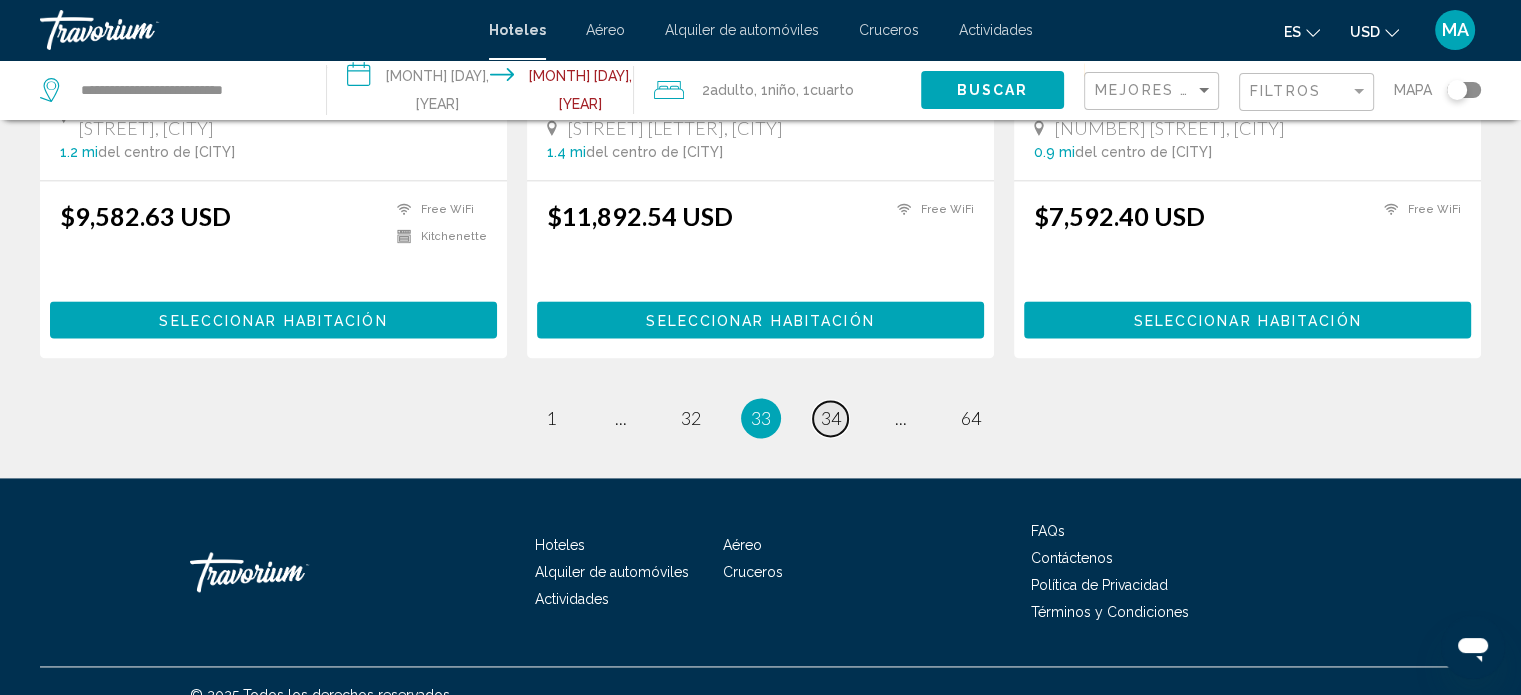click on "34" at bounding box center (831, 418) 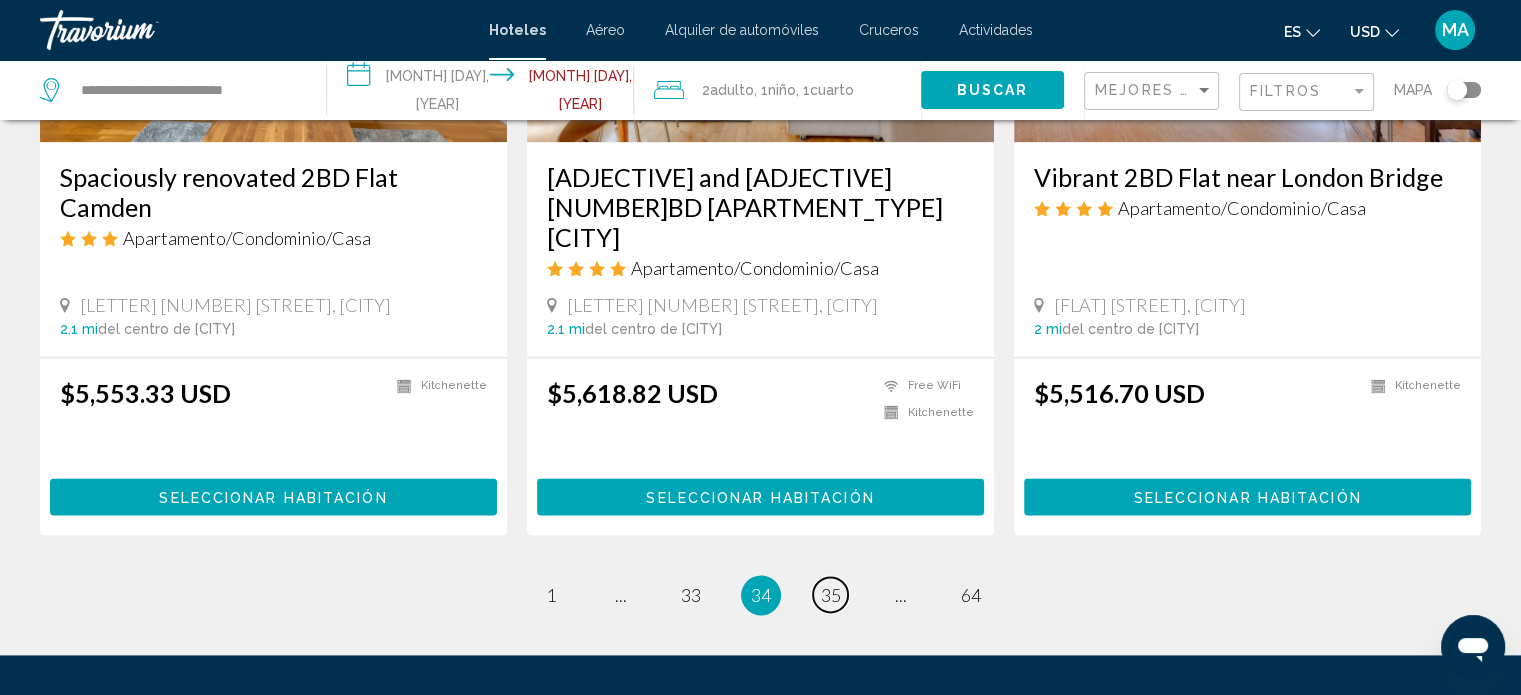 scroll, scrollTop: 2600, scrollLeft: 0, axis: vertical 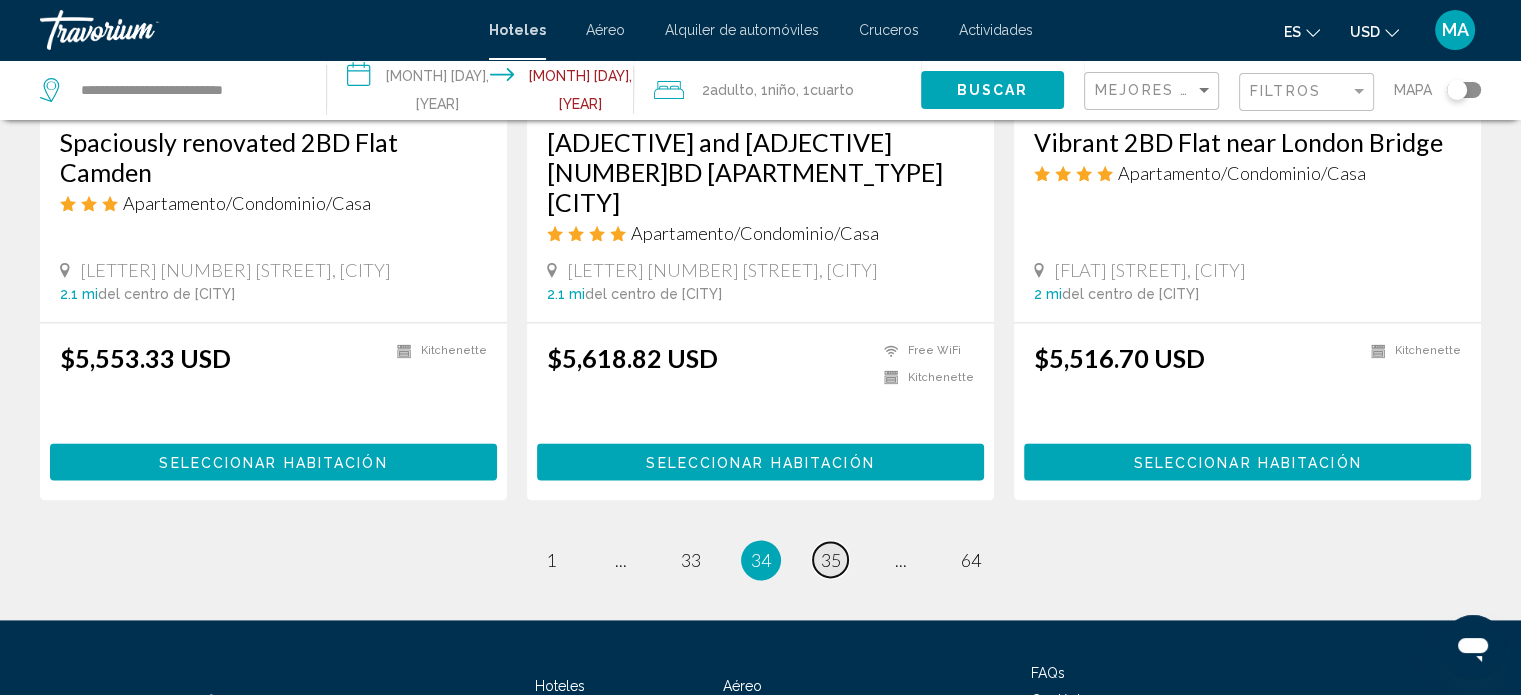 click on "35" at bounding box center [831, 560] 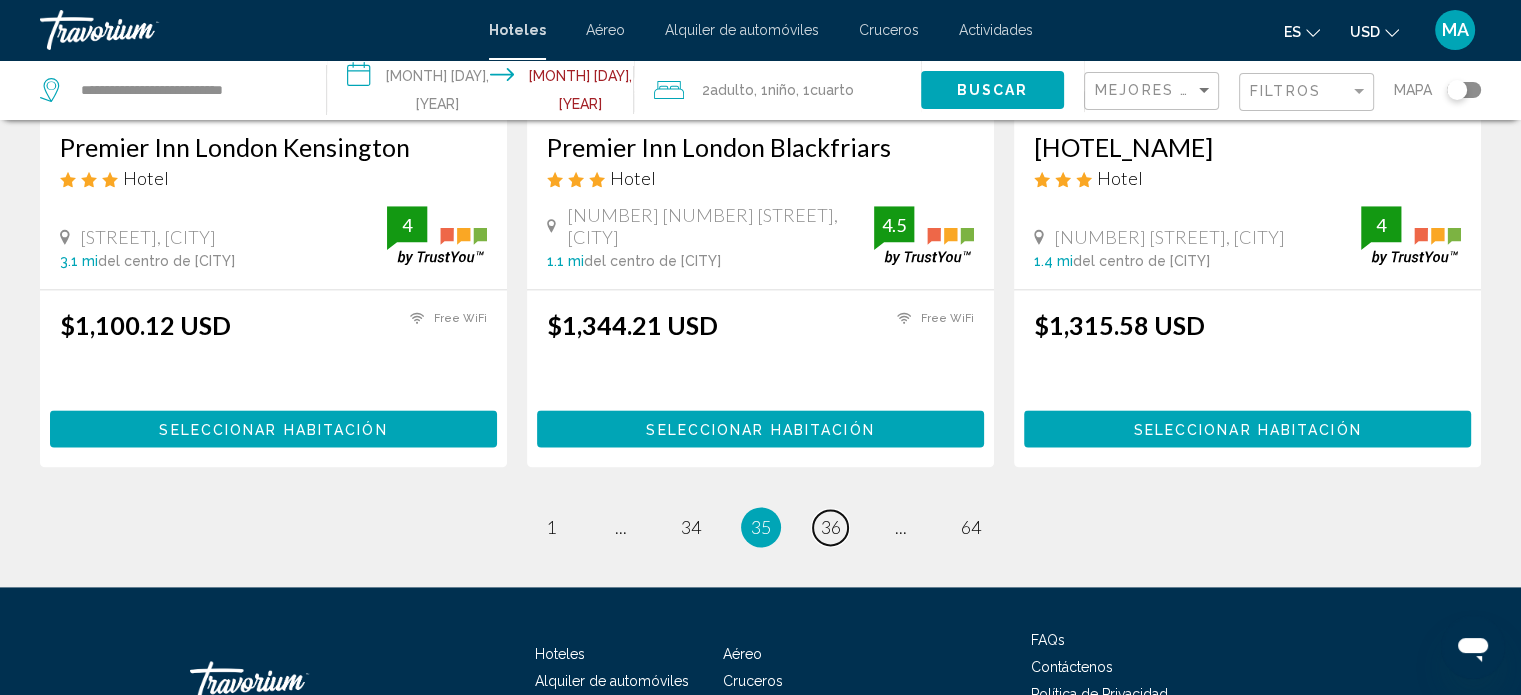 scroll, scrollTop: 2600, scrollLeft: 0, axis: vertical 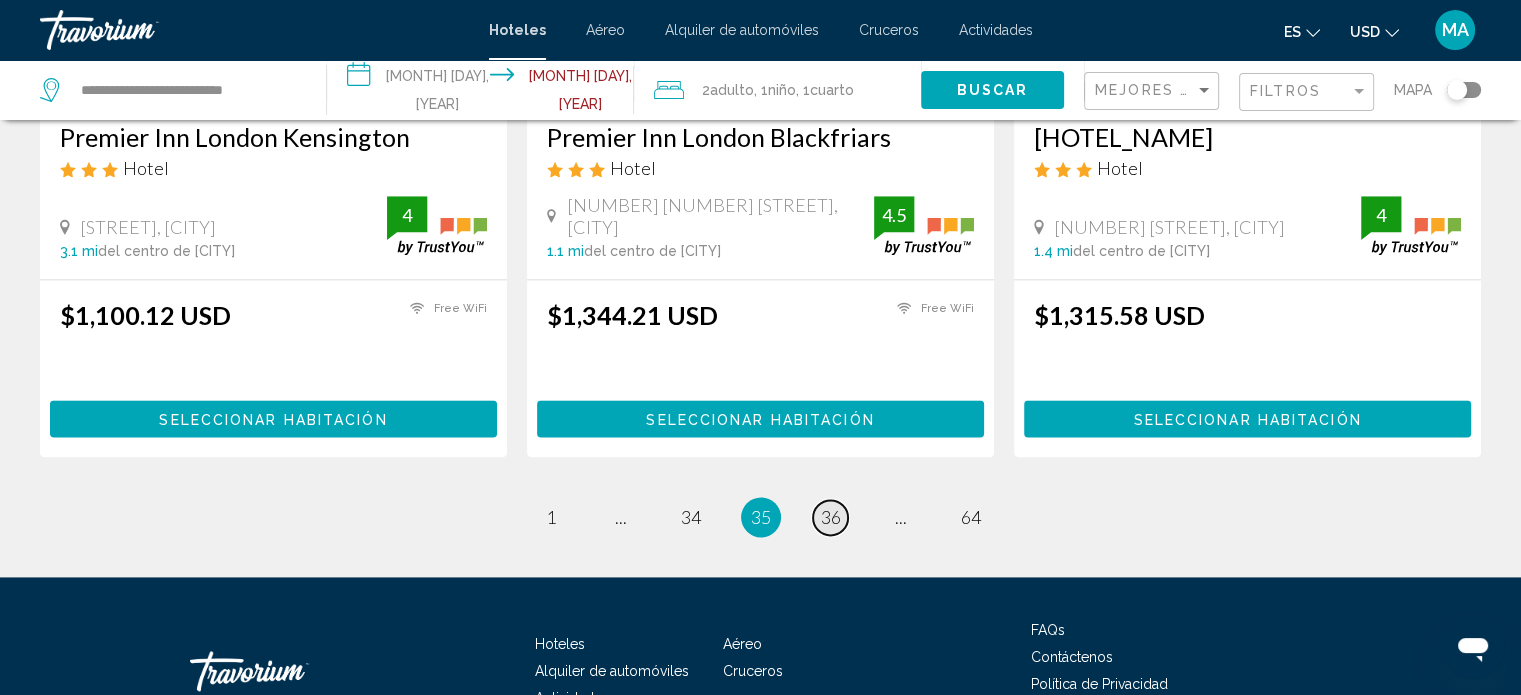 click on "36" at bounding box center (831, 517) 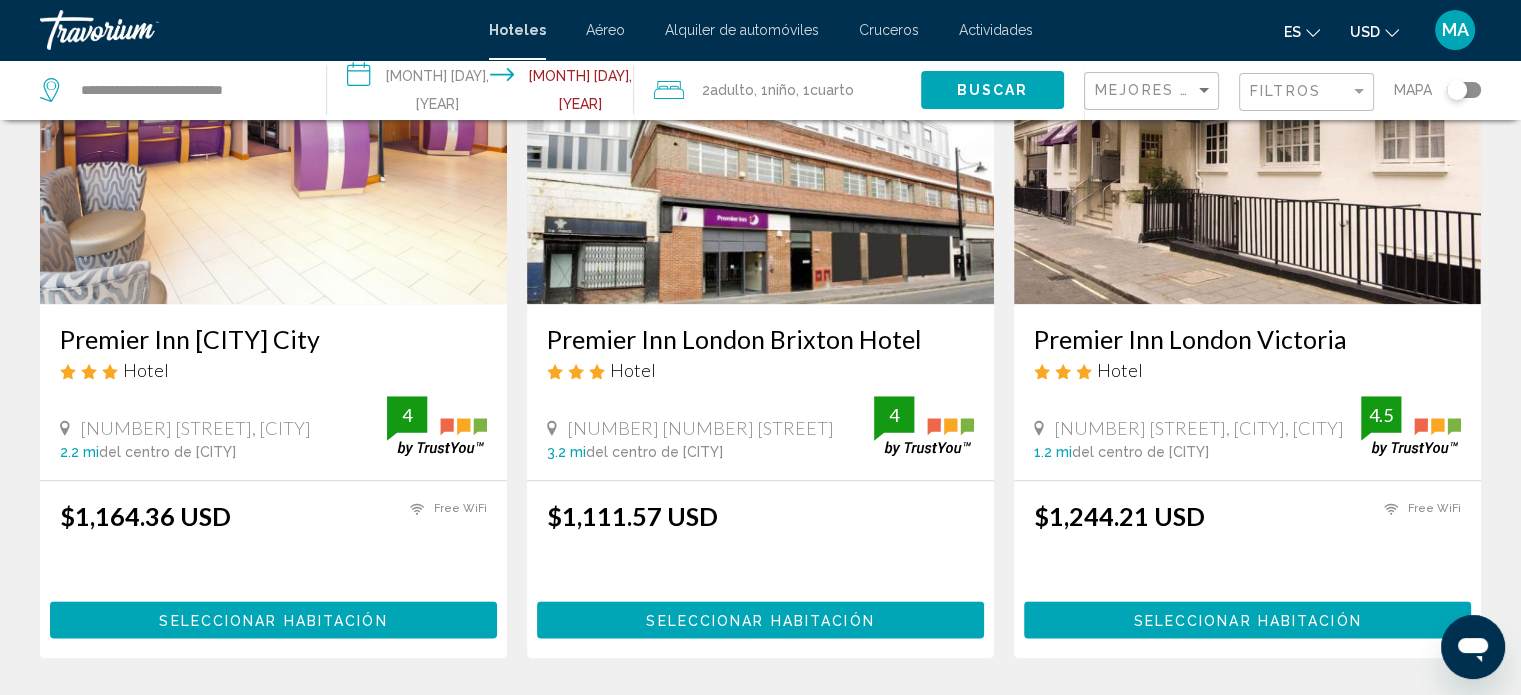 scroll, scrollTop: 2605, scrollLeft: 0, axis: vertical 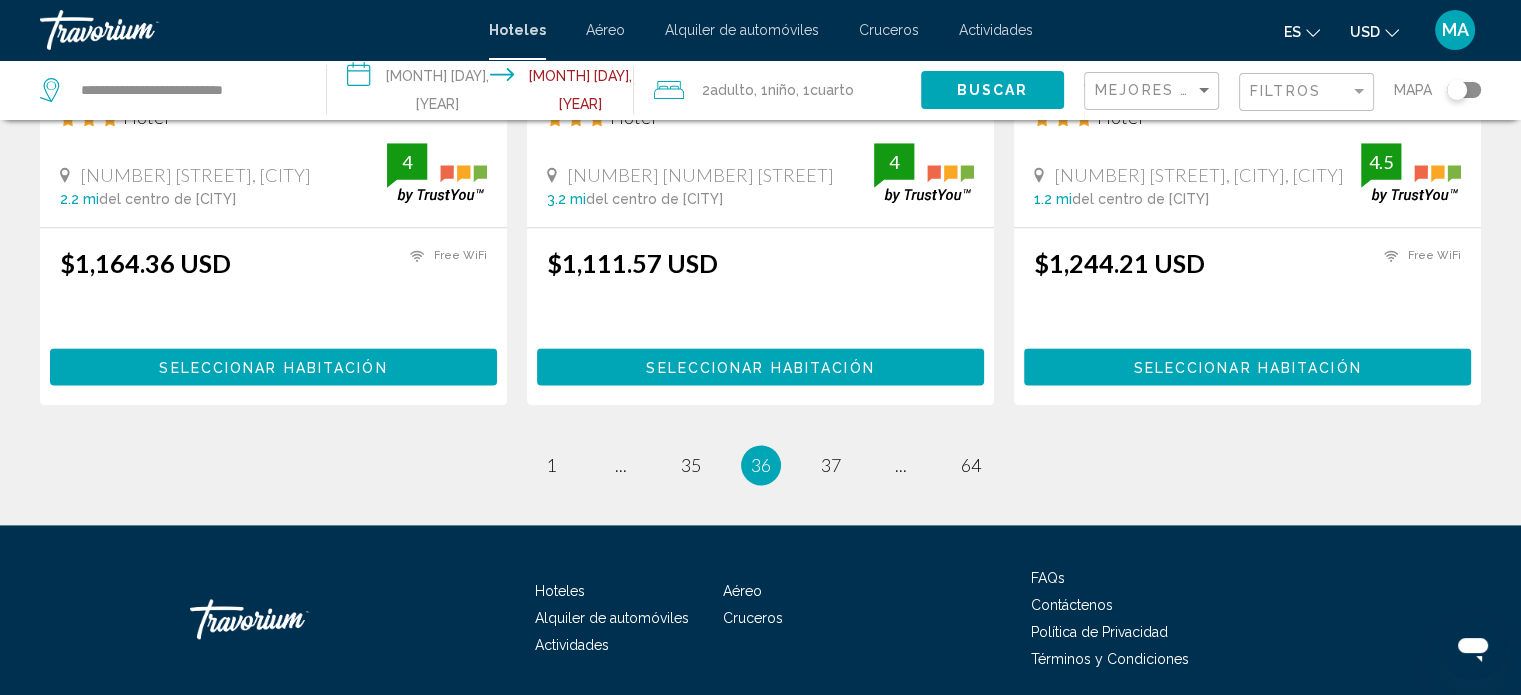 click on "[NUMBER] / [NUMBER] page [NUMBER] page ... page [NUMBER] You're on page [NUMBER] page [NUMBER] page ... page [NUMBER]" at bounding box center (760, 465) 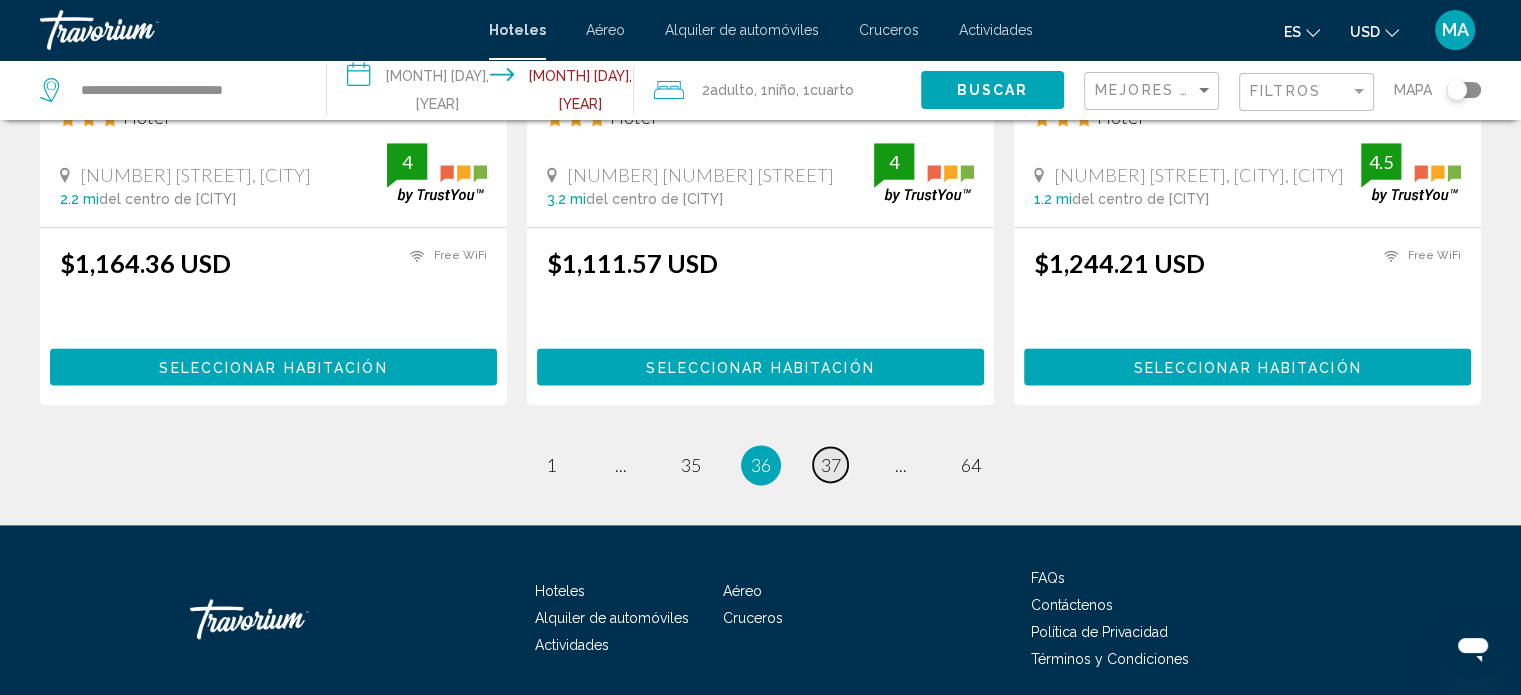 click on "page  37" at bounding box center [830, 464] 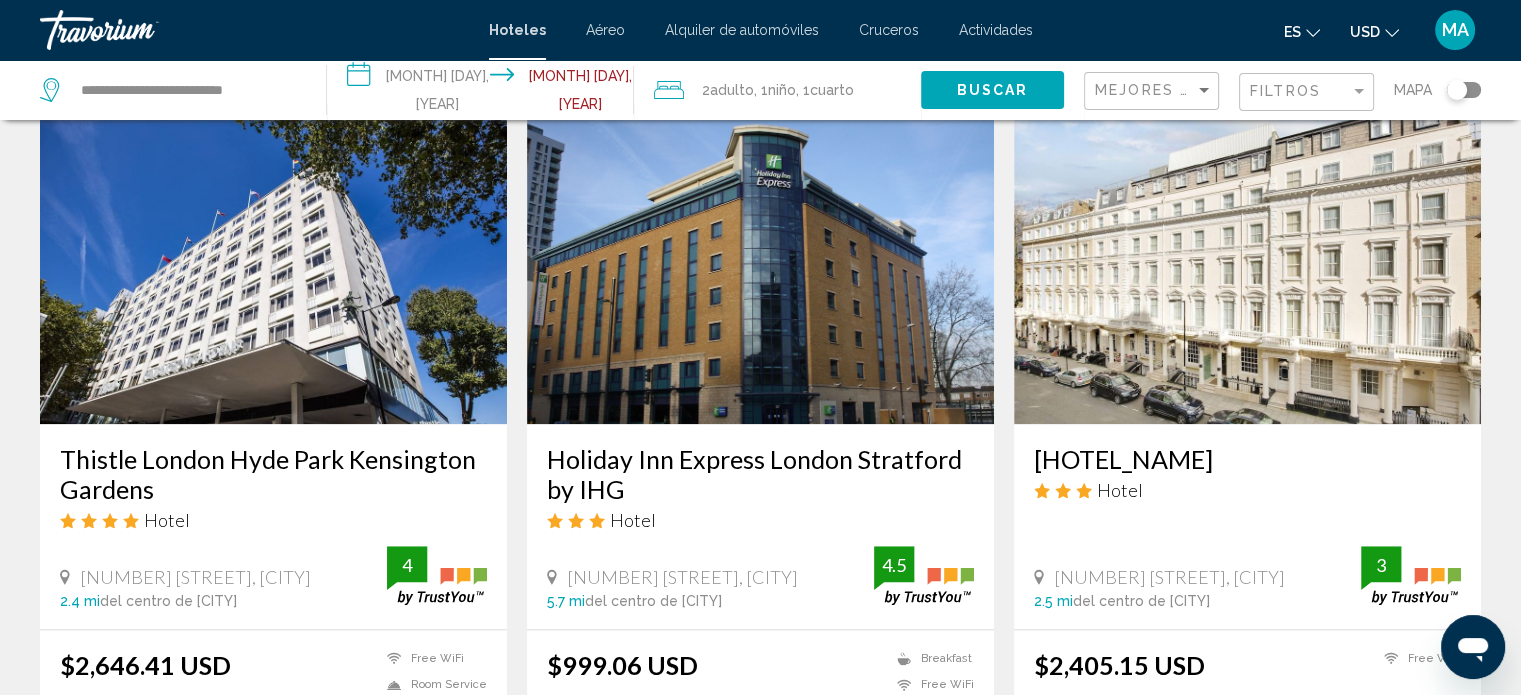 scroll, scrollTop: 2200, scrollLeft: 0, axis: vertical 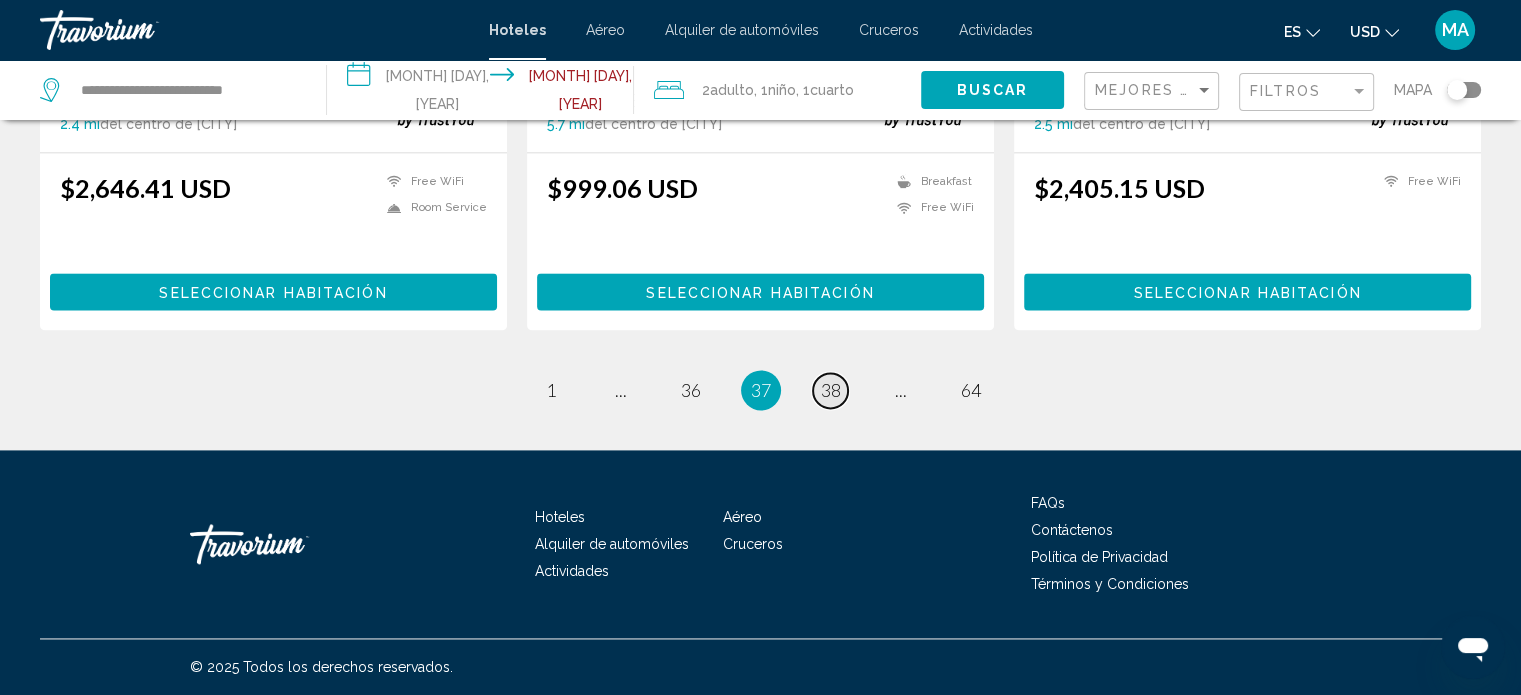 click on "38" at bounding box center [831, 390] 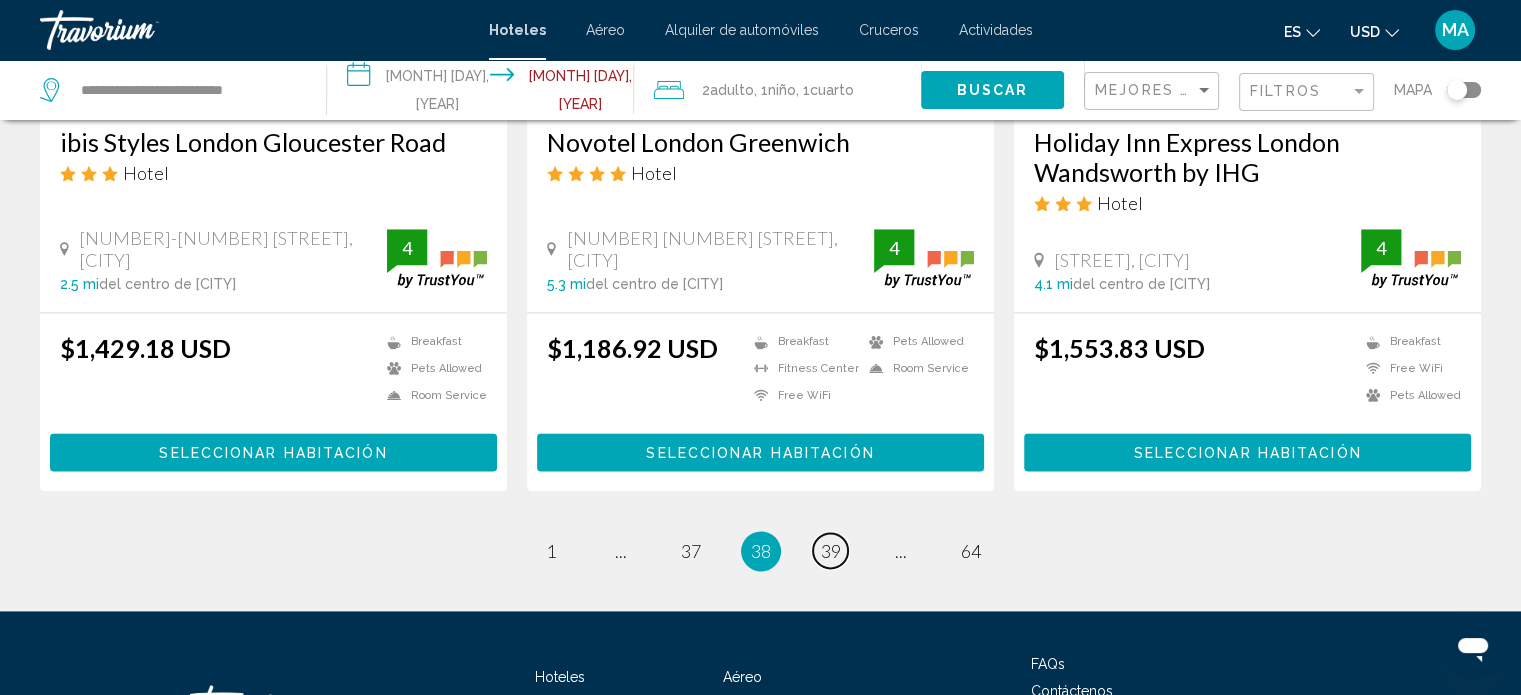 scroll, scrollTop: 2600, scrollLeft: 0, axis: vertical 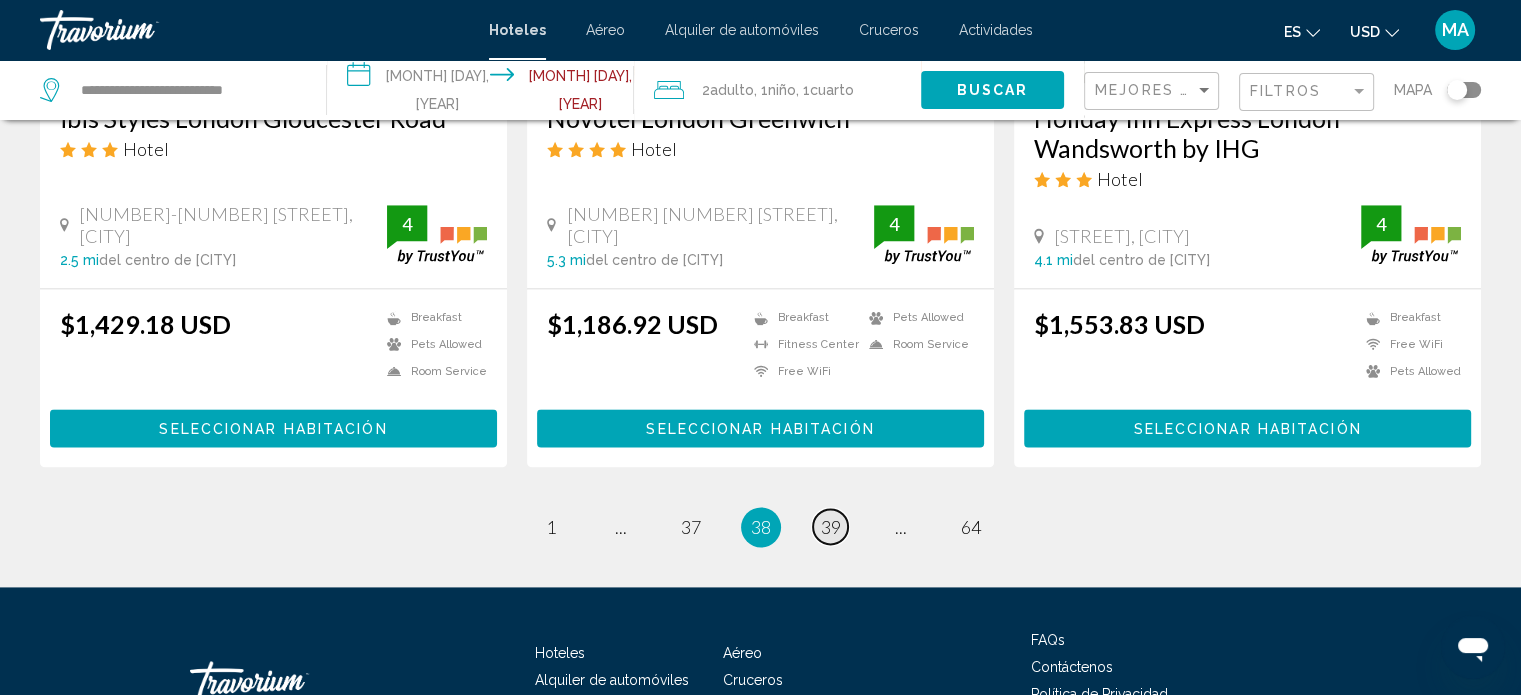 click on "page  39" at bounding box center (830, 526) 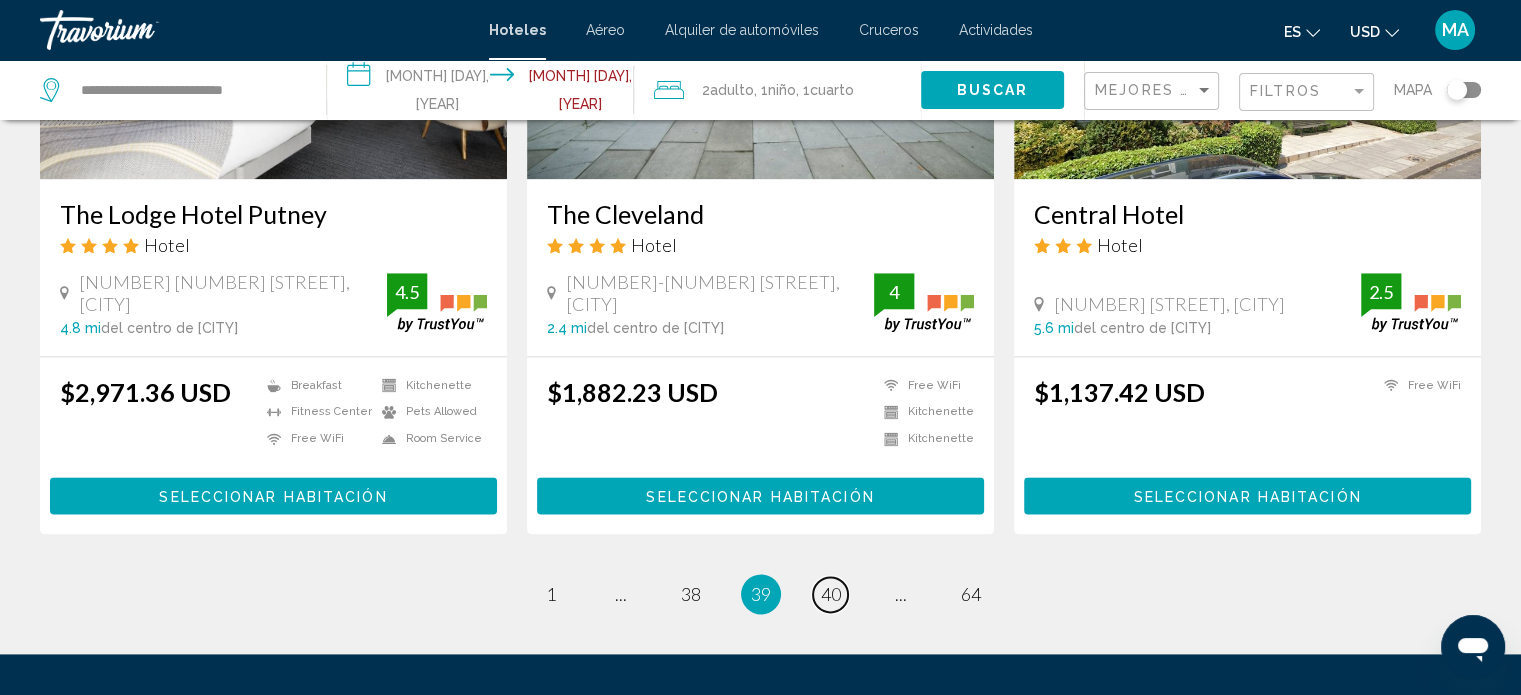 scroll, scrollTop: 2600, scrollLeft: 0, axis: vertical 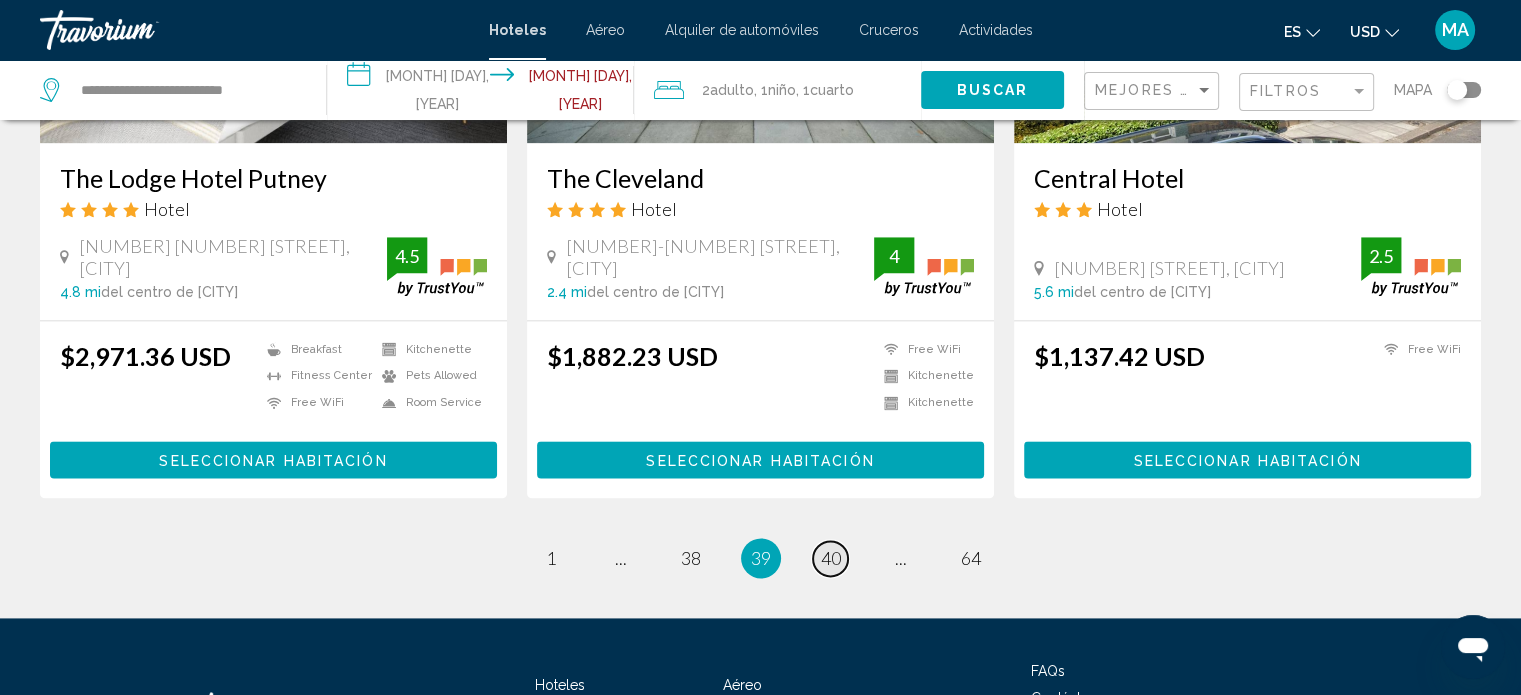 click on "40" at bounding box center (831, 558) 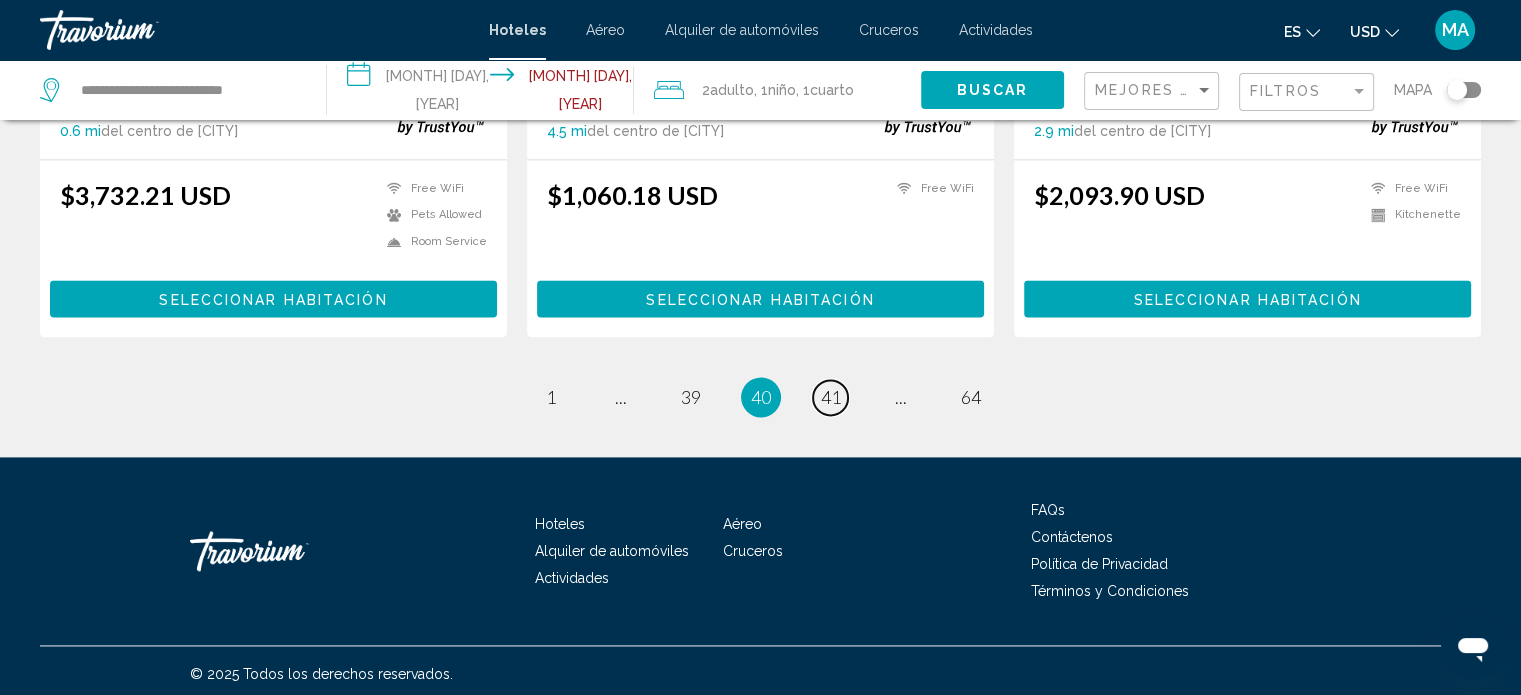 scroll, scrollTop: 2704, scrollLeft: 0, axis: vertical 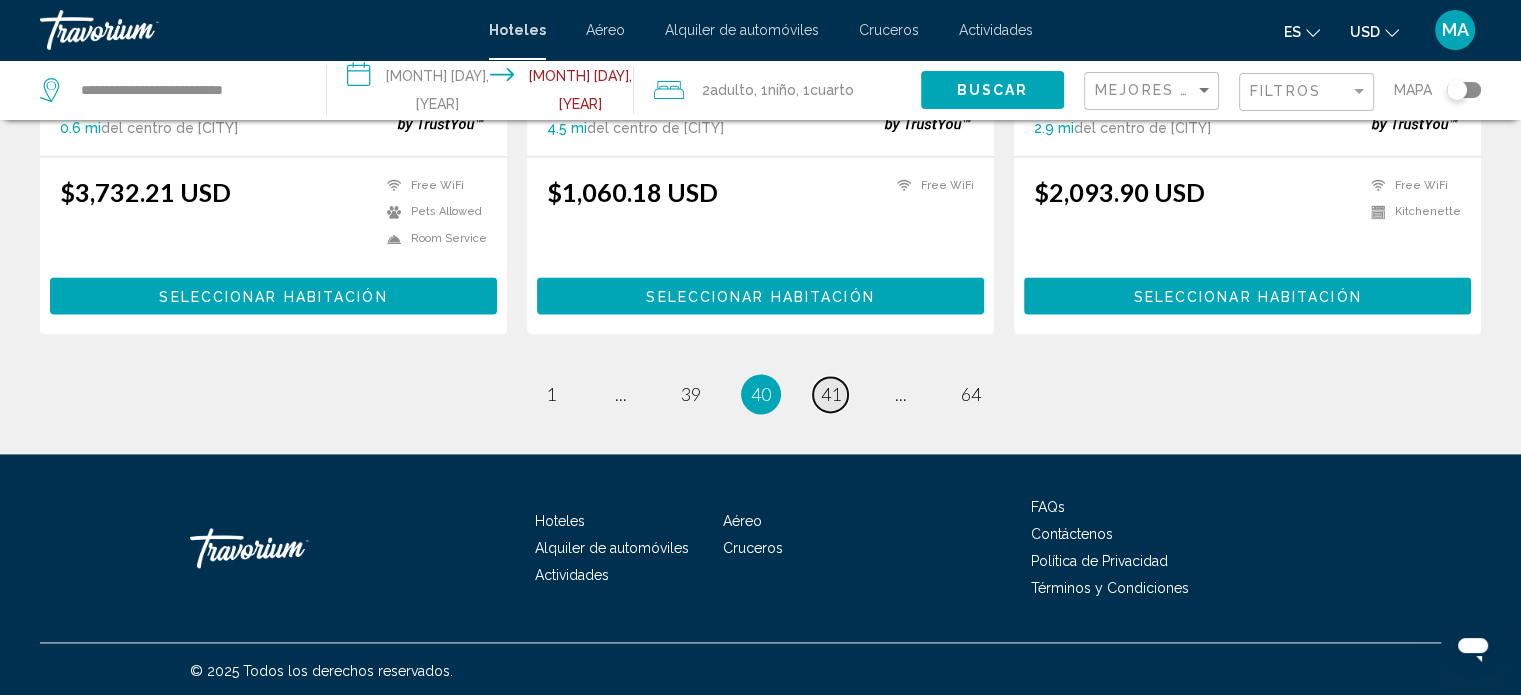 click on "41" at bounding box center [831, 394] 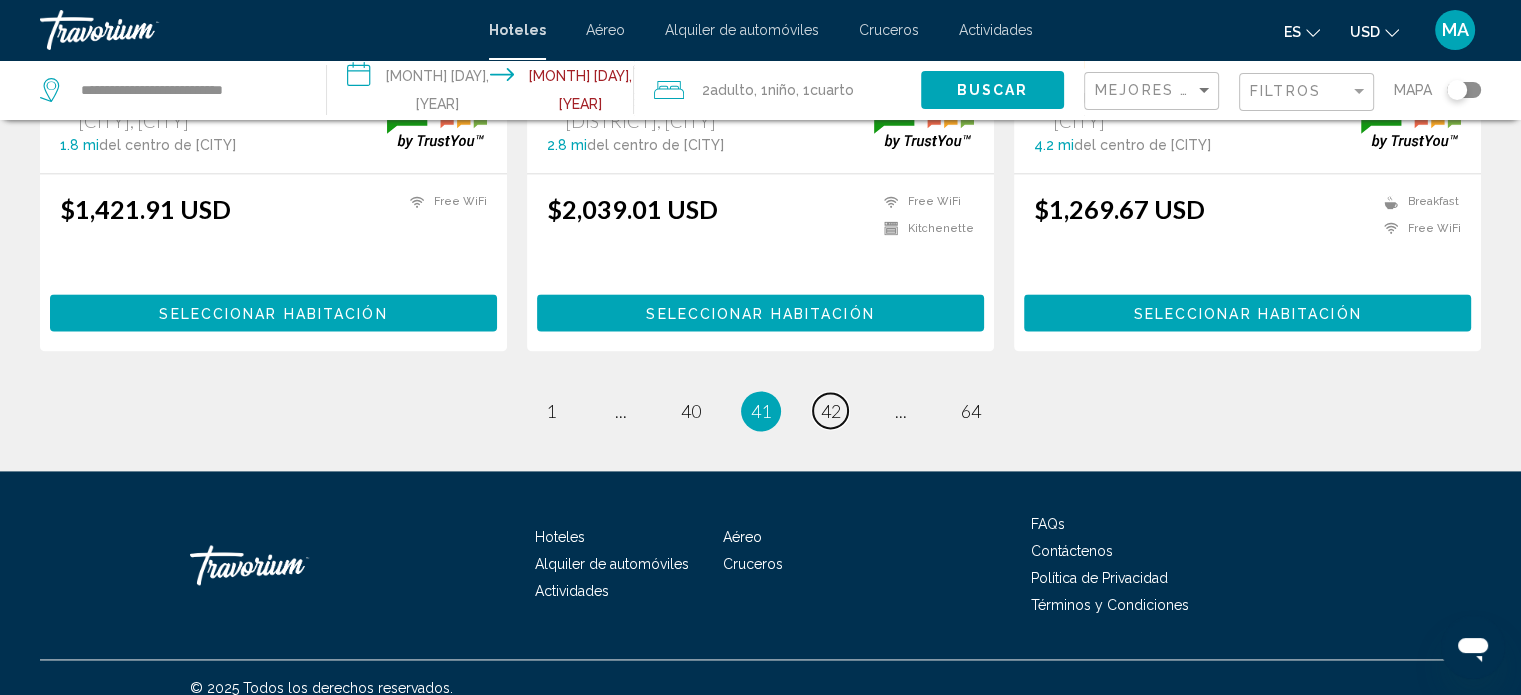 scroll, scrollTop: 2734, scrollLeft: 0, axis: vertical 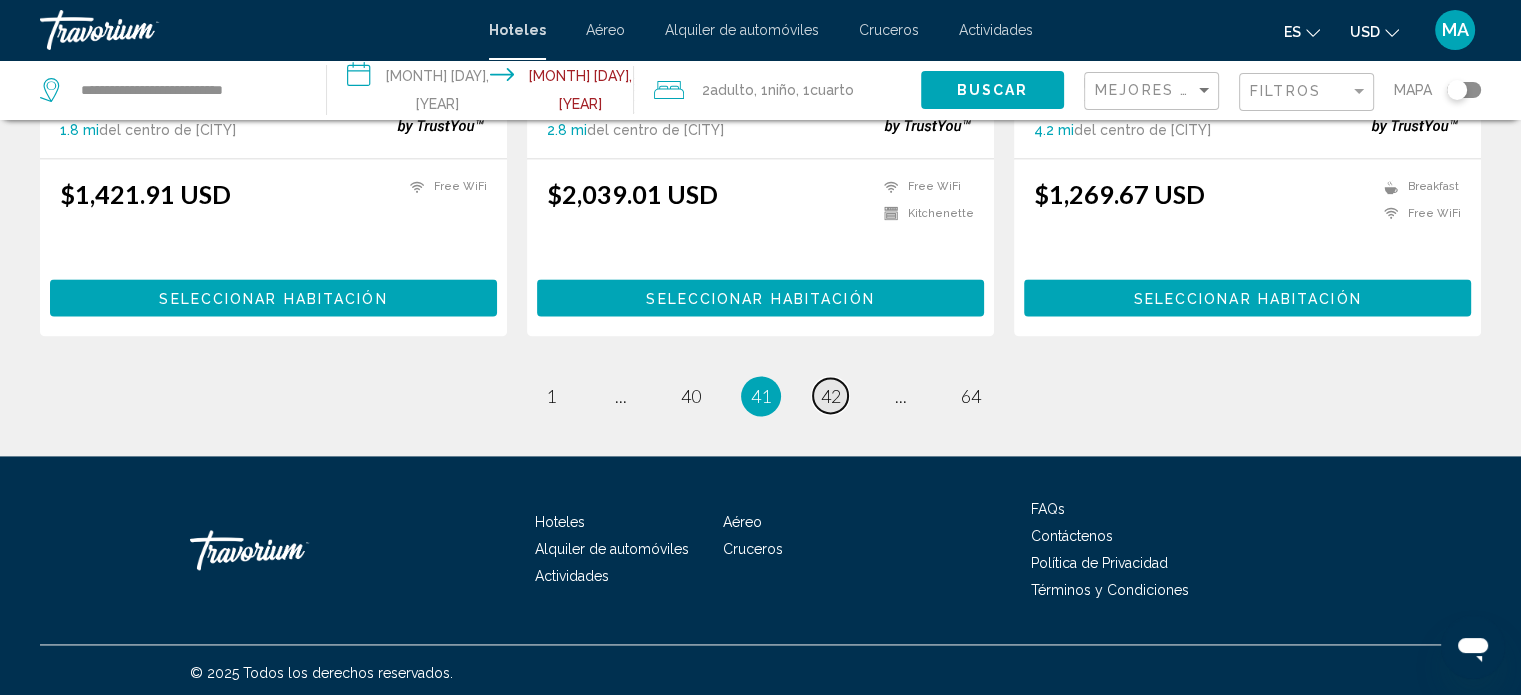click on "42" at bounding box center [831, 396] 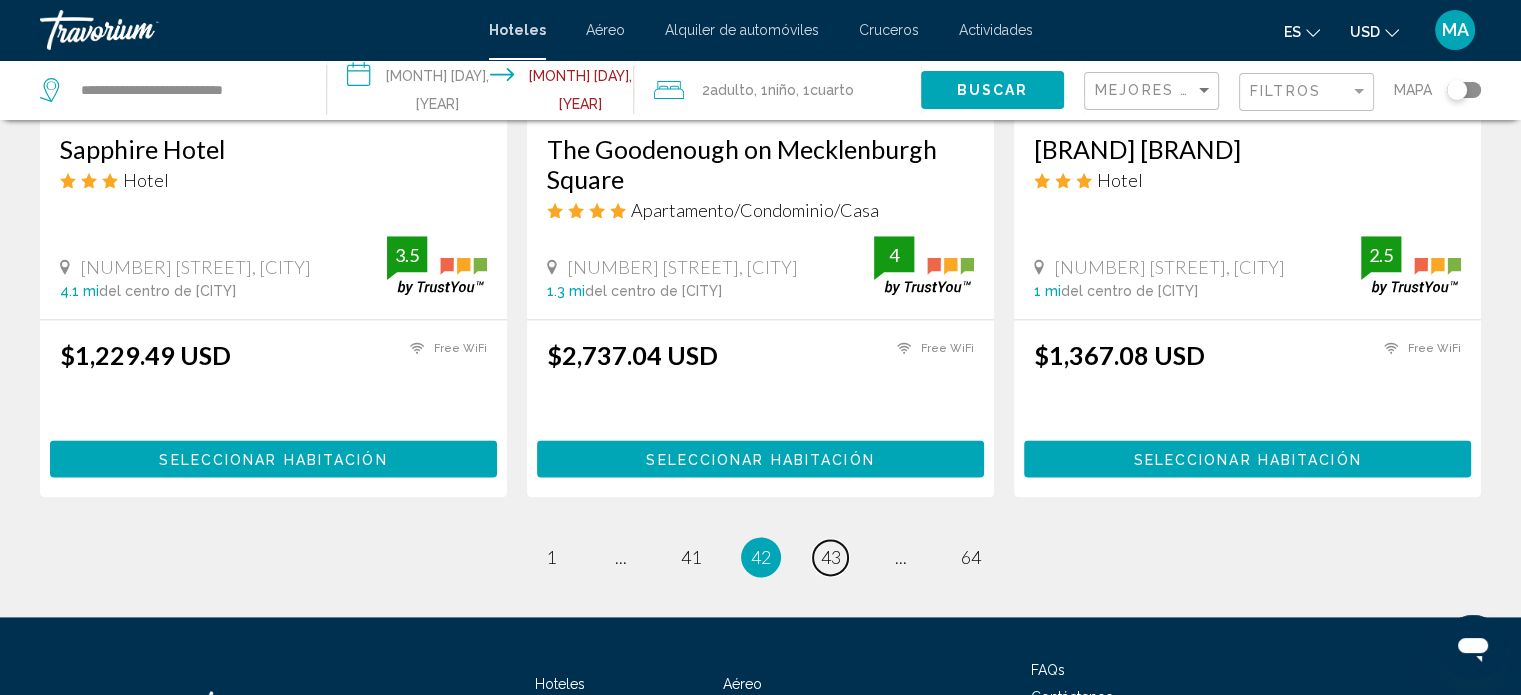scroll, scrollTop: 2600, scrollLeft: 0, axis: vertical 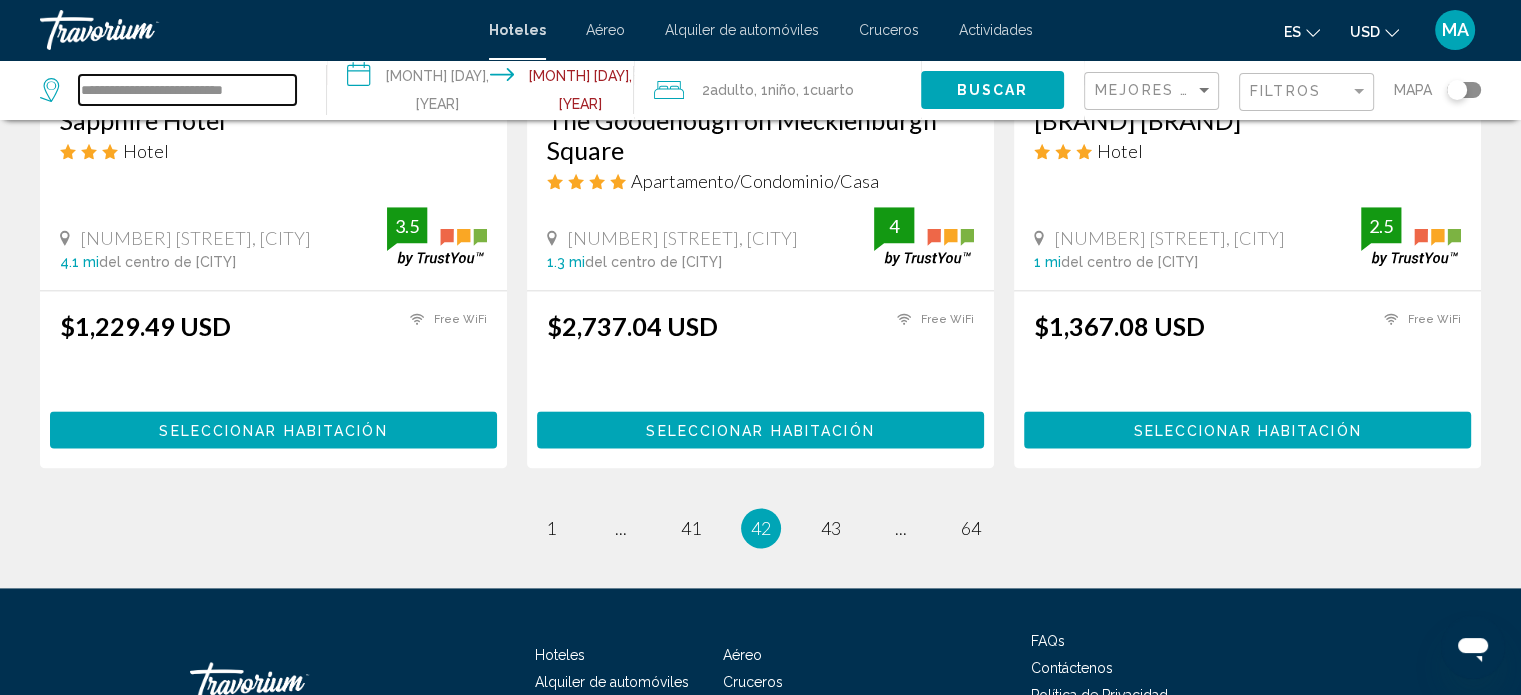 click on "**********" at bounding box center [187, 90] 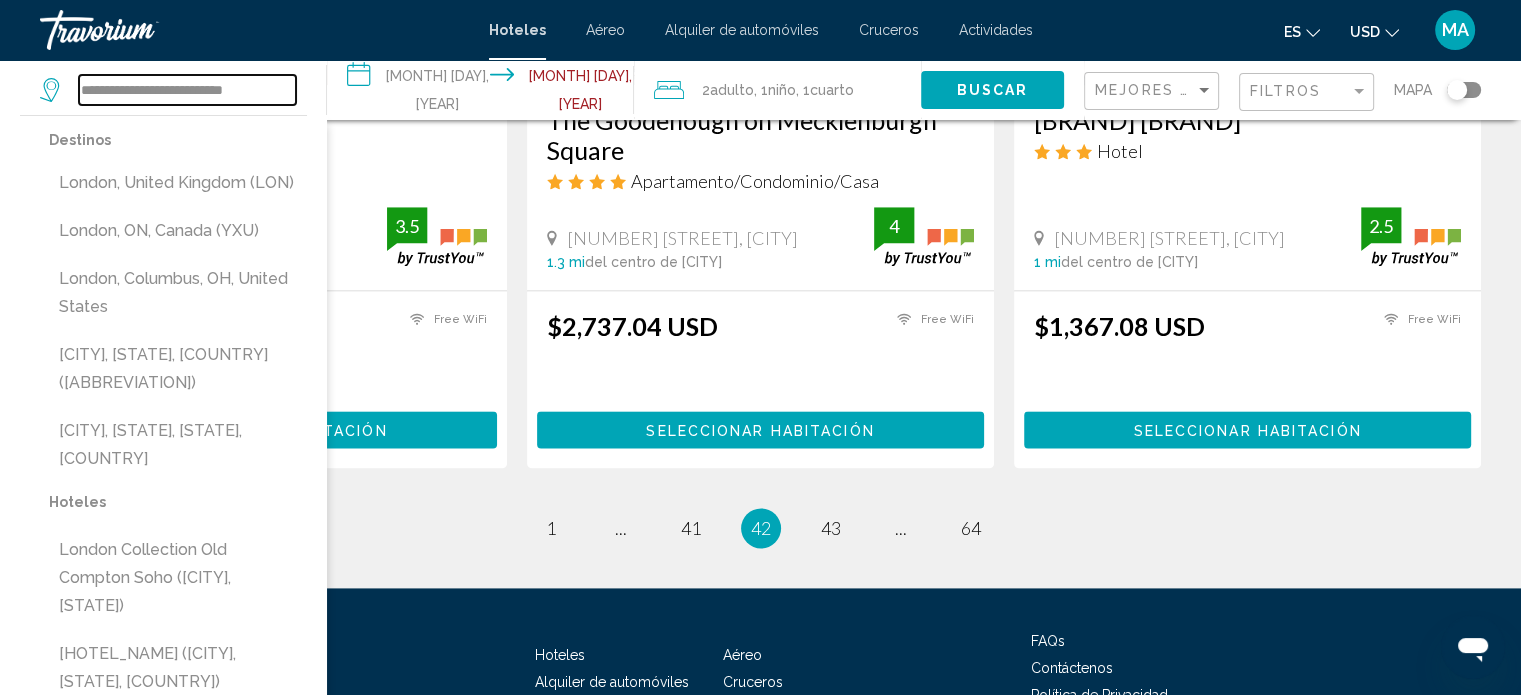click on "**********" at bounding box center (187, 90) 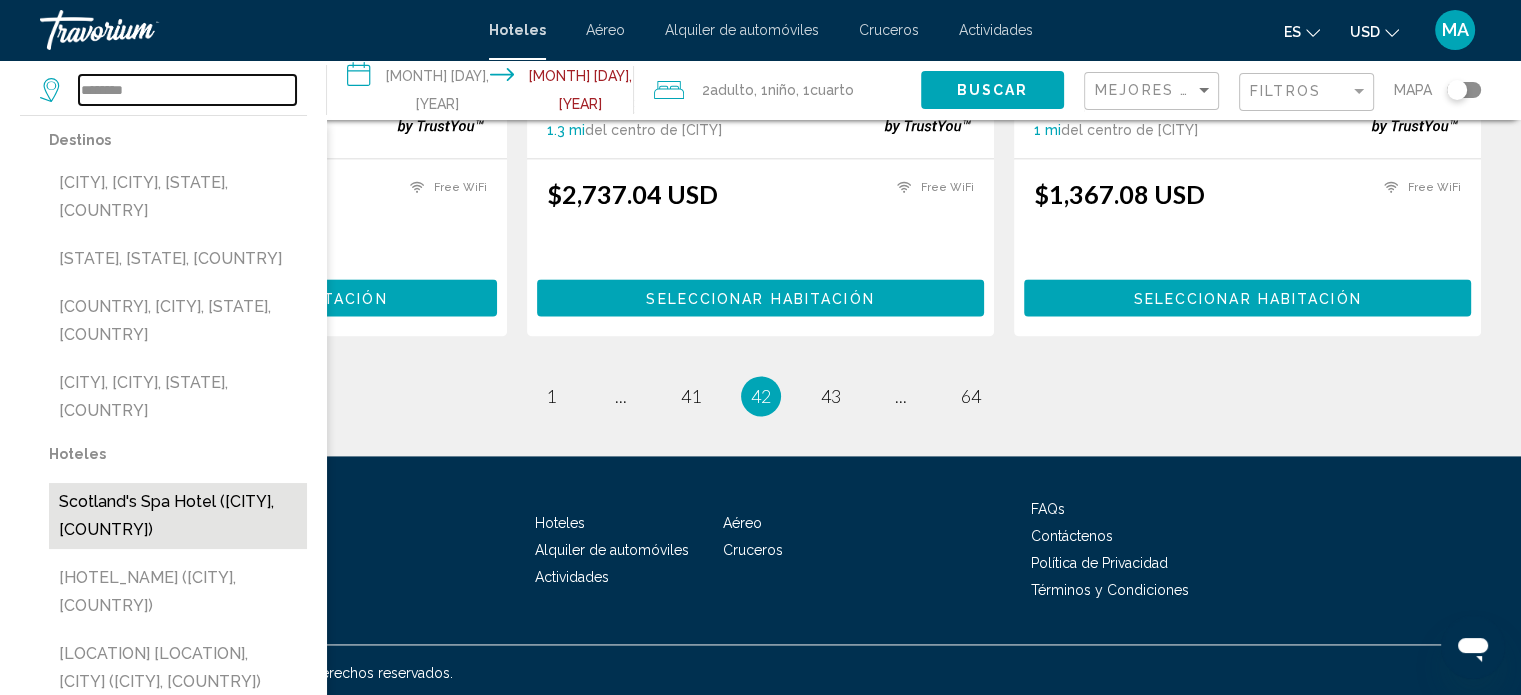 scroll, scrollTop: 2763, scrollLeft: 0, axis: vertical 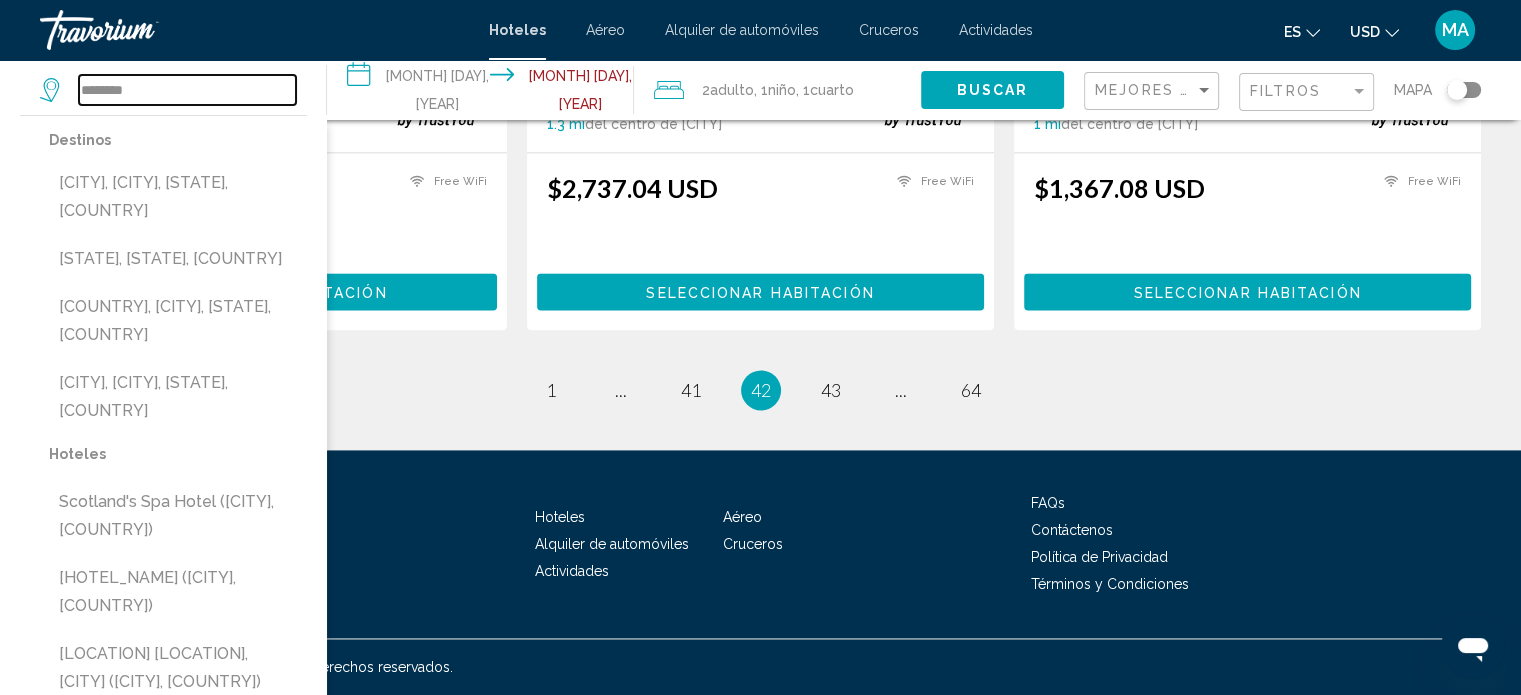 drag, startPoint x: 247, startPoint y: 91, endPoint x: 45, endPoint y: 99, distance: 202.15836 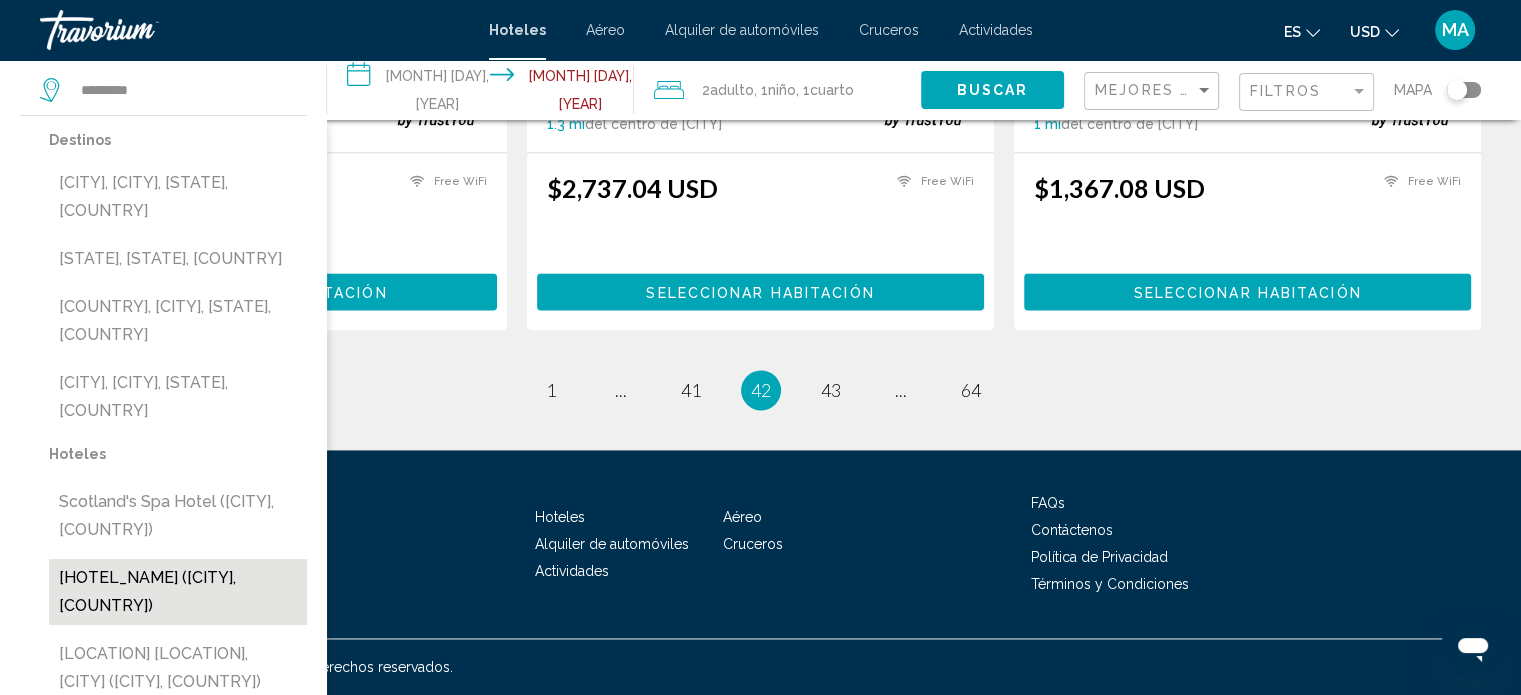 click on "[HOTEL_NAME] ([CITY], [COUNTRY])" at bounding box center (178, 592) 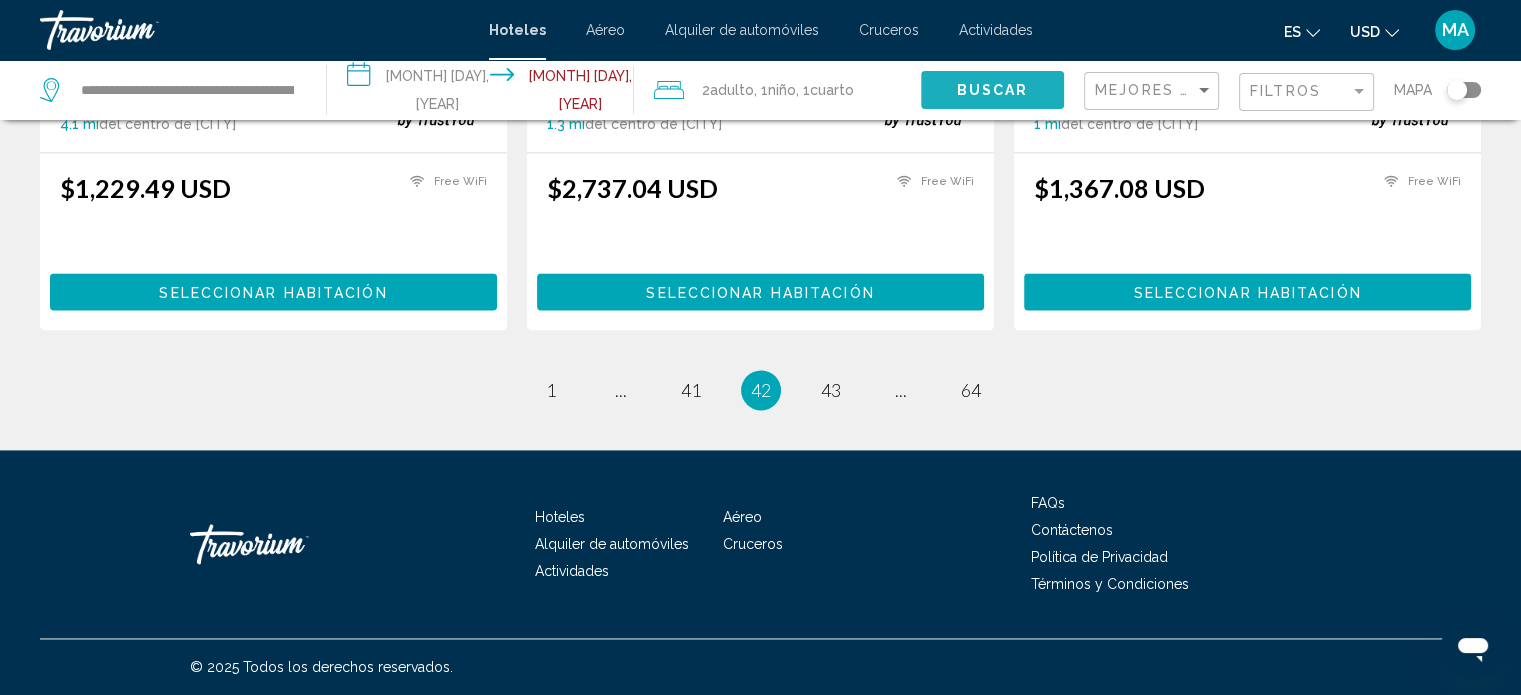 click on "Buscar" 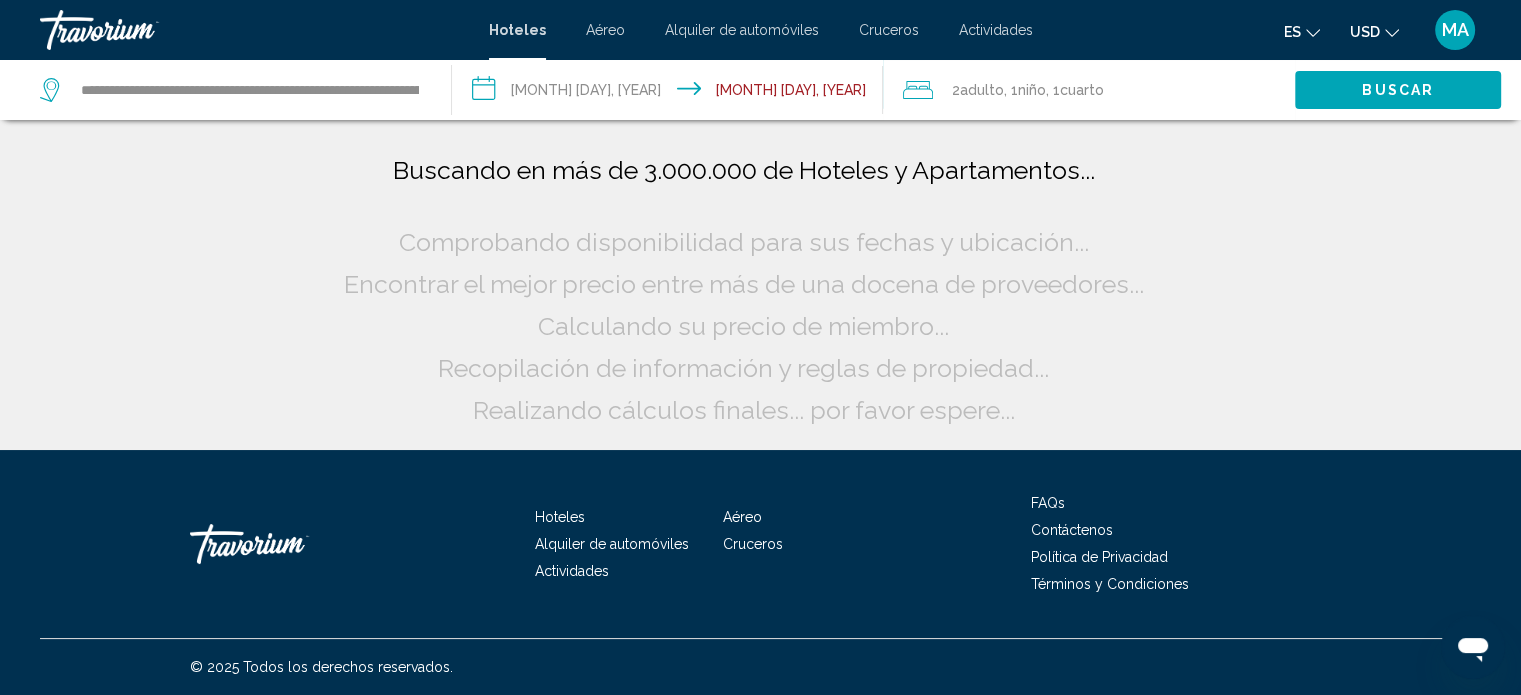scroll, scrollTop: 0, scrollLeft: 0, axis: both 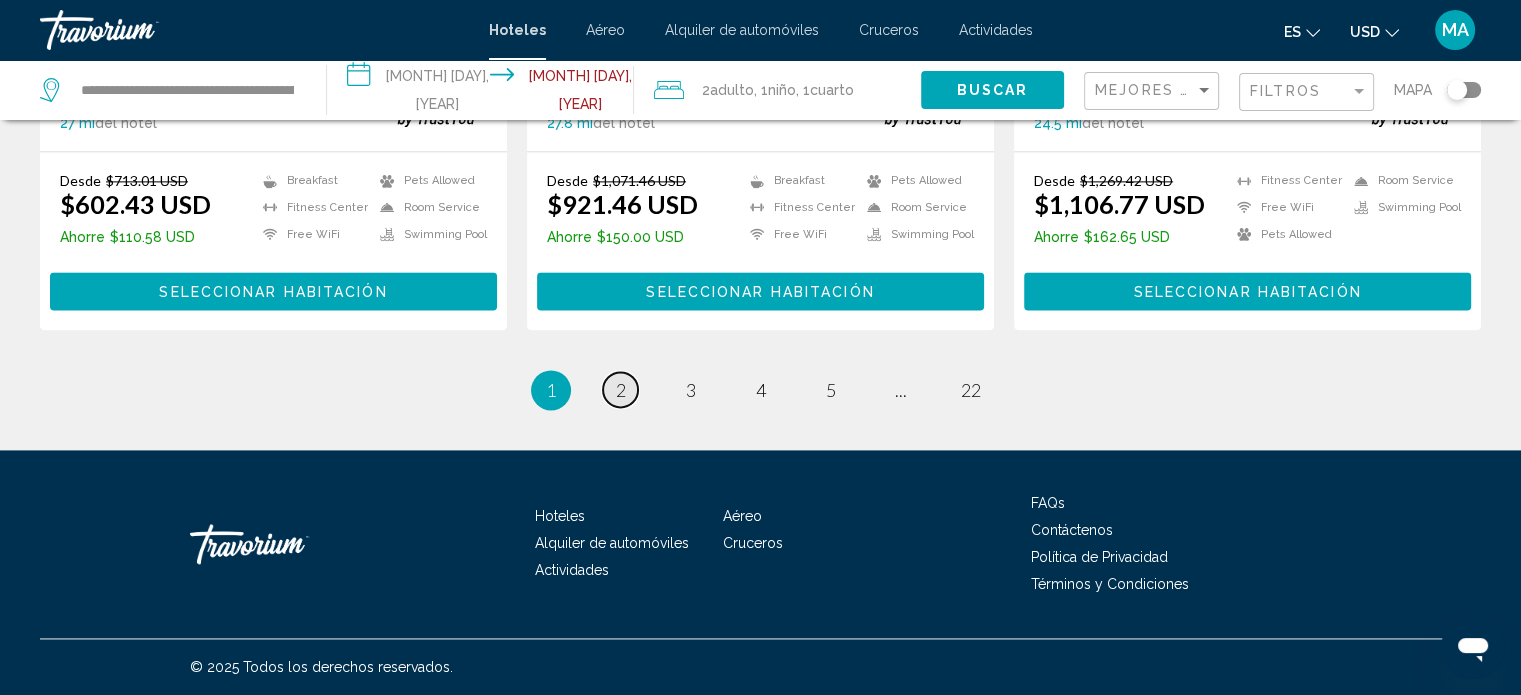 click on "page  2" at bounding box center (620, 389) 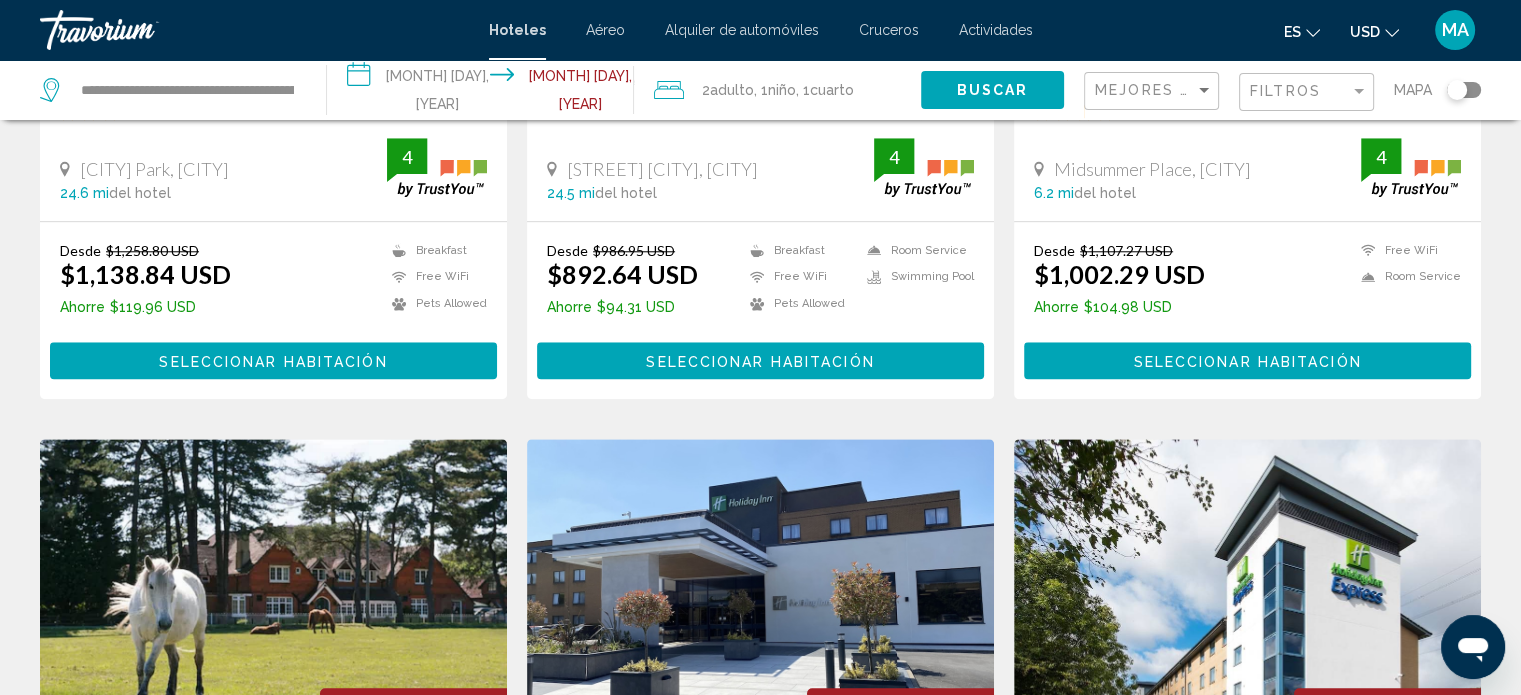 scroll, scrollTop: 1800, scrollLeft: 0, axis: vertical 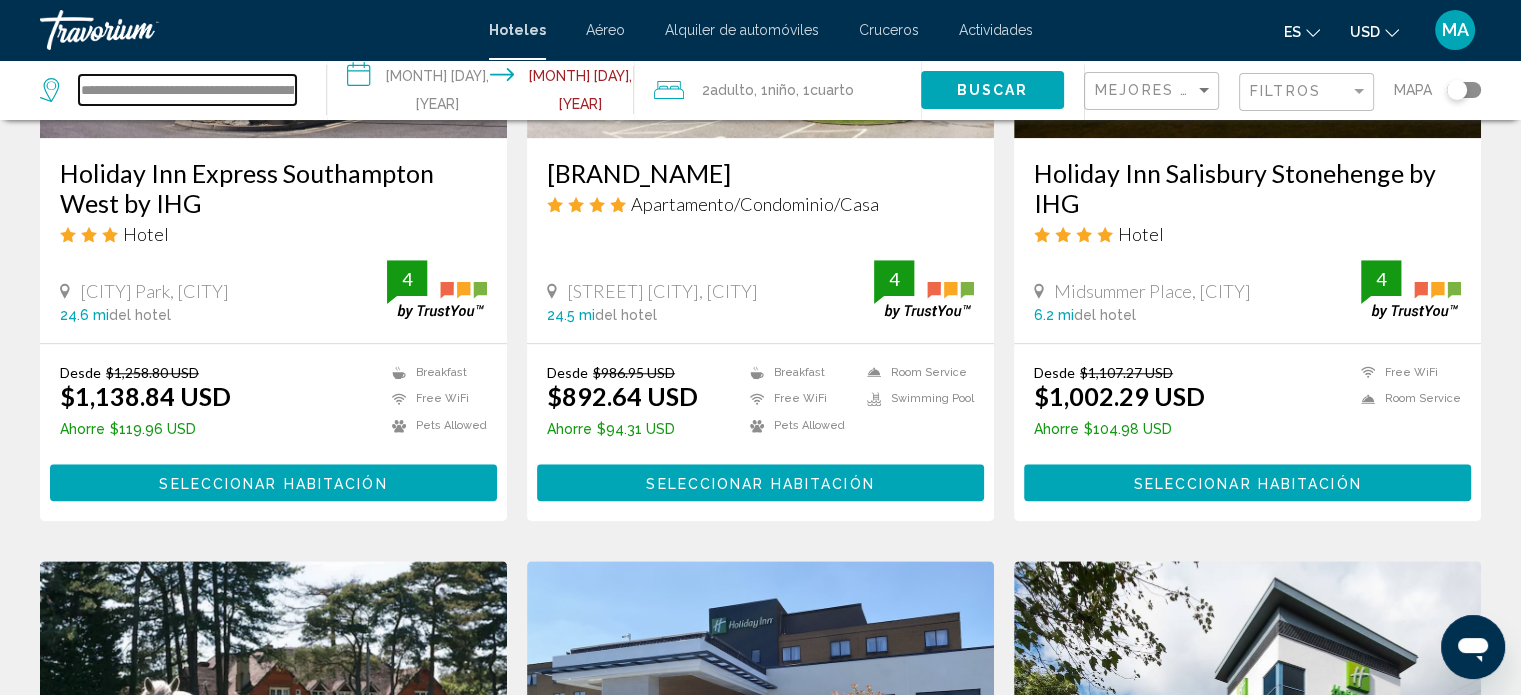 click on "**********" at bounding box center [187, 90] 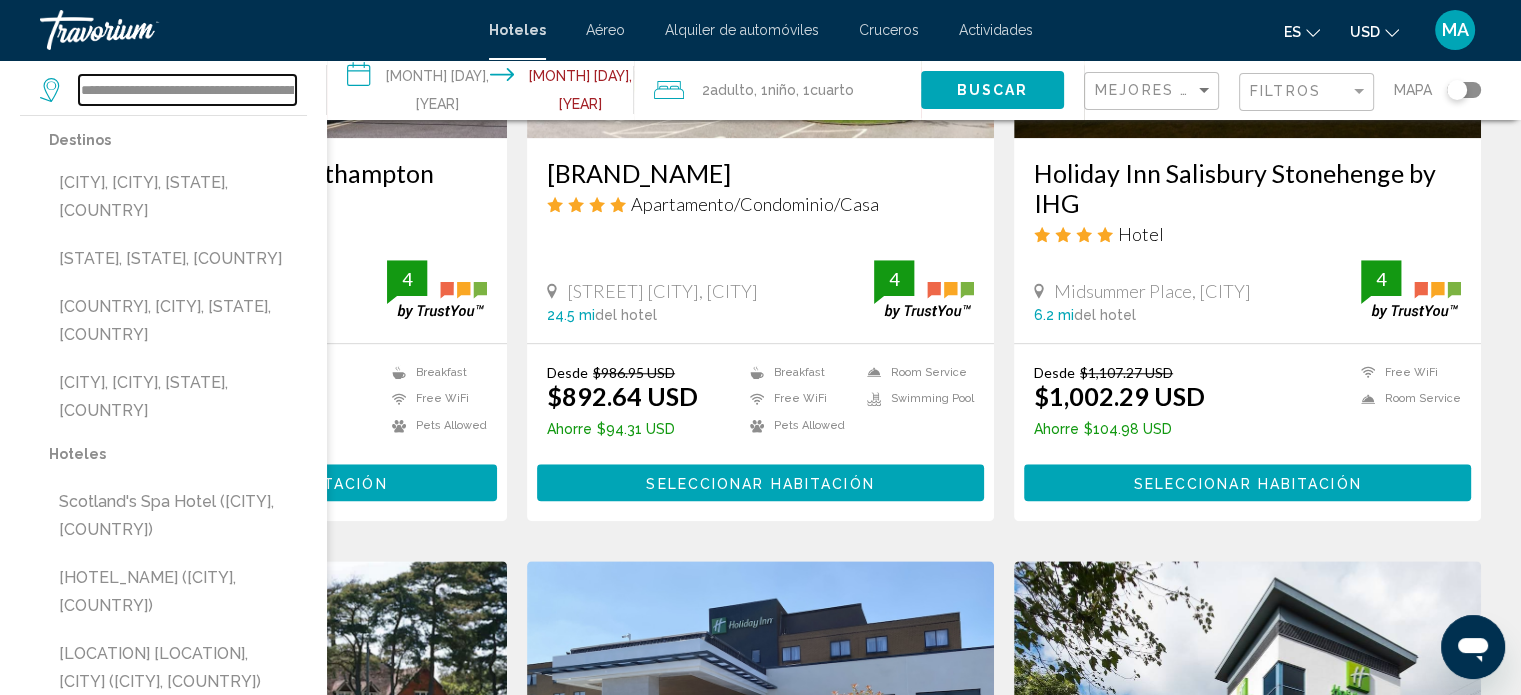 click on "**********" at bounding box center [187, 90] 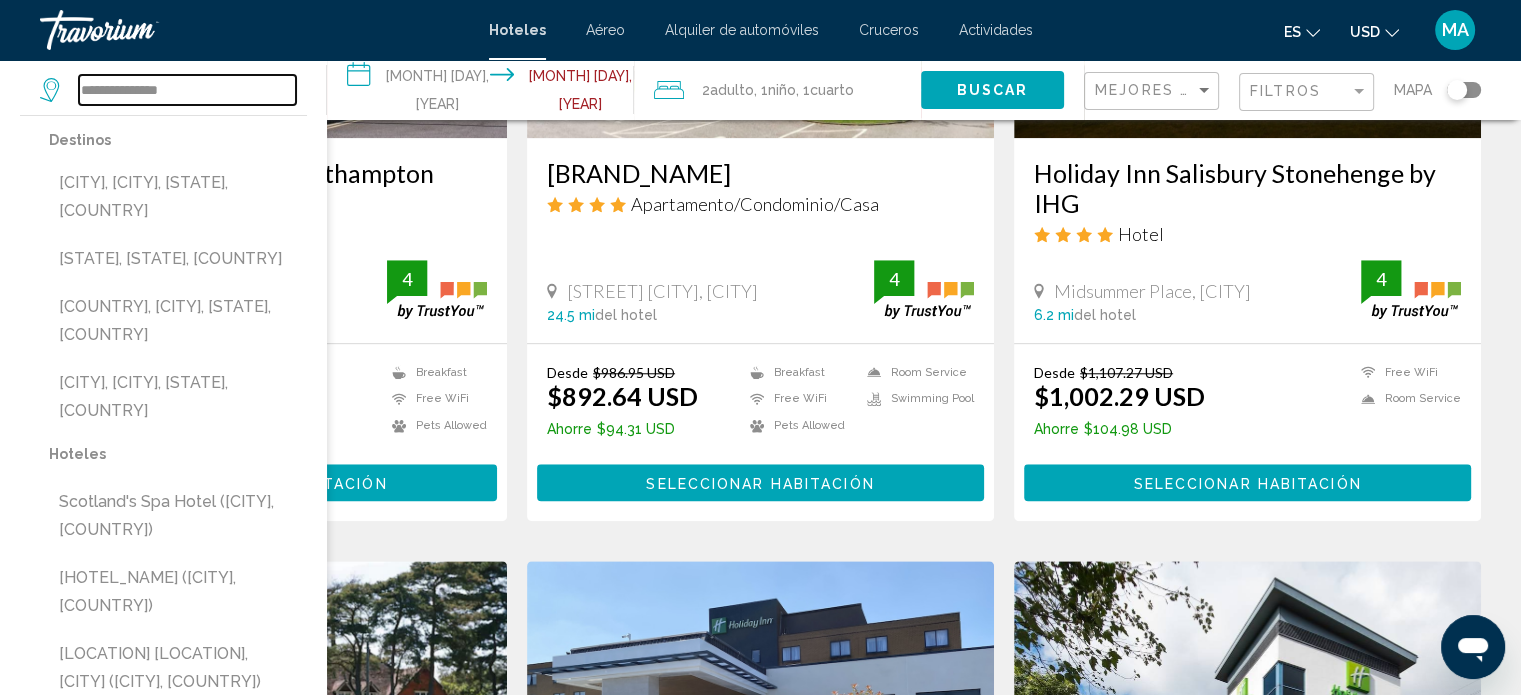 type on "**********" 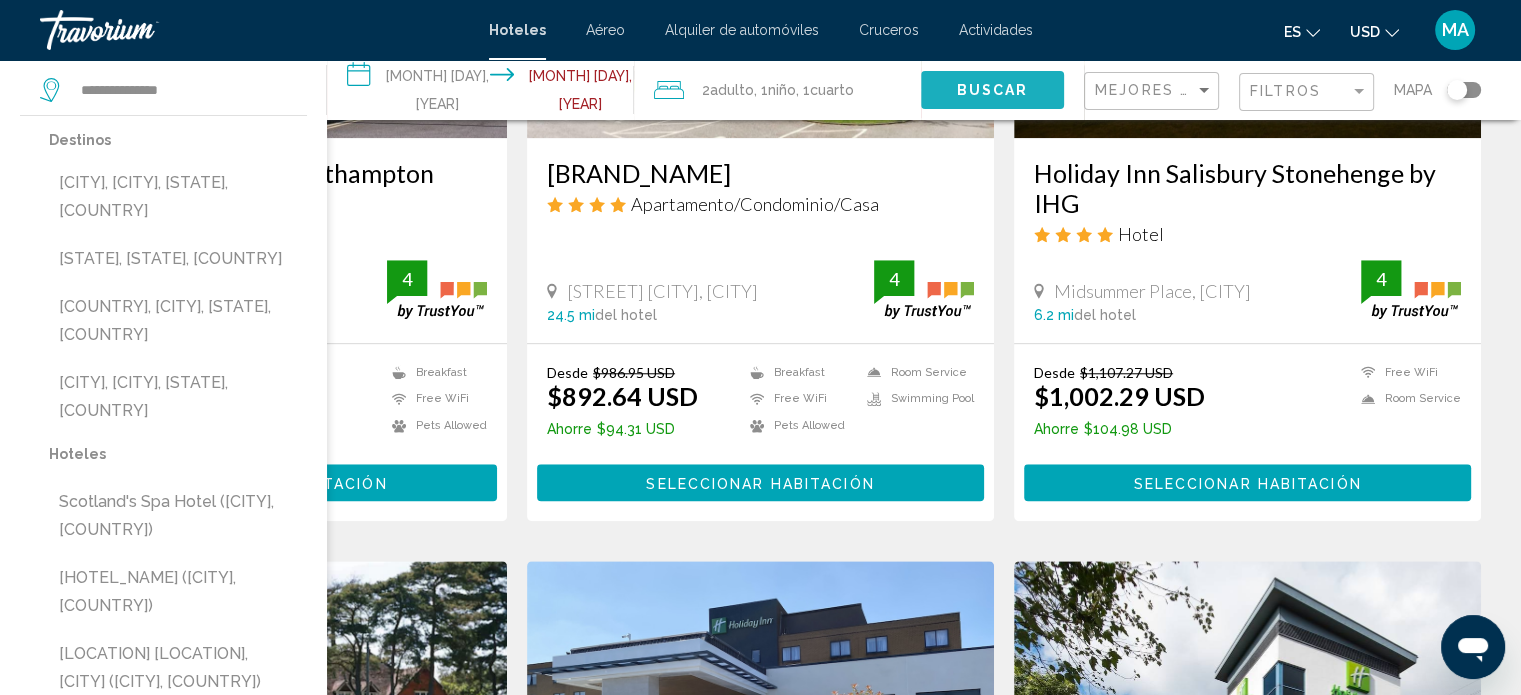 click on "Buscar" 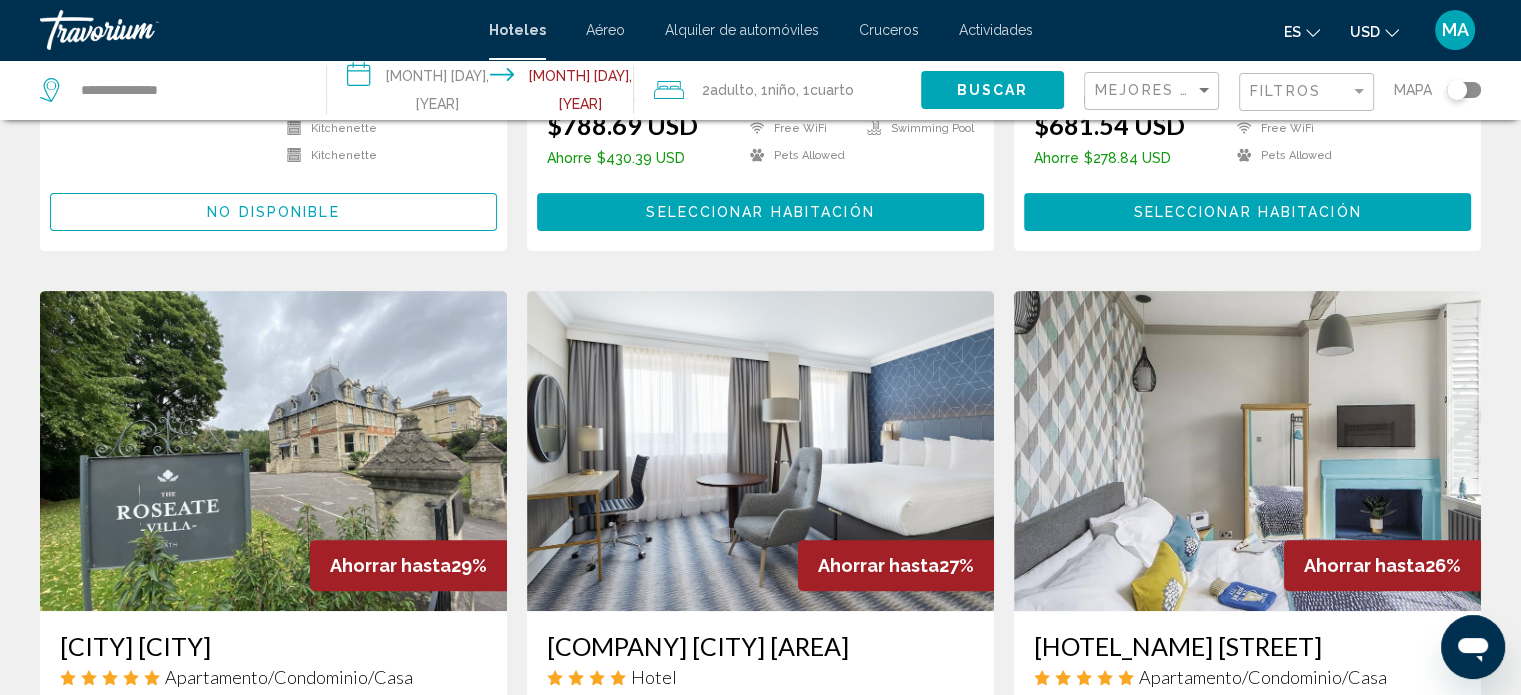 scroll, scrollTop: 900, scrollLeft: 0, axis: vertical 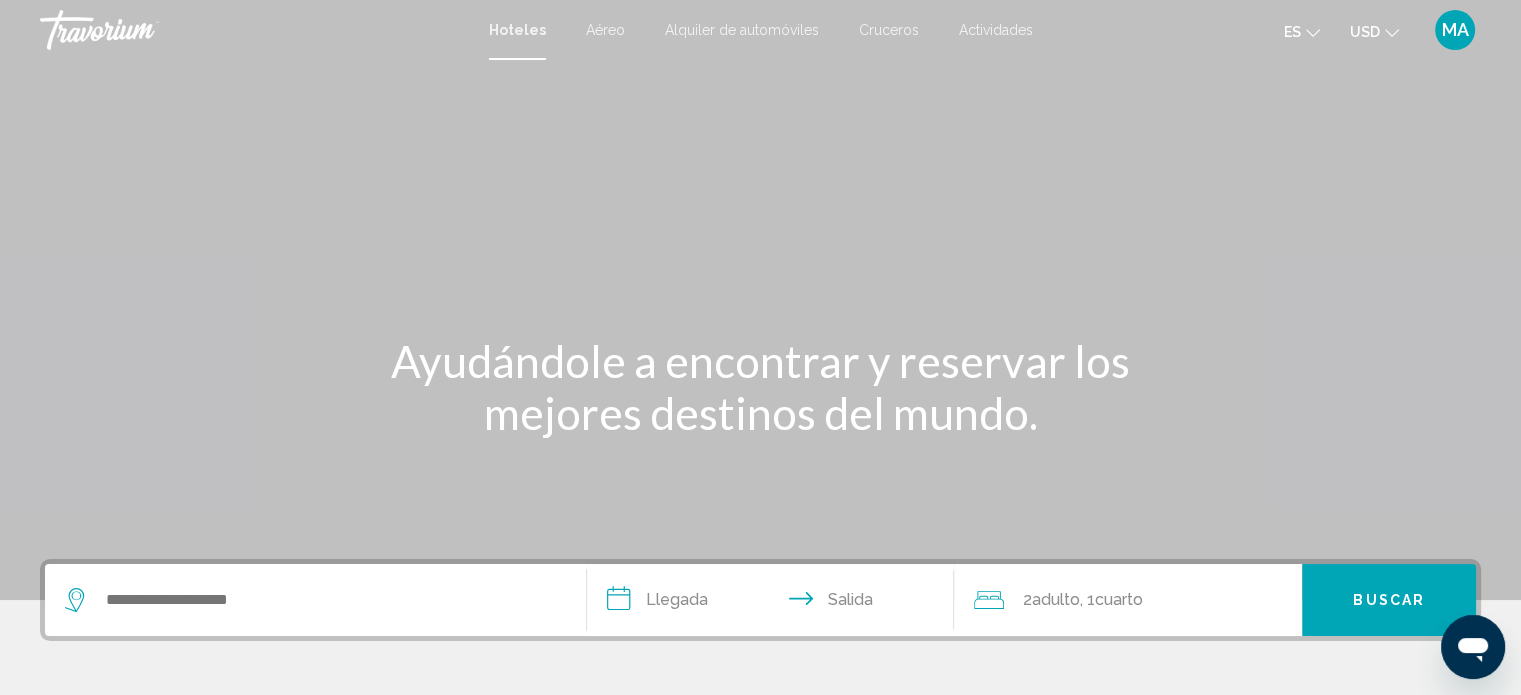 click on "Cruceros" at bounding box center (889, 30) 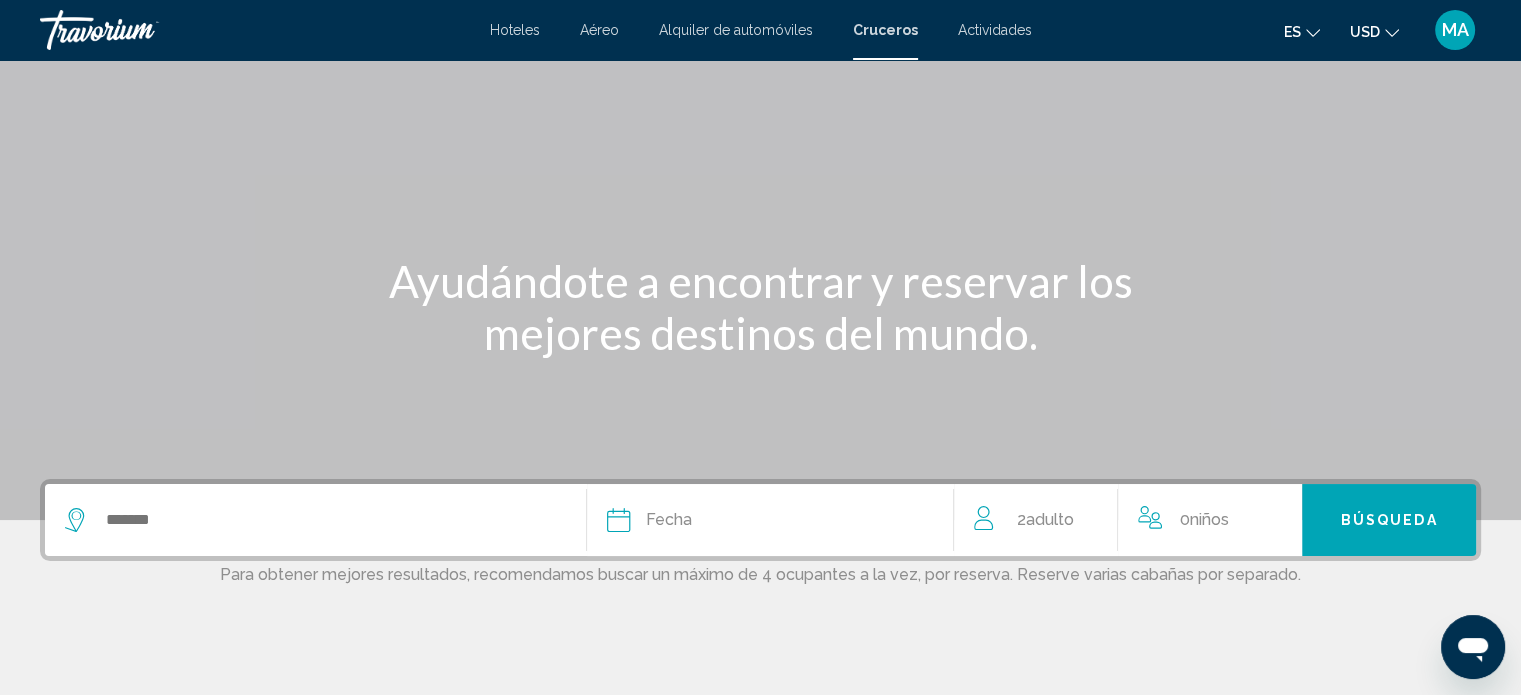 scroll, scrollTop: 200, scrollLeft: 0, axis: vertical 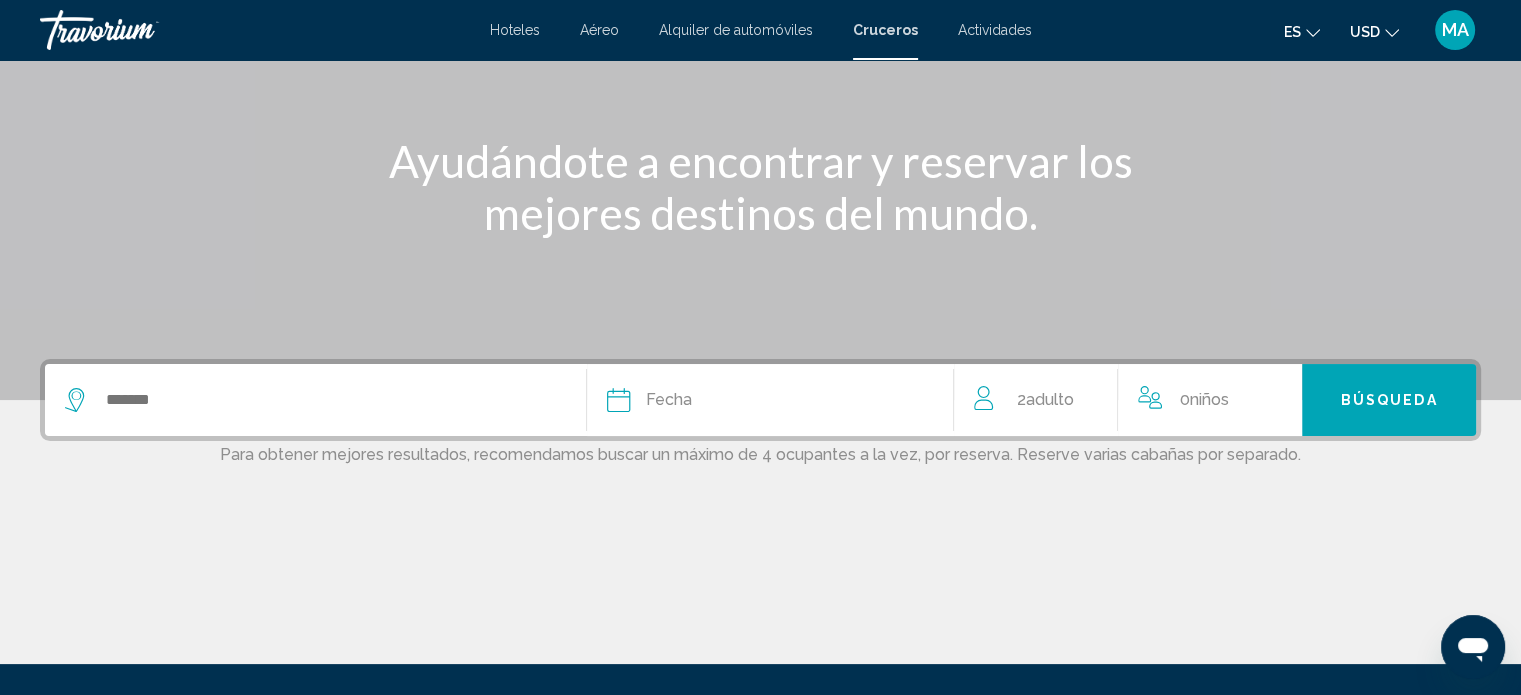 click at bounding box center [315, 400] 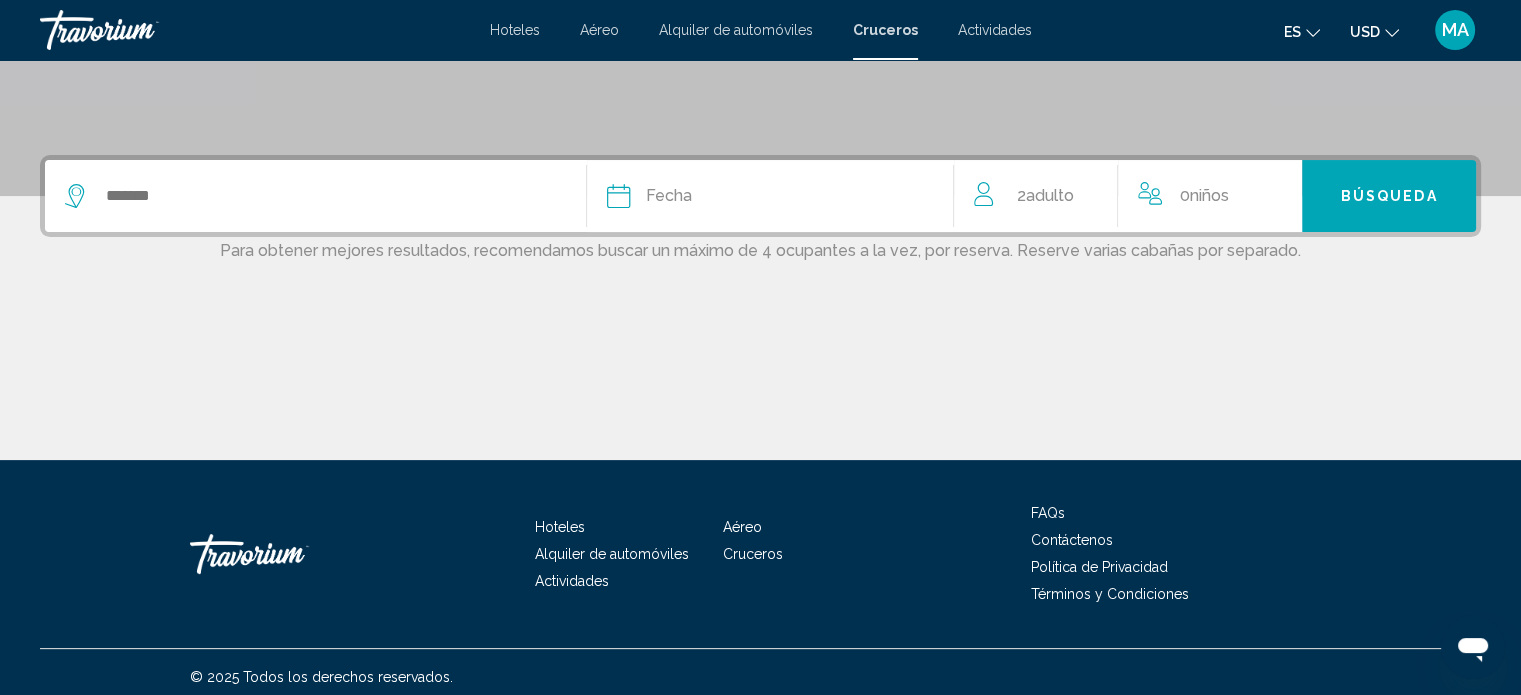 scroll, scrollTop: 413, scrollLeft: 0, axis: vertical 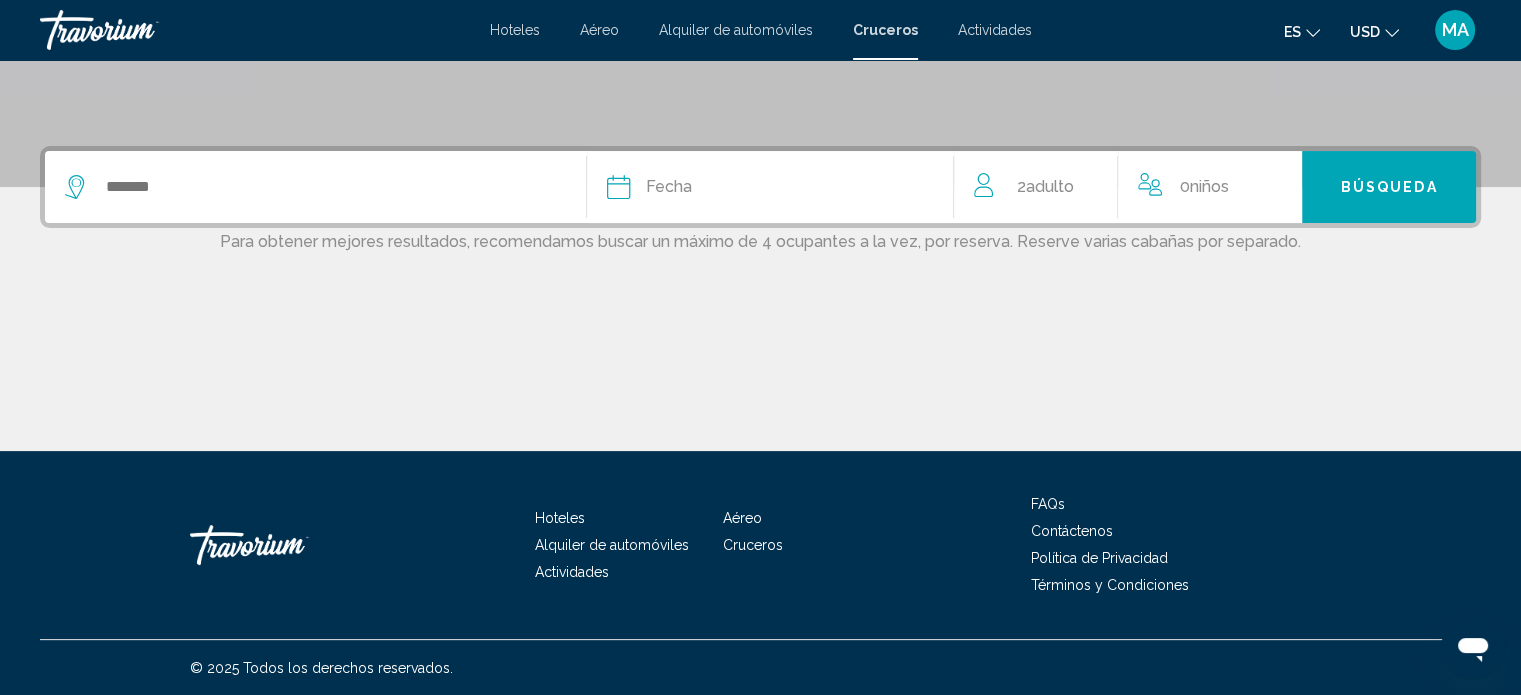 click at bounding box center [315, 187] 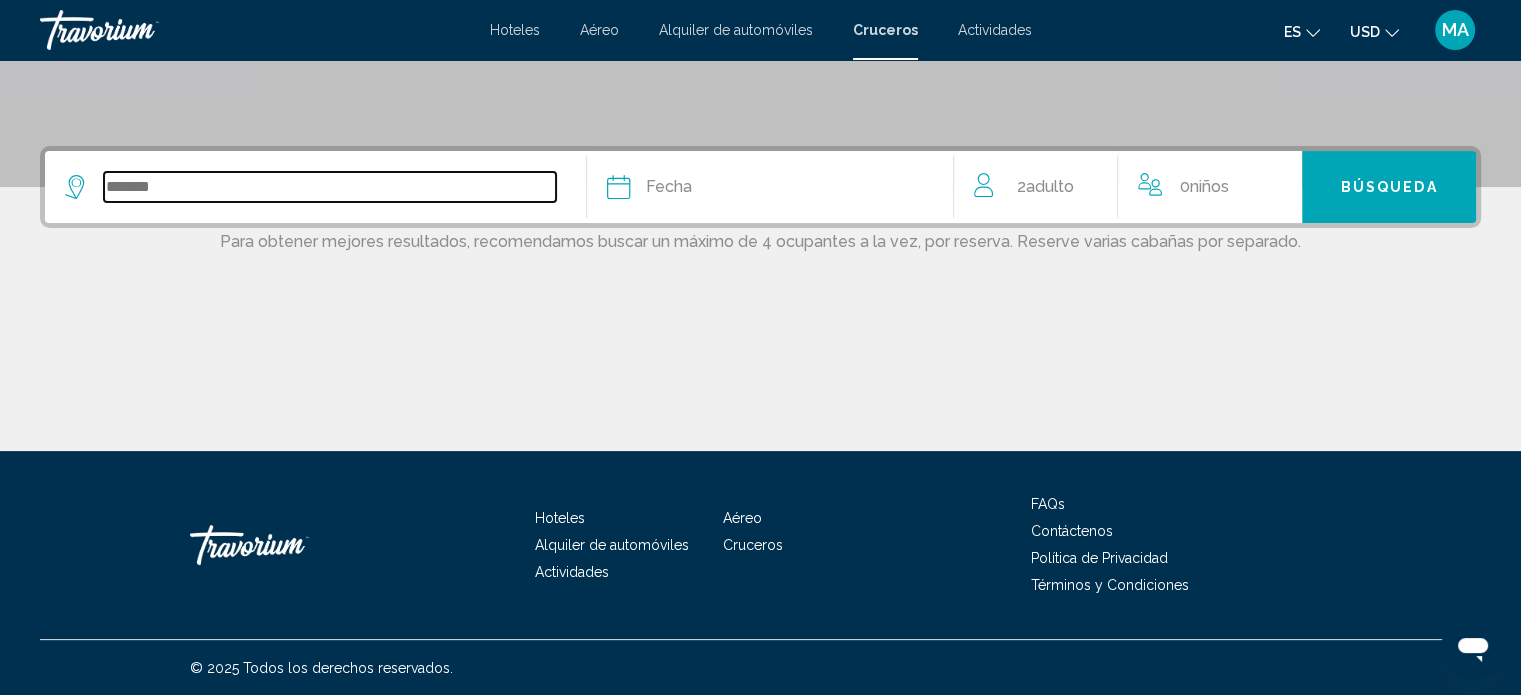 click at bounding box center [330, 187] 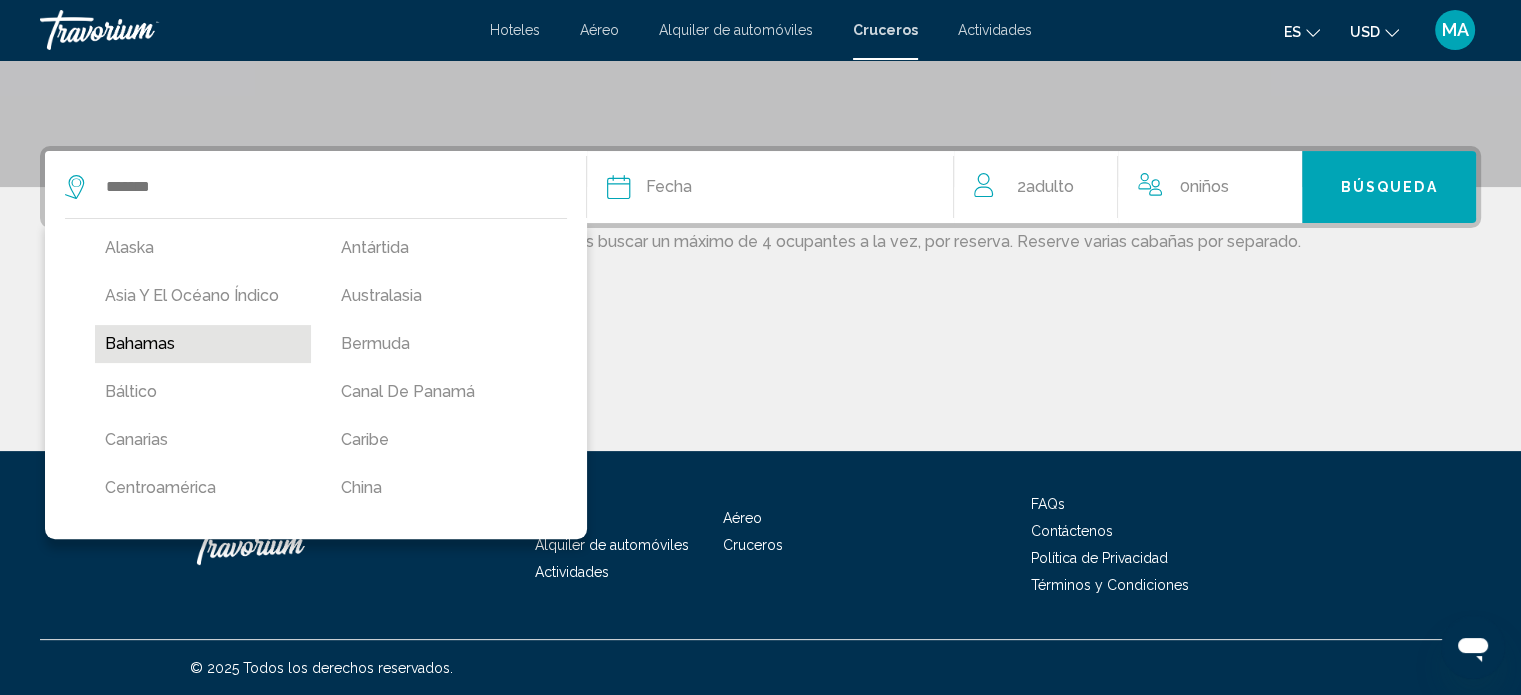 click on "Bahamas" at bounding box center (203, 344) 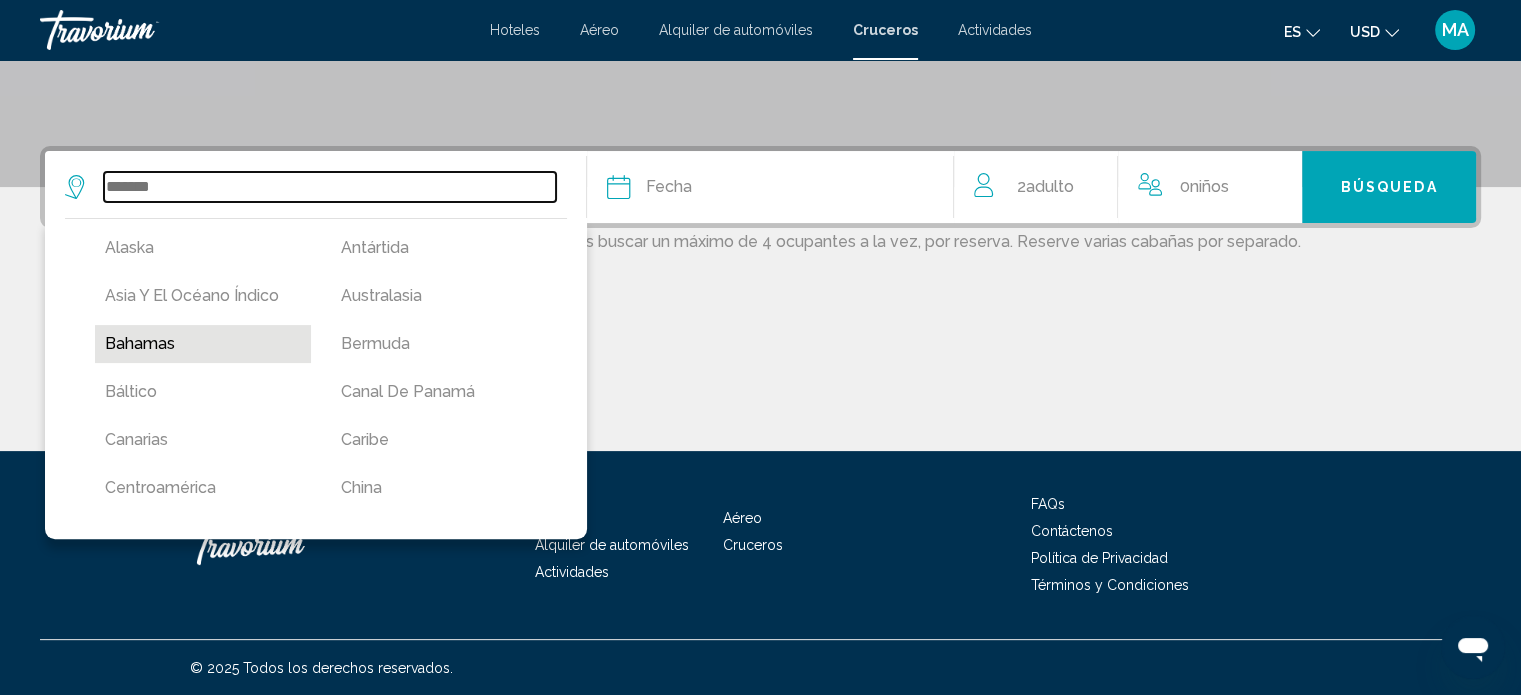 type on "*******" 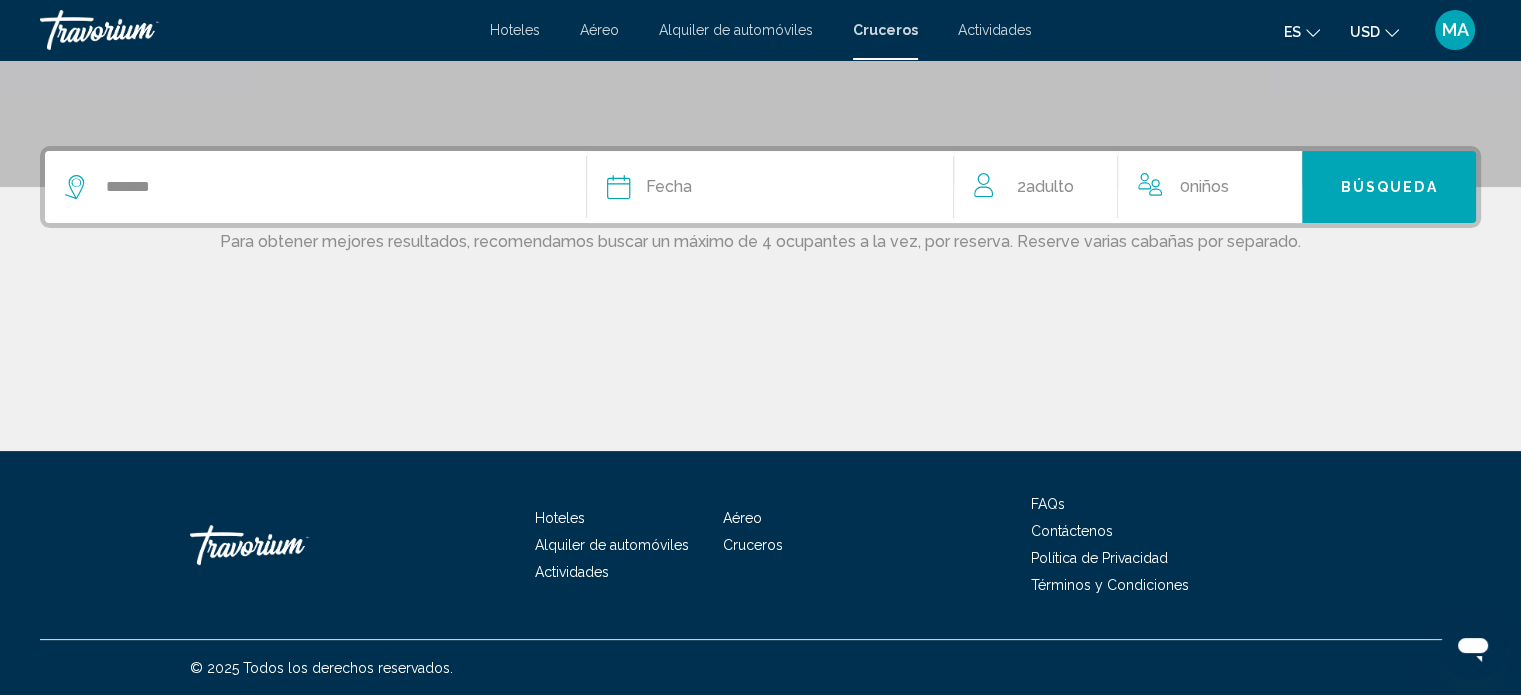 click on "Fecha" 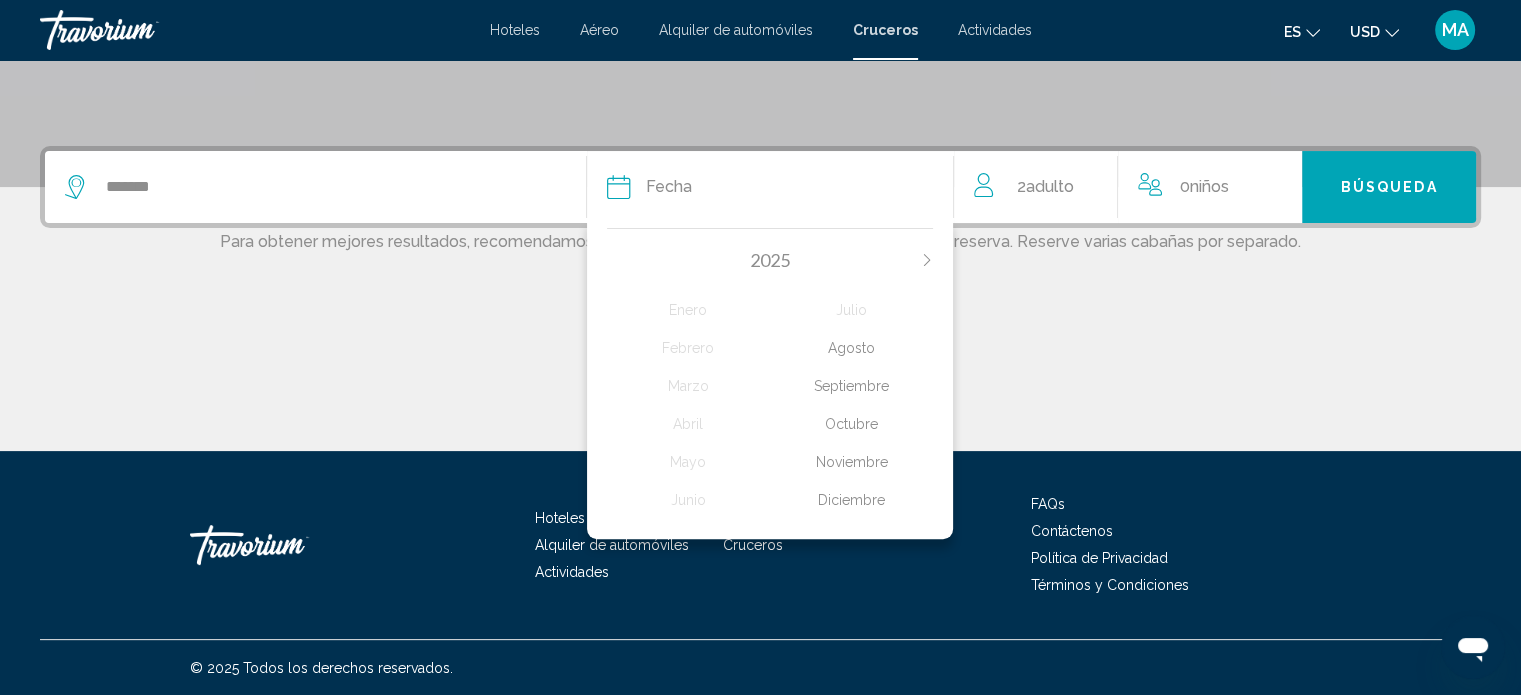 click on "Agosto" 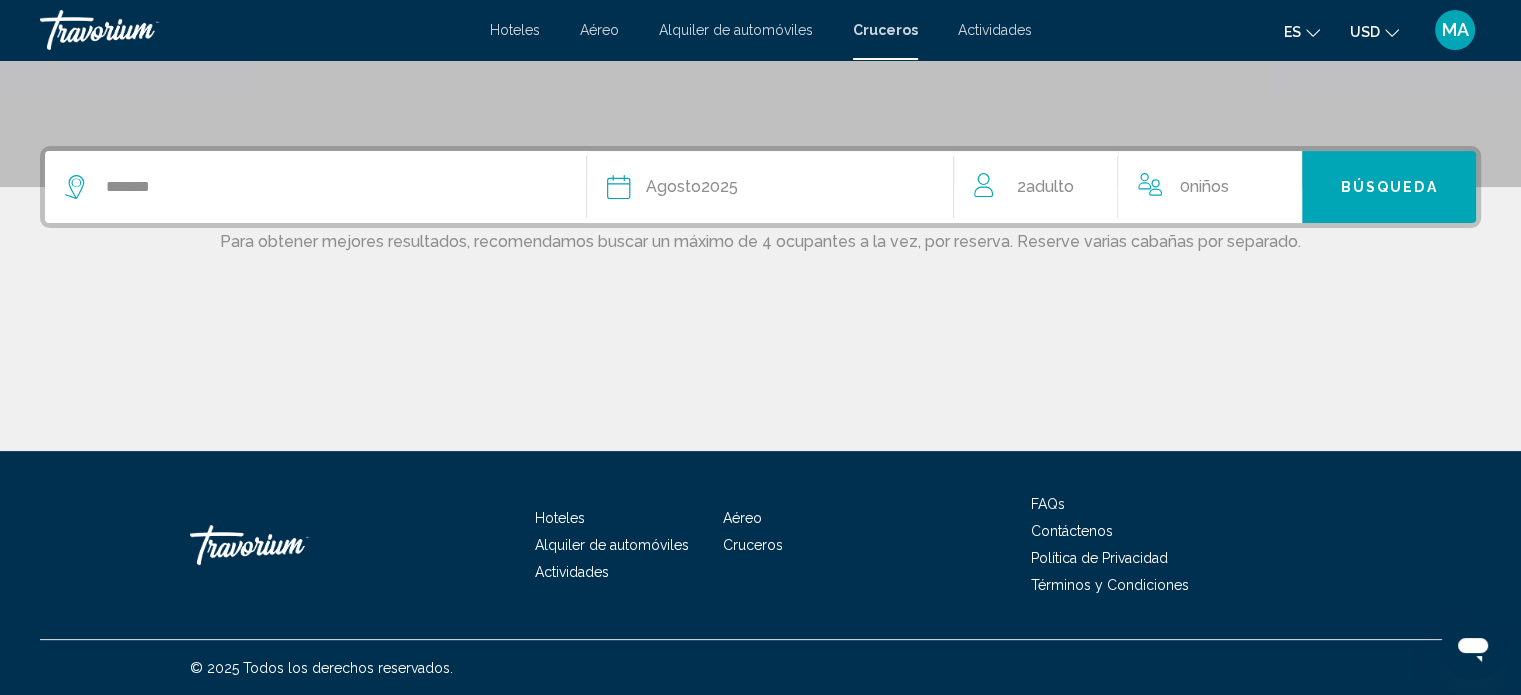 click on "0  Niño Niños" 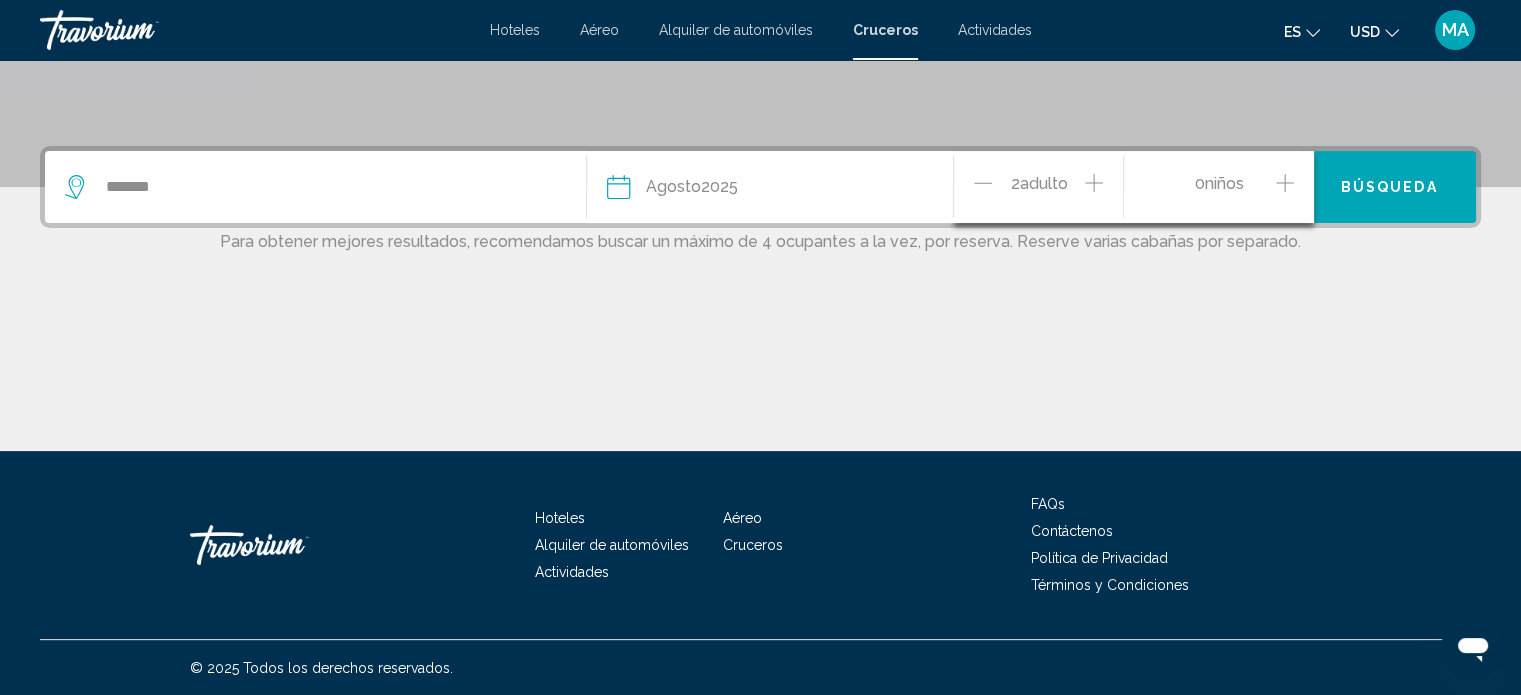 click 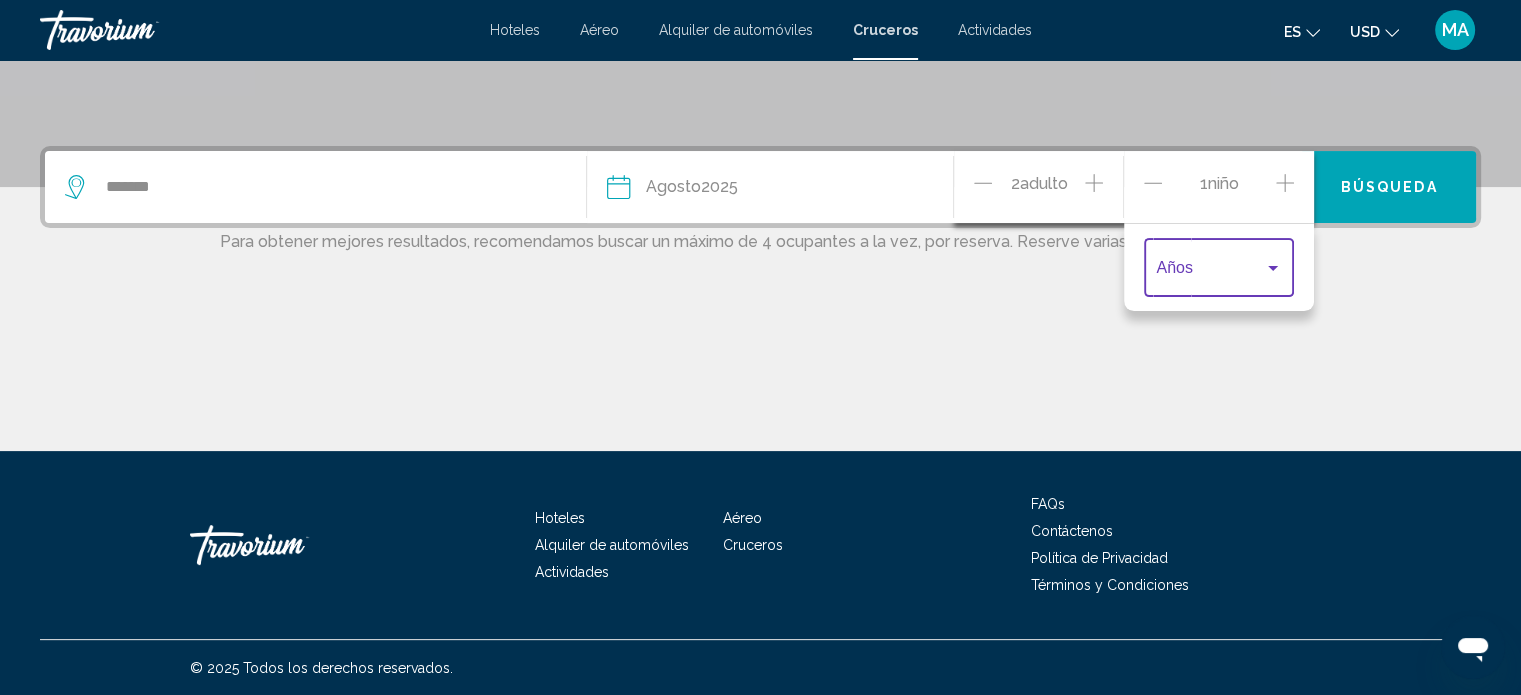click at bounding box center [1210, 272] 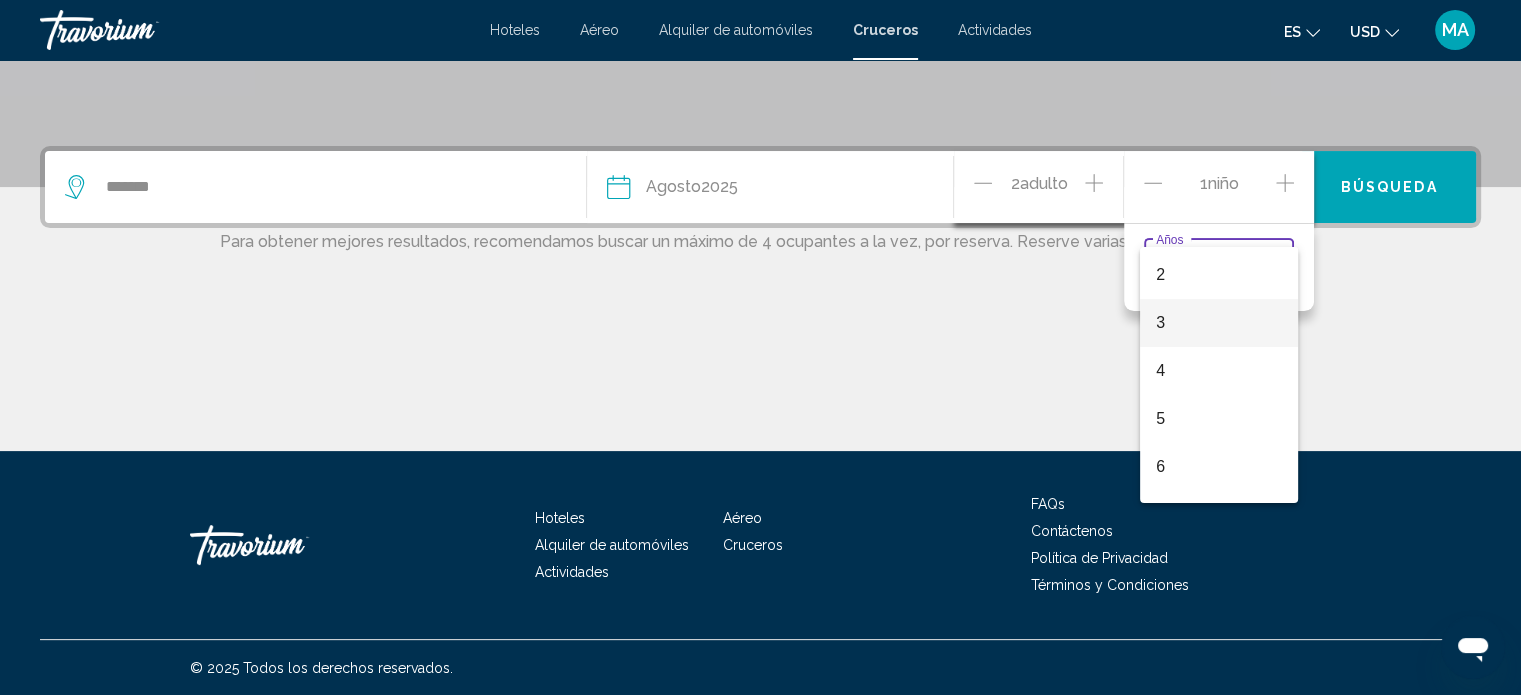 scroll, scrollTop: 300, scrollLeft: 0, axis: vertical 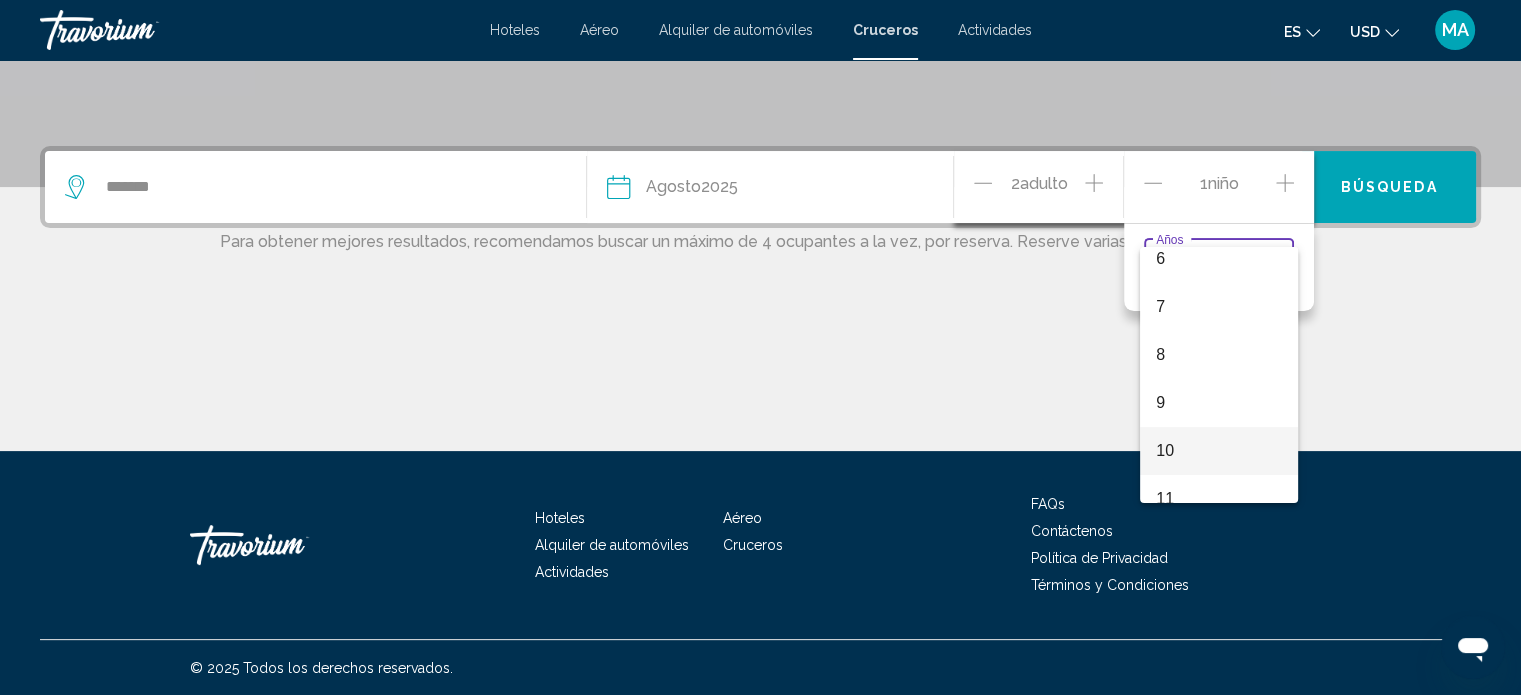 click on "10" at bounding box center (1219, 451) 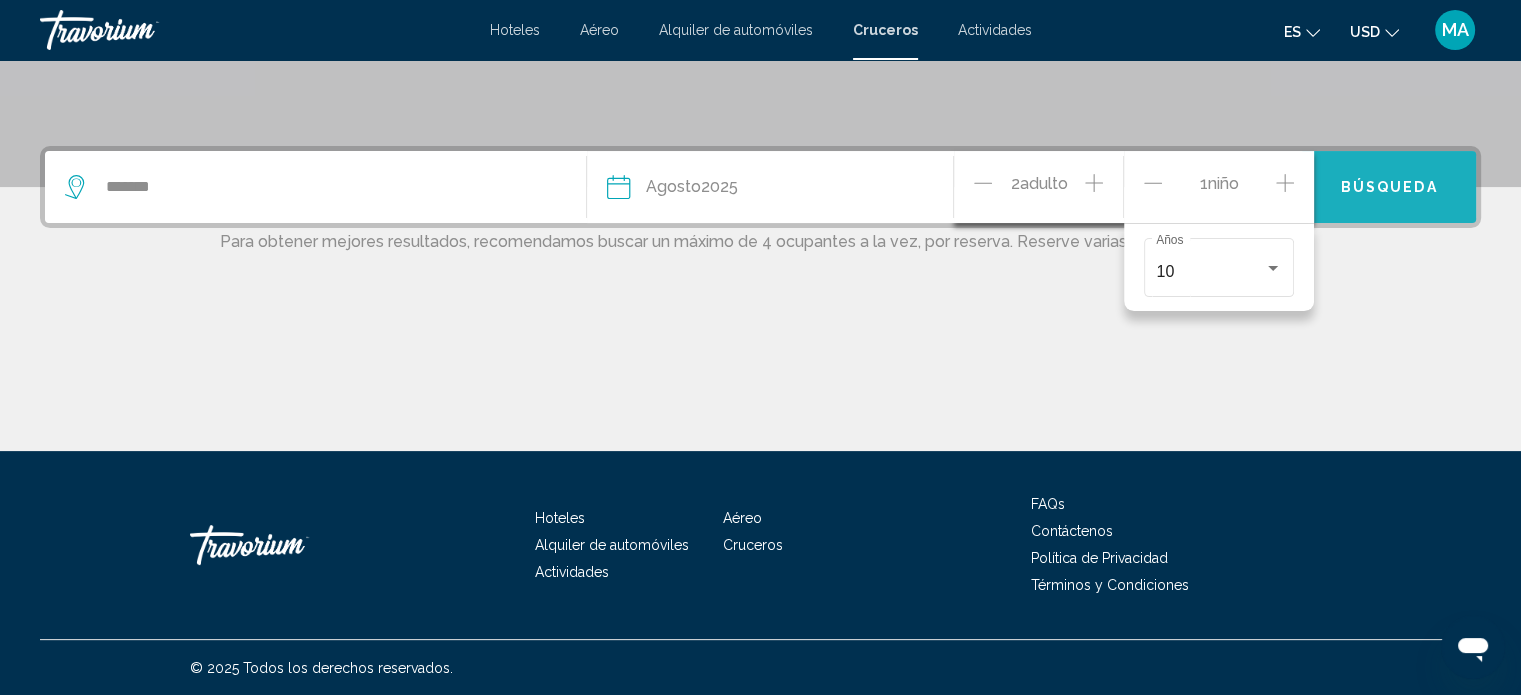 click on "Búsqueda" at bounding box center [1389, 188] 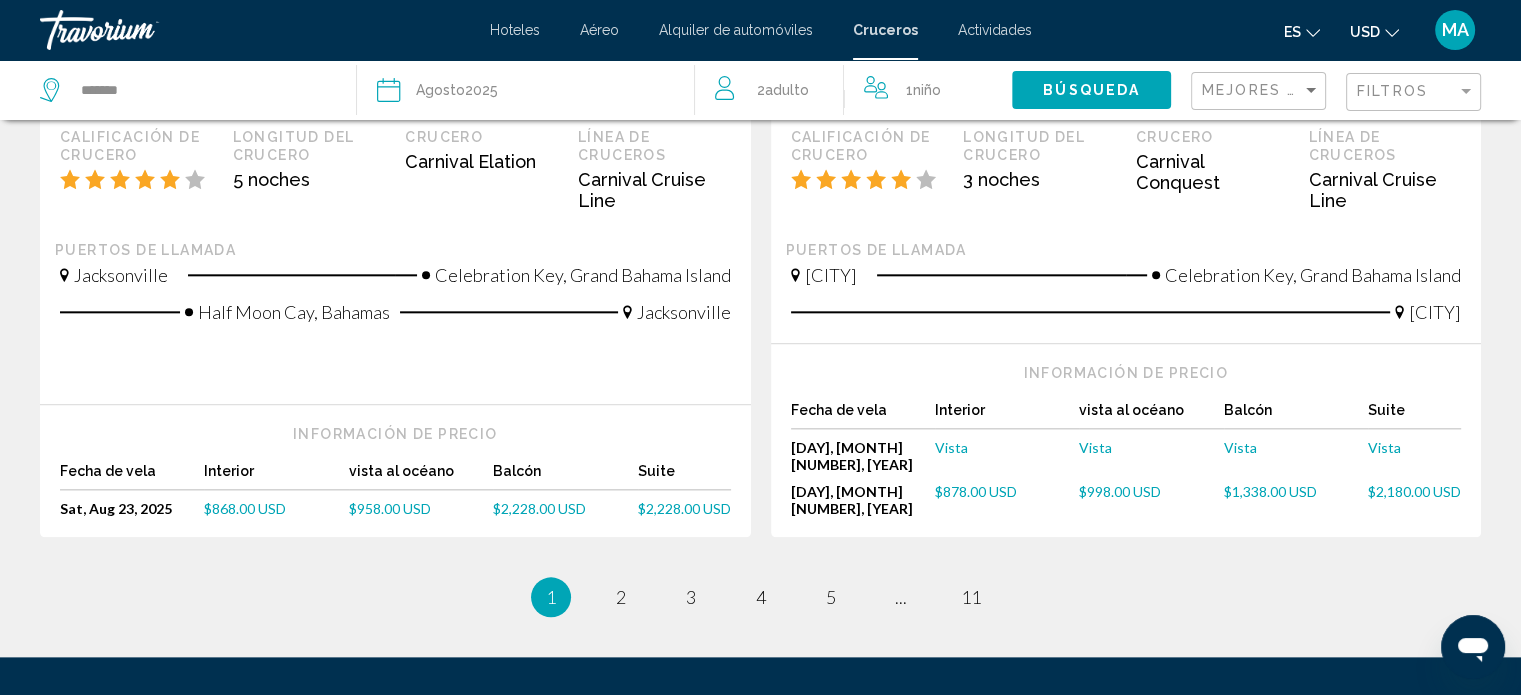 scroll, scrollTop: 2327, scrollLeft: 0, axis: vertical 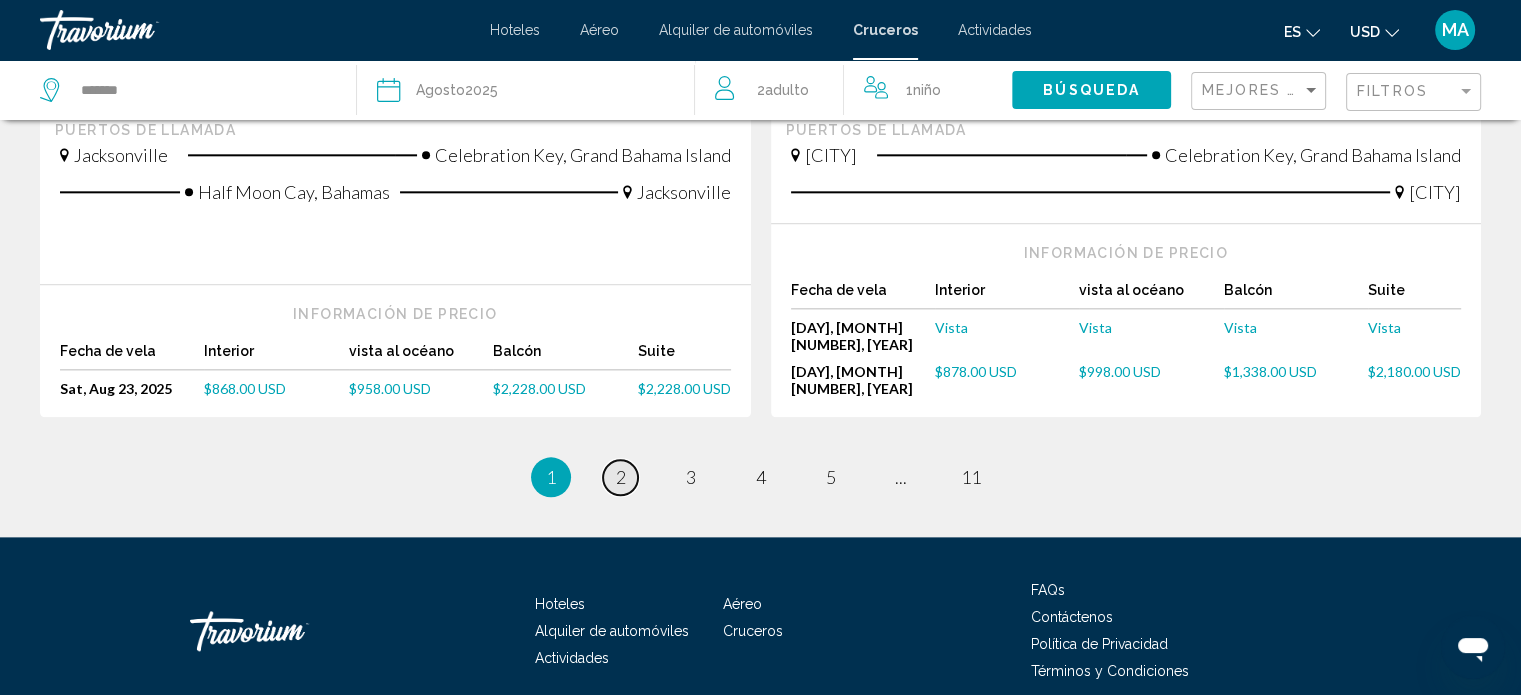 click on "page  2" at bounding box center [620, 477] 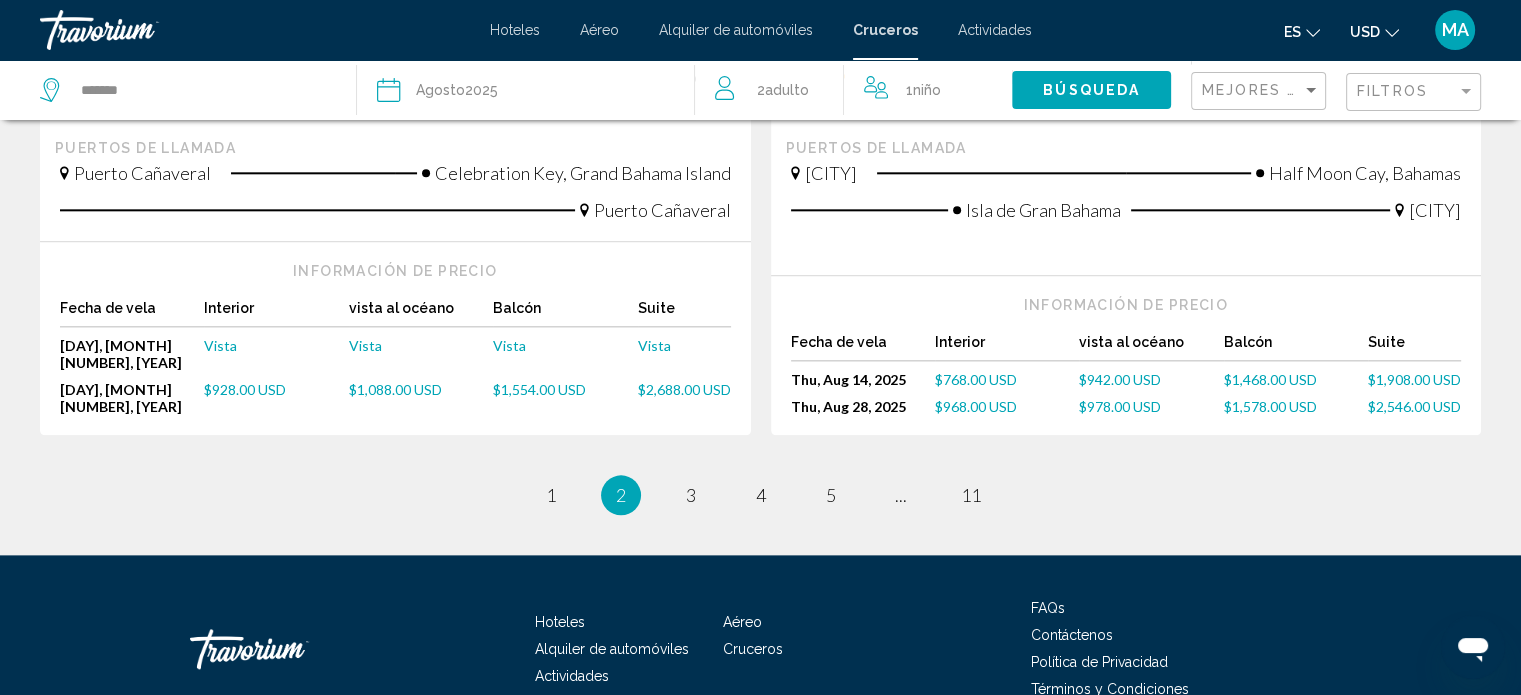 scroll, scrollTop: 2369, scrollLeft: 0, axis: vertical 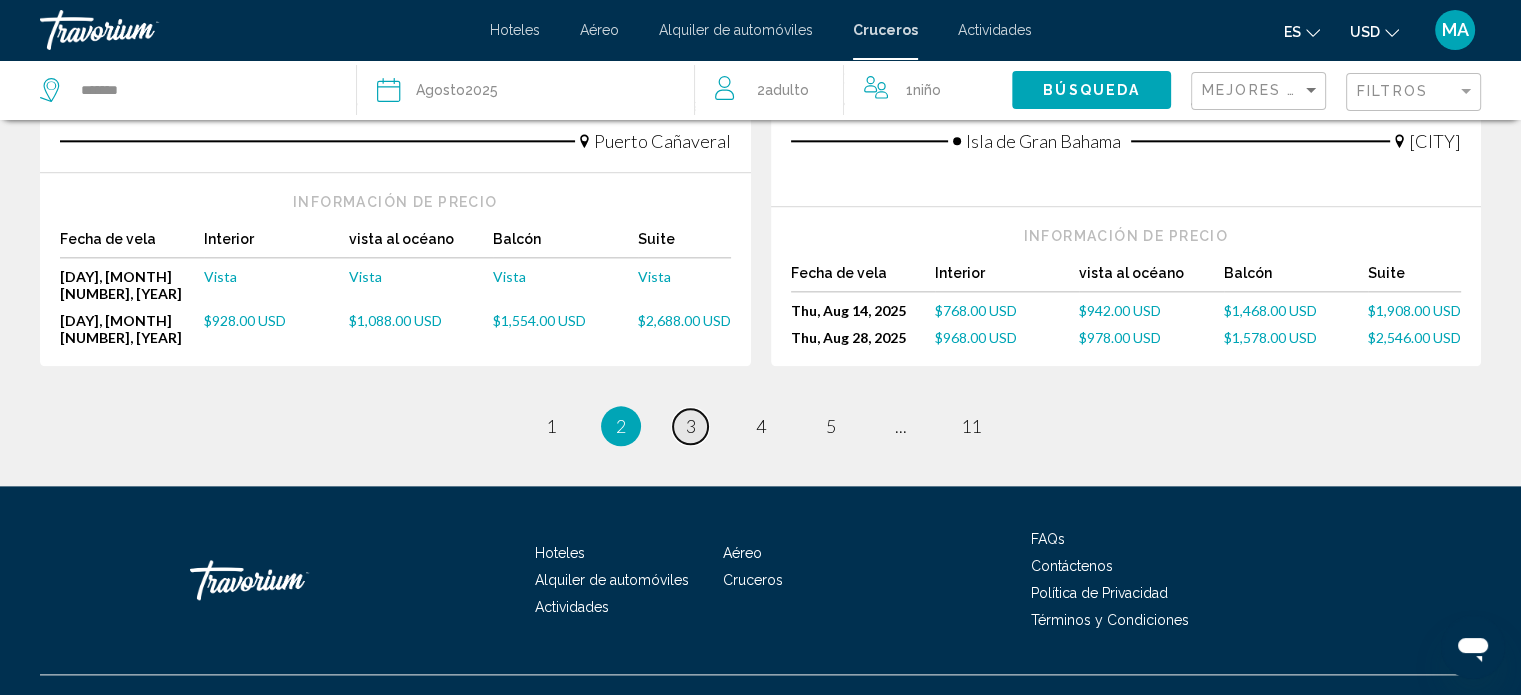 click on "page  3" at bounding box center [690, 426] 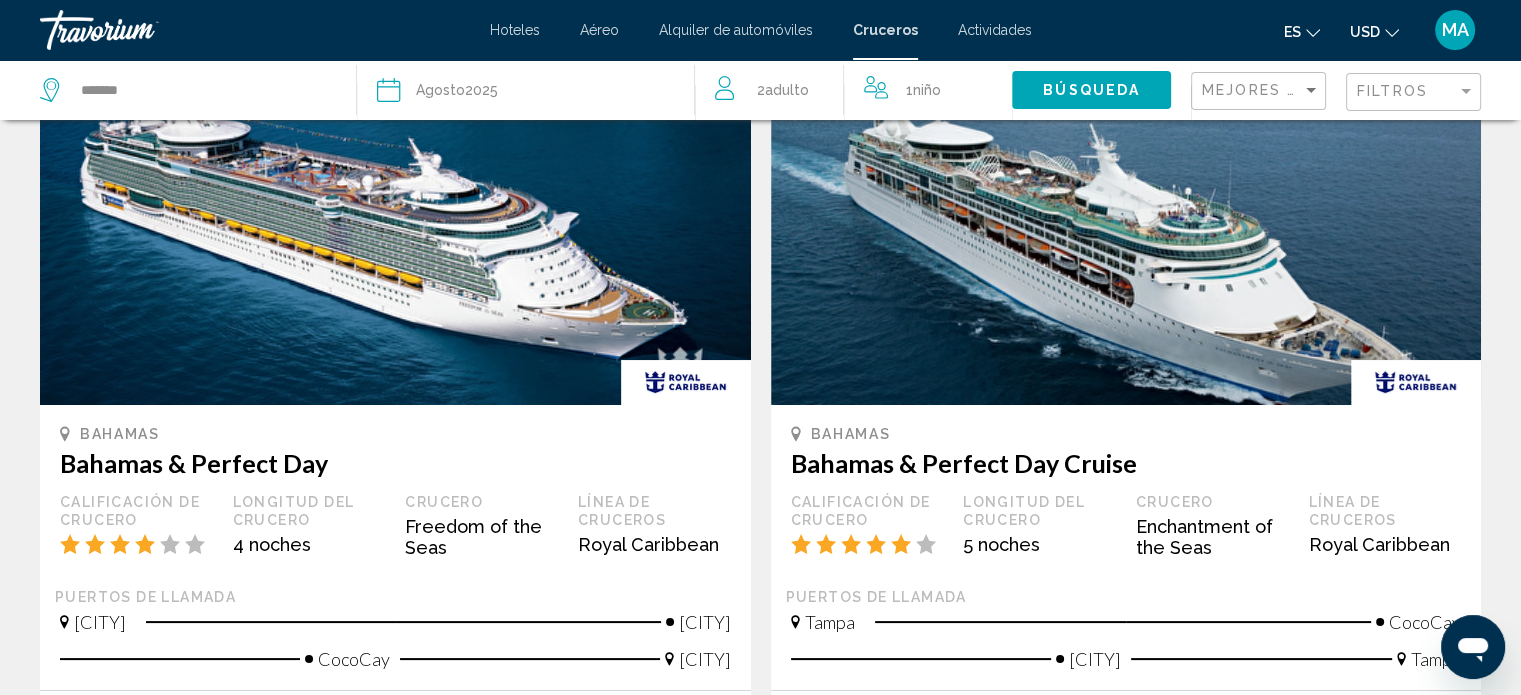 scroll, scrollTop: 0, scrollLeft: 0, axis: both 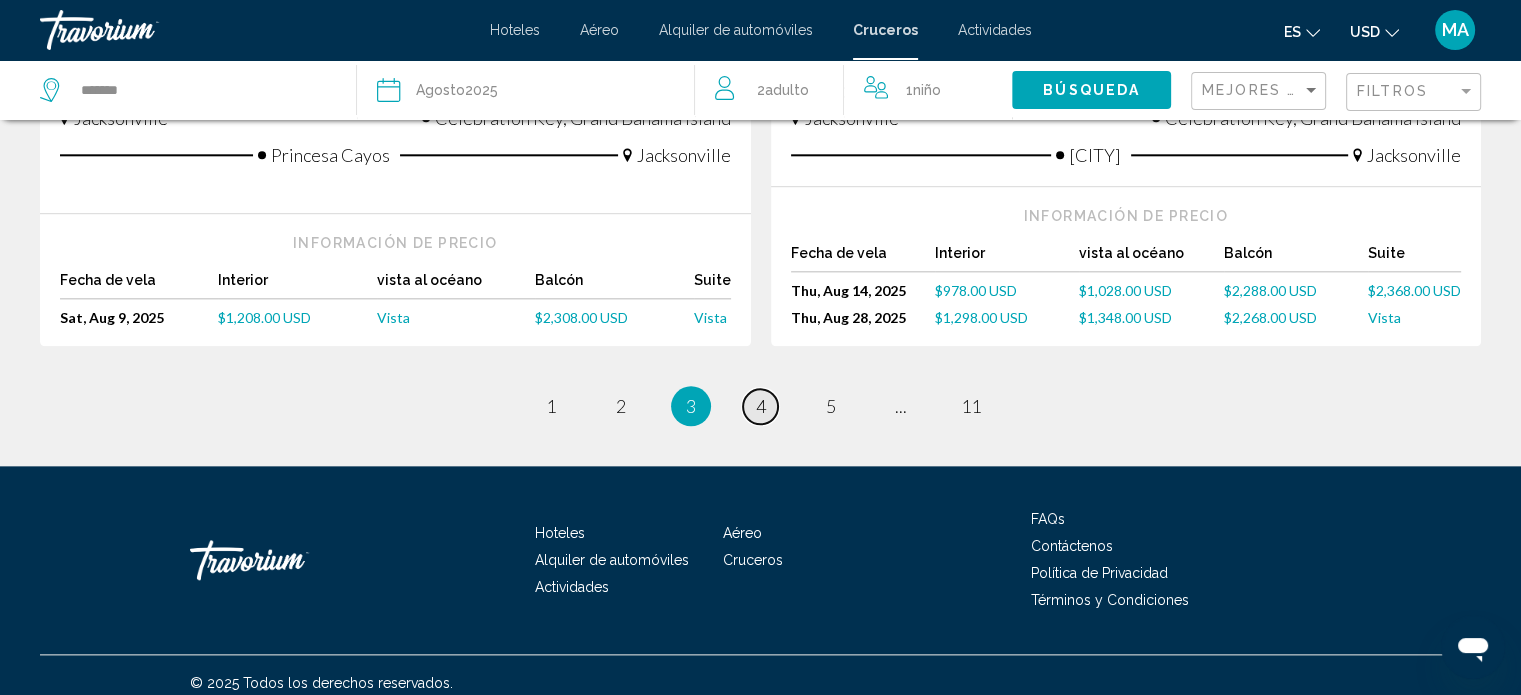 click on "4" at bounding box center (761, 406) 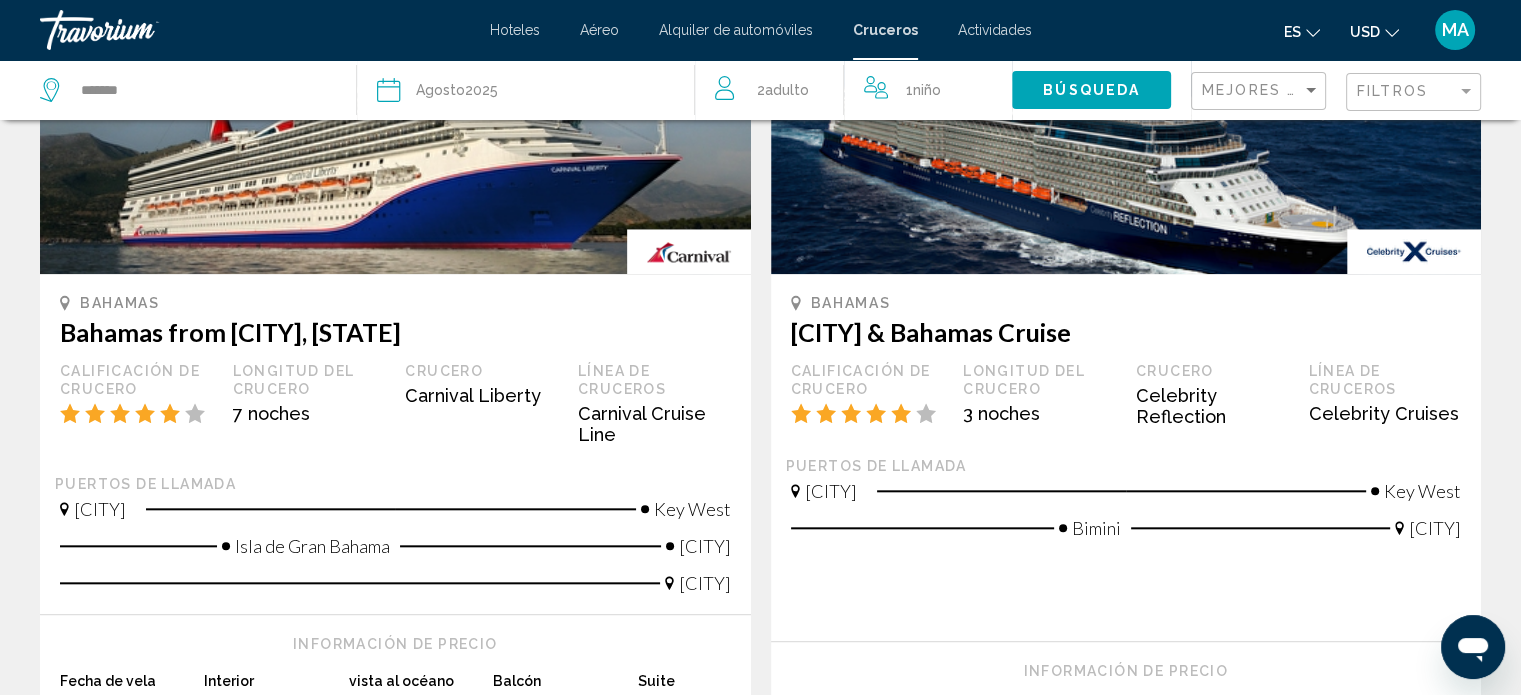scroll, scrollTop: 2326, scrollLeft: 0, axis: vertical 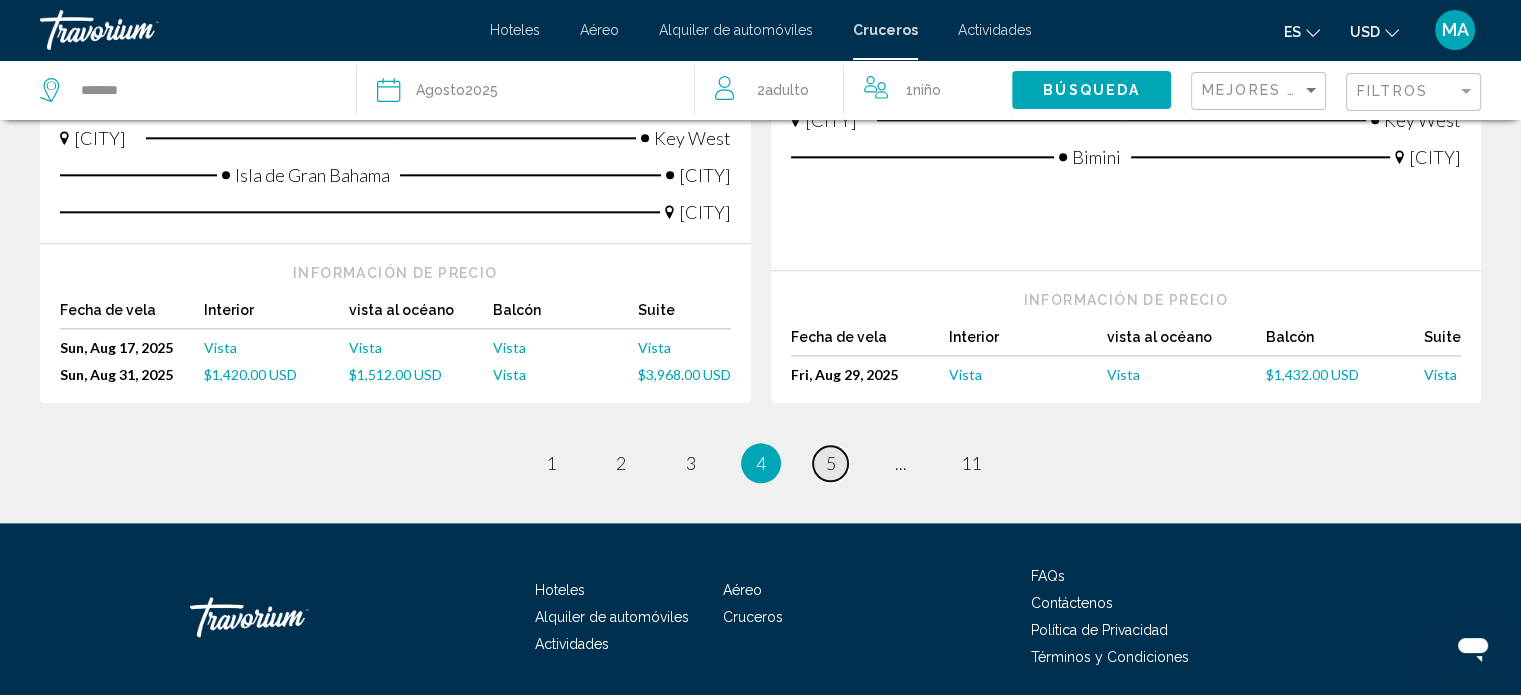 click on "5" at bounding box center [831, 463] 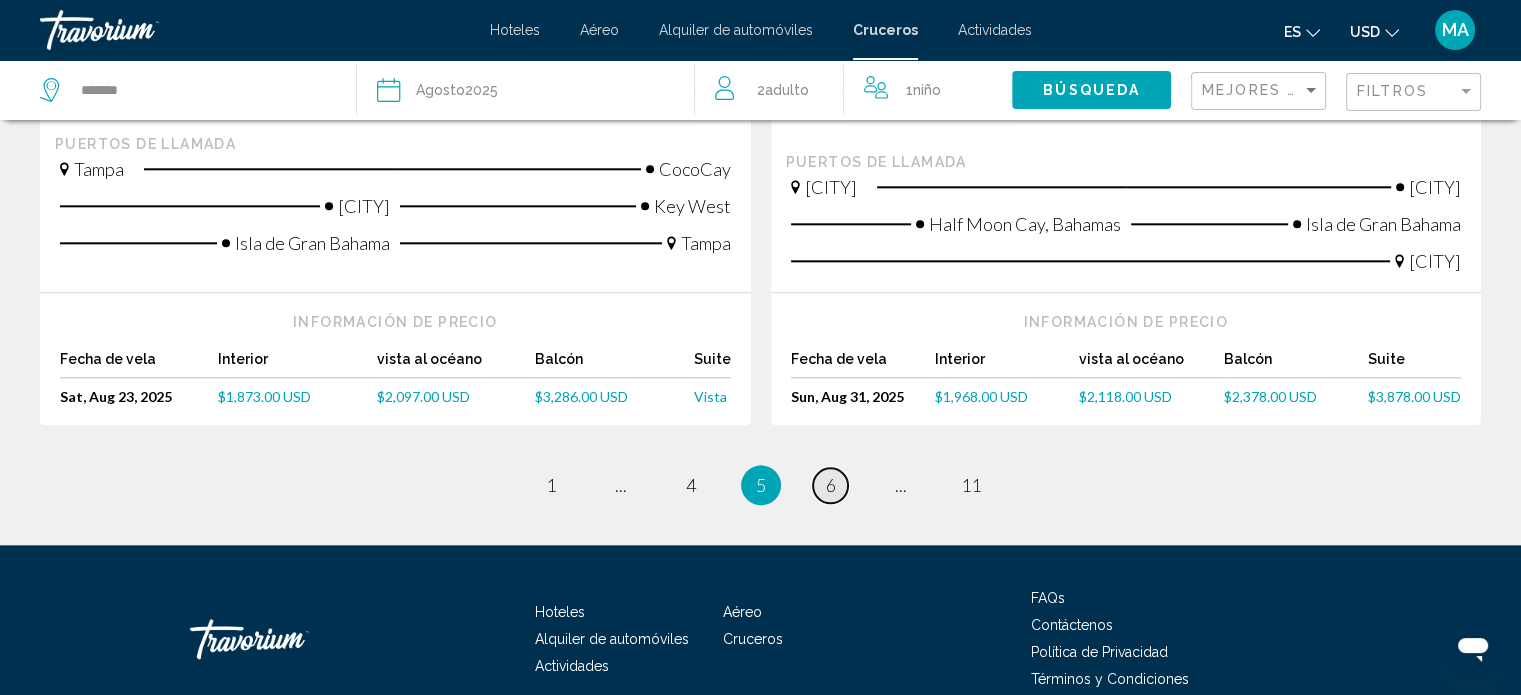 scroll, scrollTop: 2300, scrollLeft: 0, axis: vertical 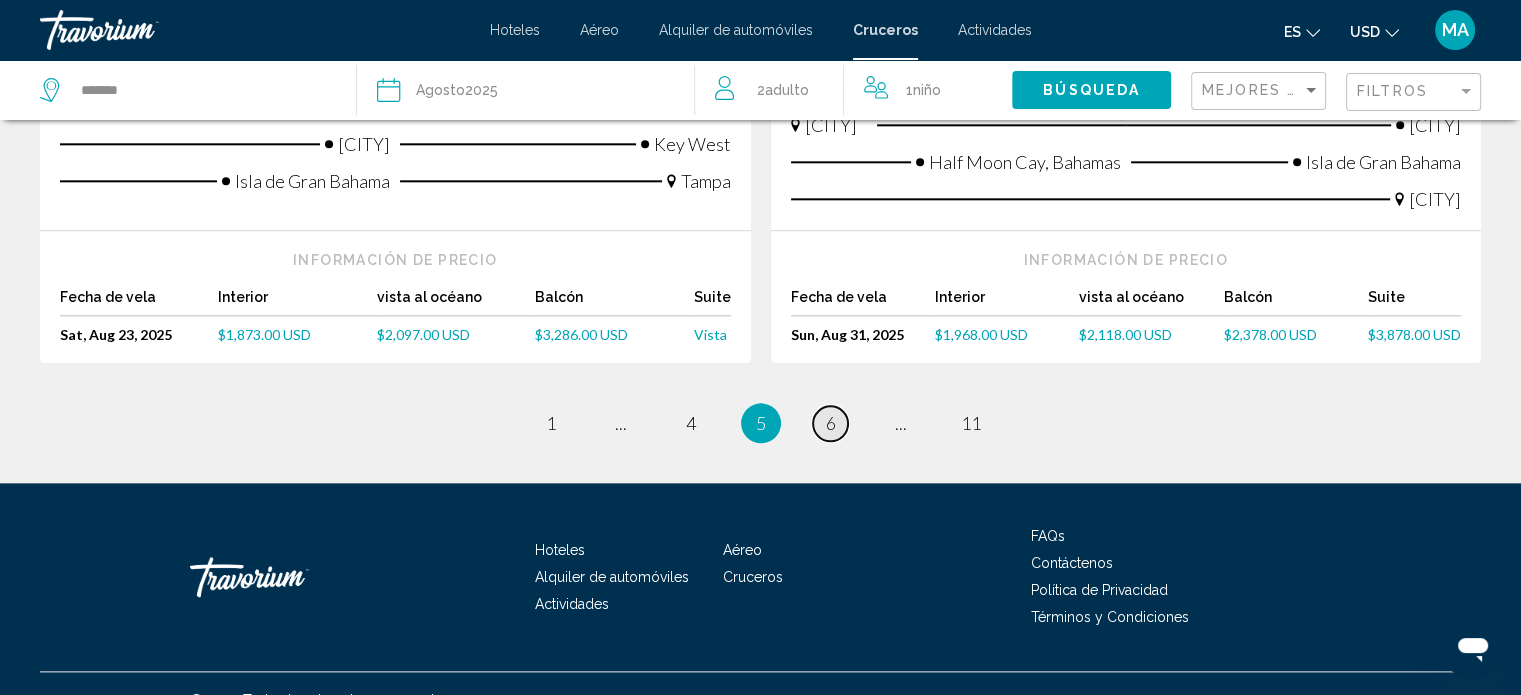 click on "6" at bounding box center [831, 423] 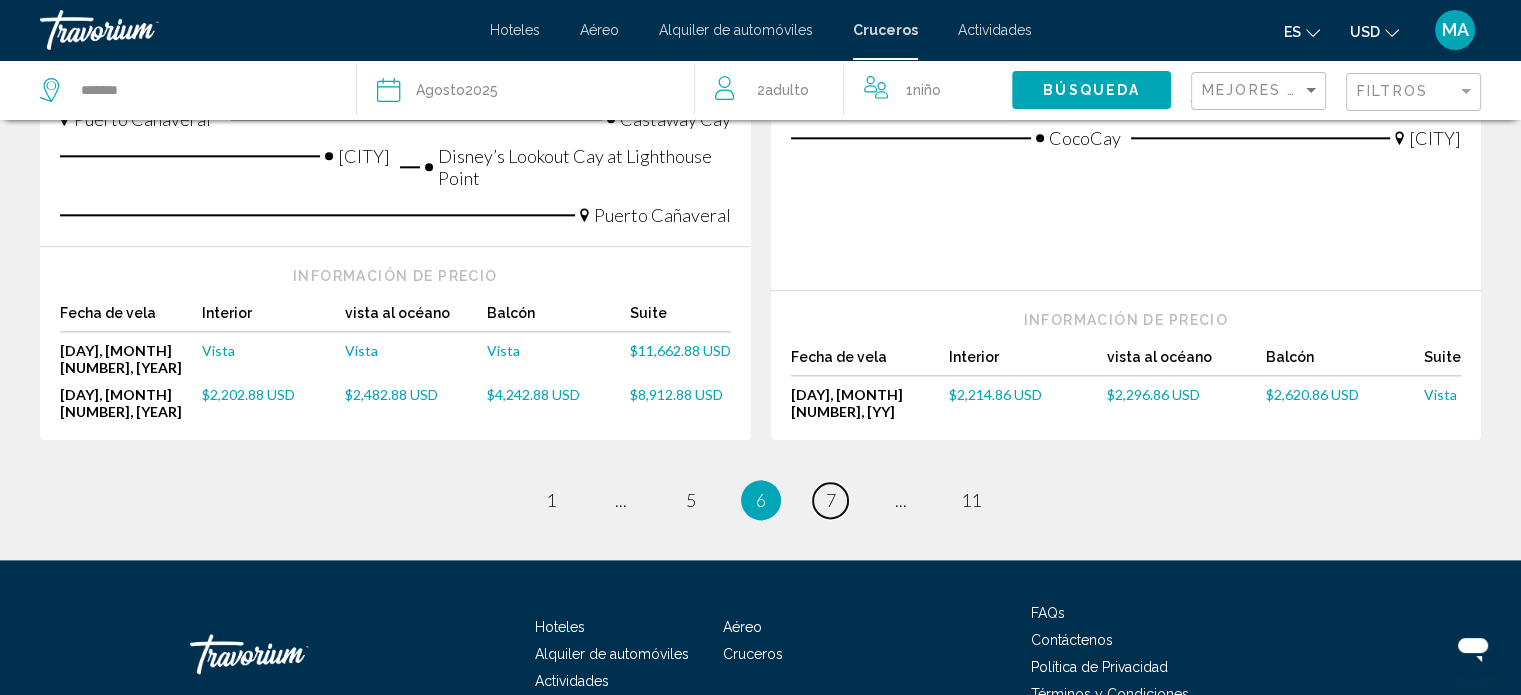 scroll, scrollTop: 2401, scrollLeft: 0, axis: vertical 